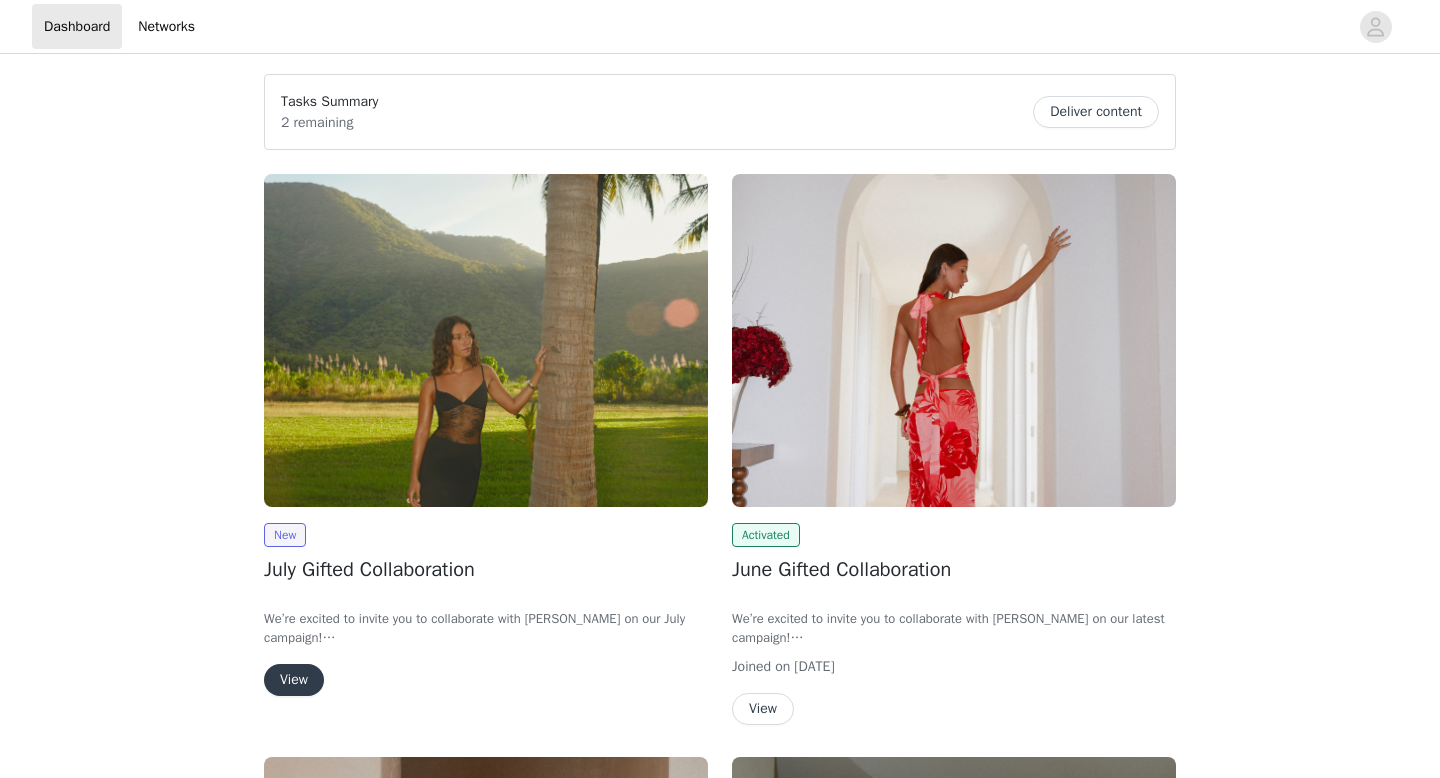 scroll, scrollTop: 0, scrollLeft: 0, axis: both 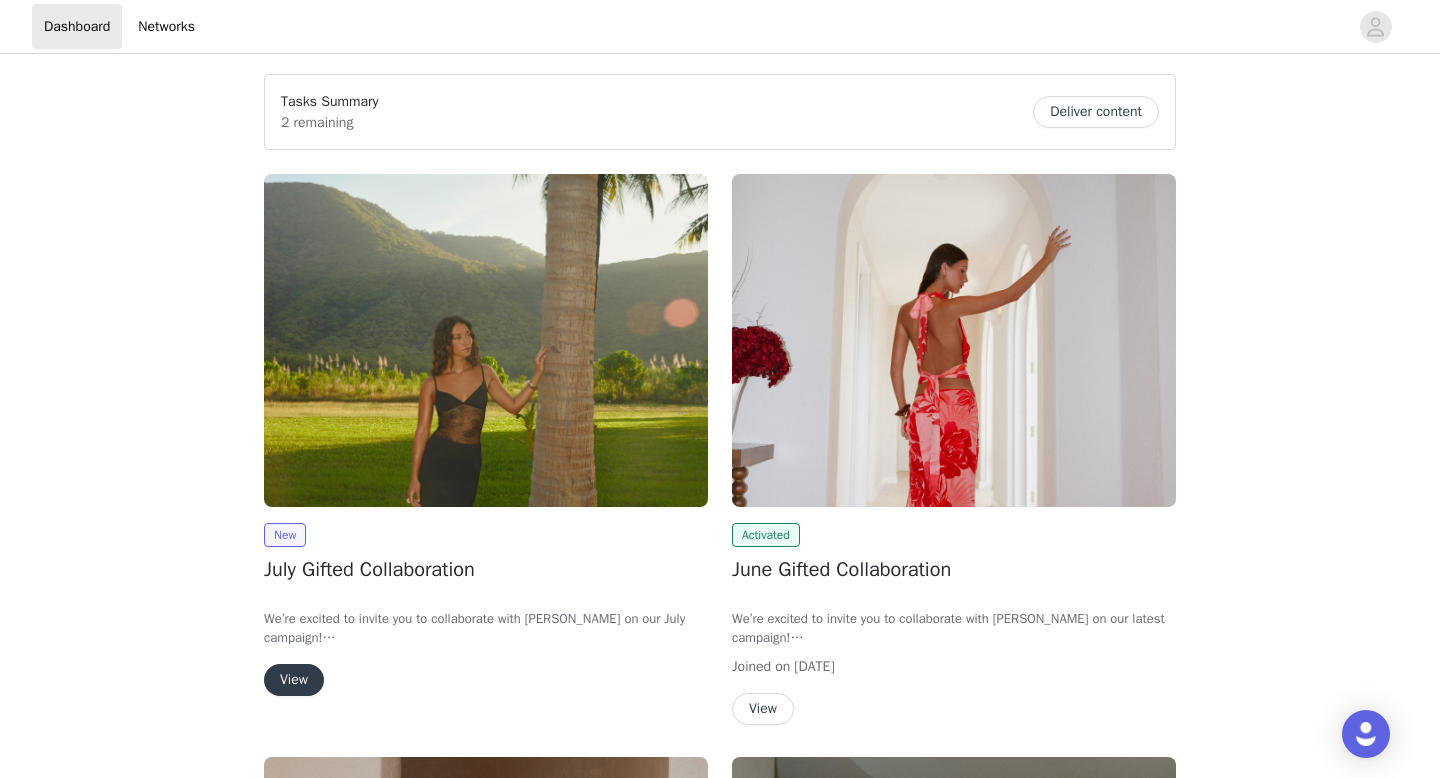 click on "View" at bounding box center [294, 680] 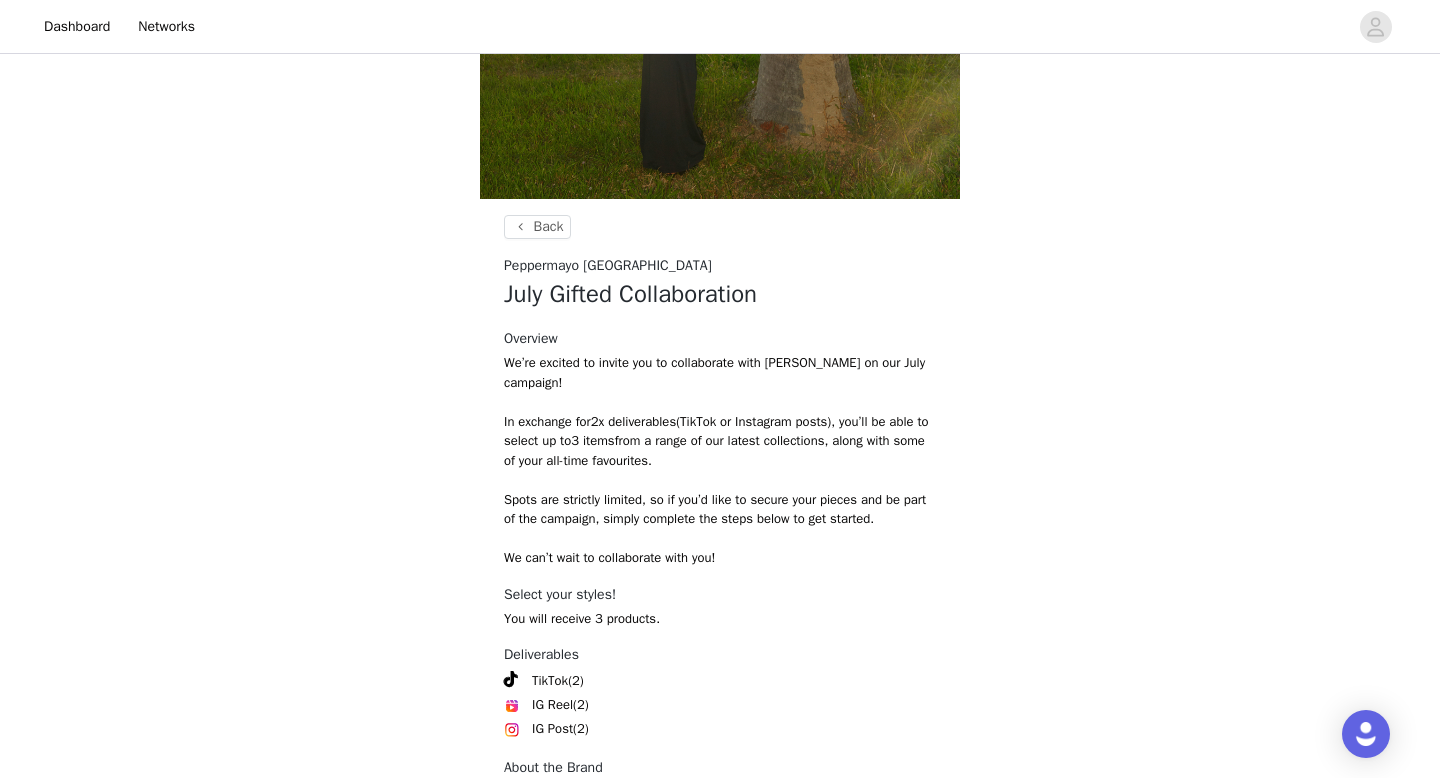 scroll, scrollTop: 738, scrollLeft: 0, axis: vertical 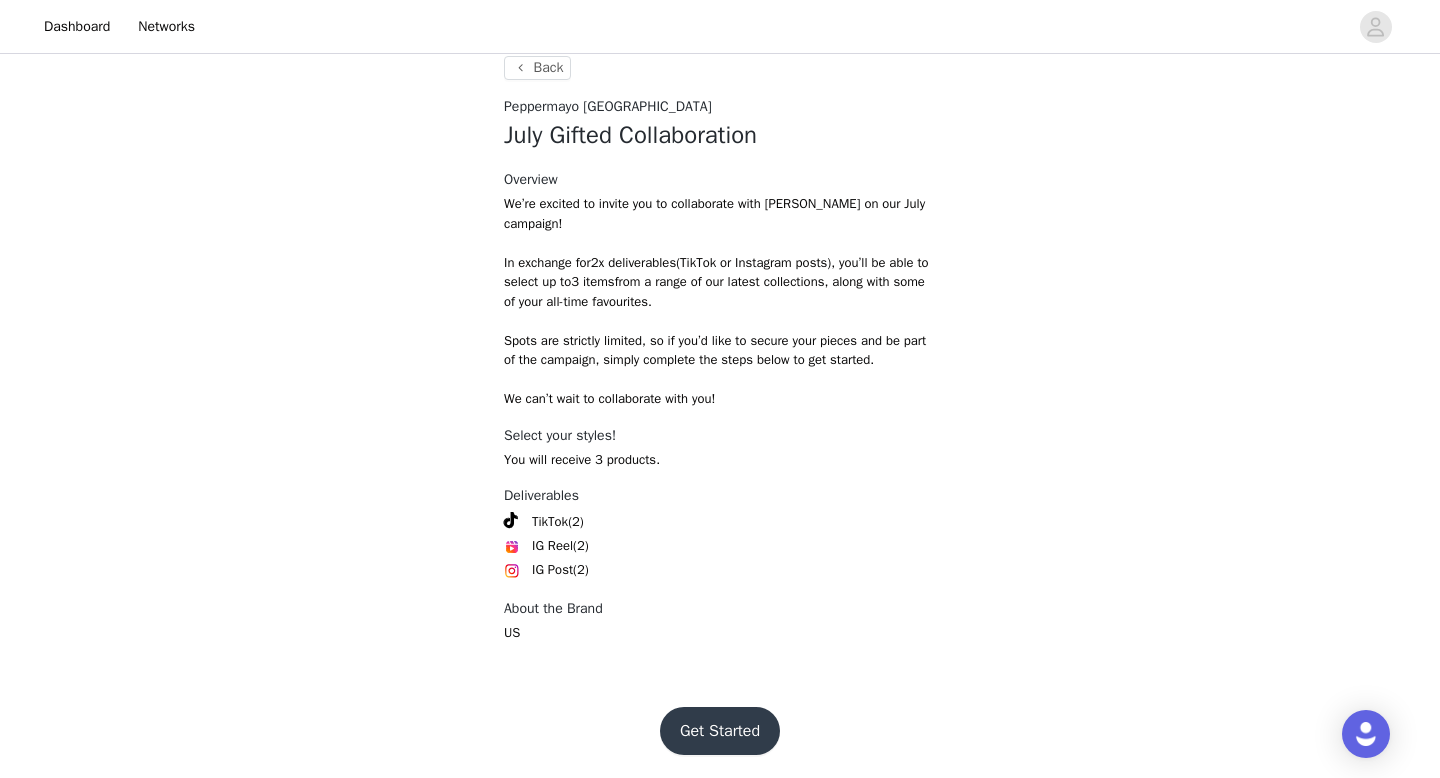 click on "Get Started" at bounding box center [720, 731] 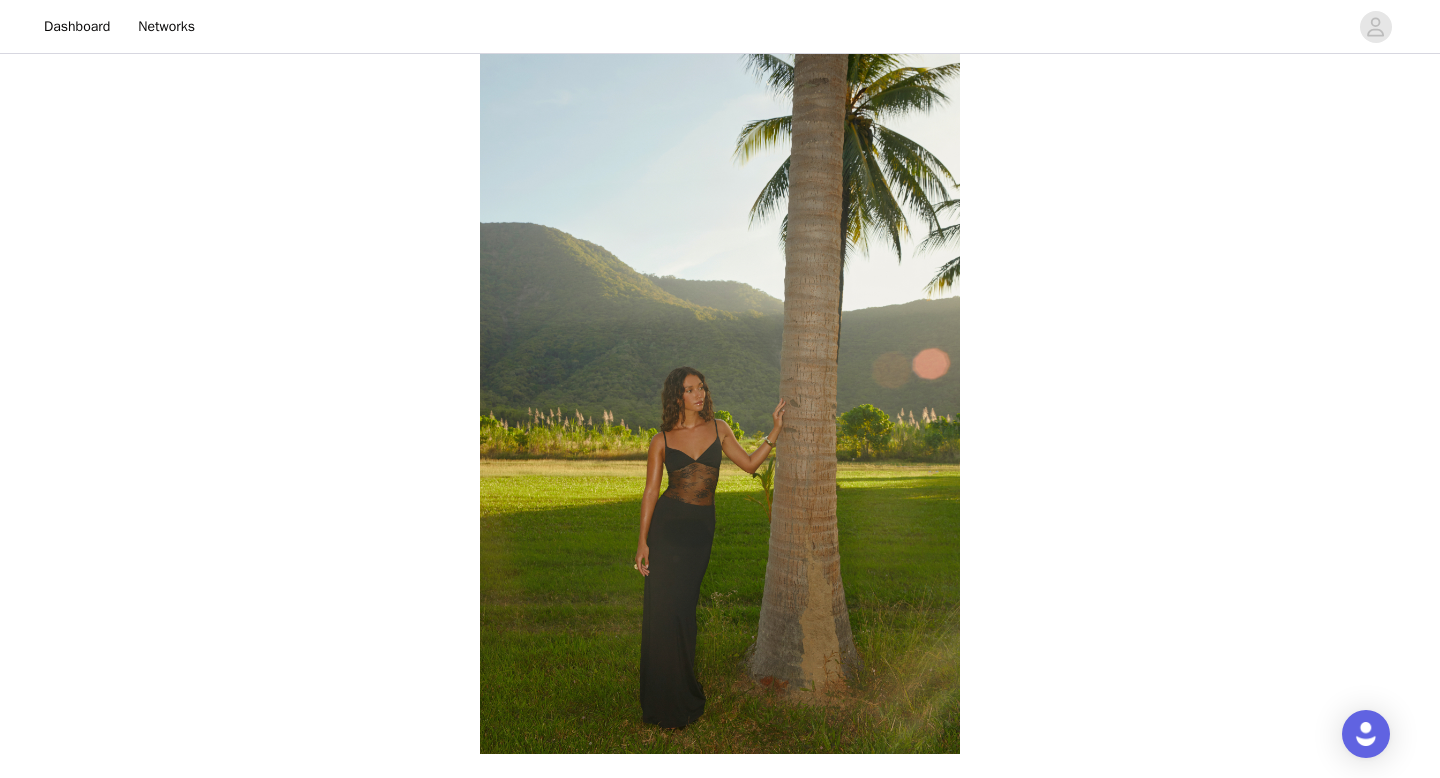 scroll, scrollTop: 738, scrollLeft: 0, axis: vertical 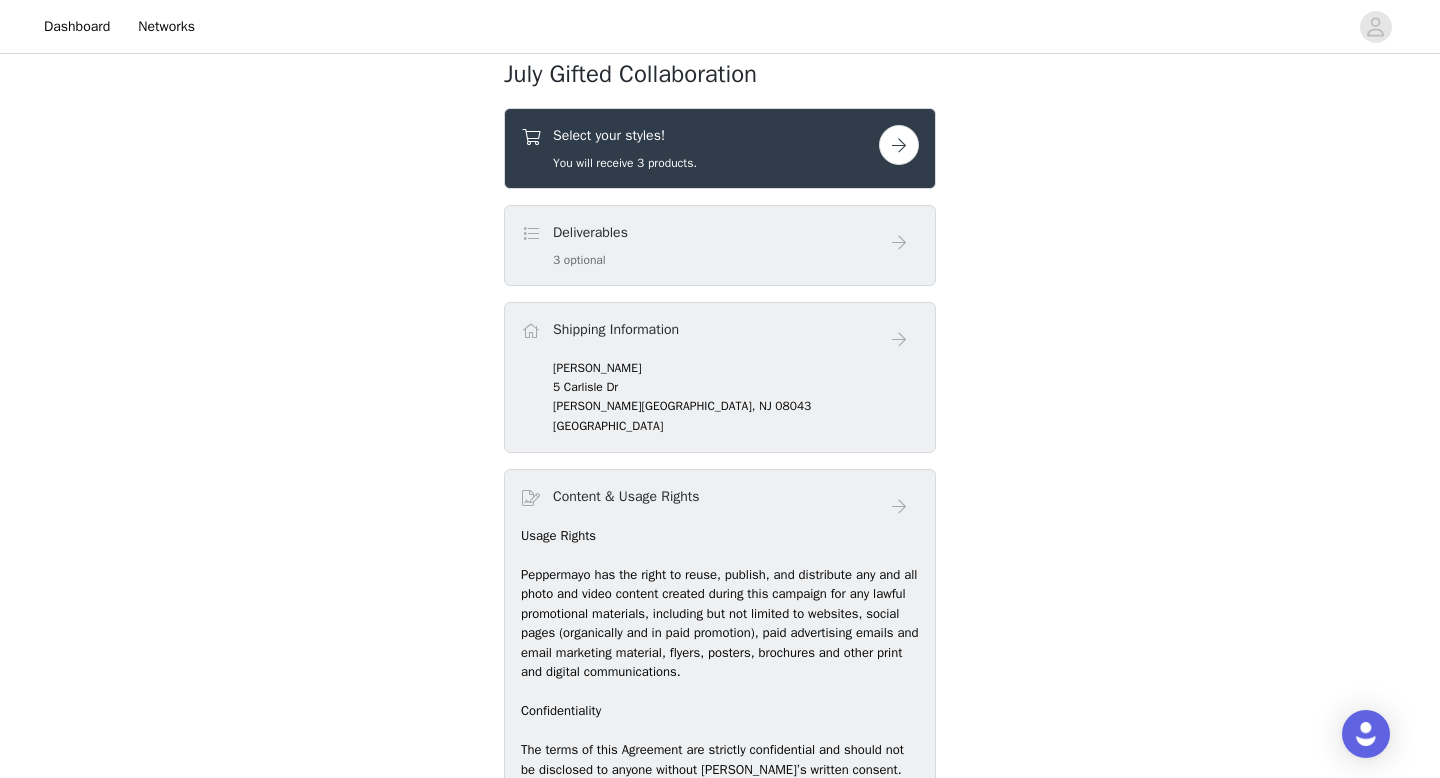 click at bounding box center (899, 145) 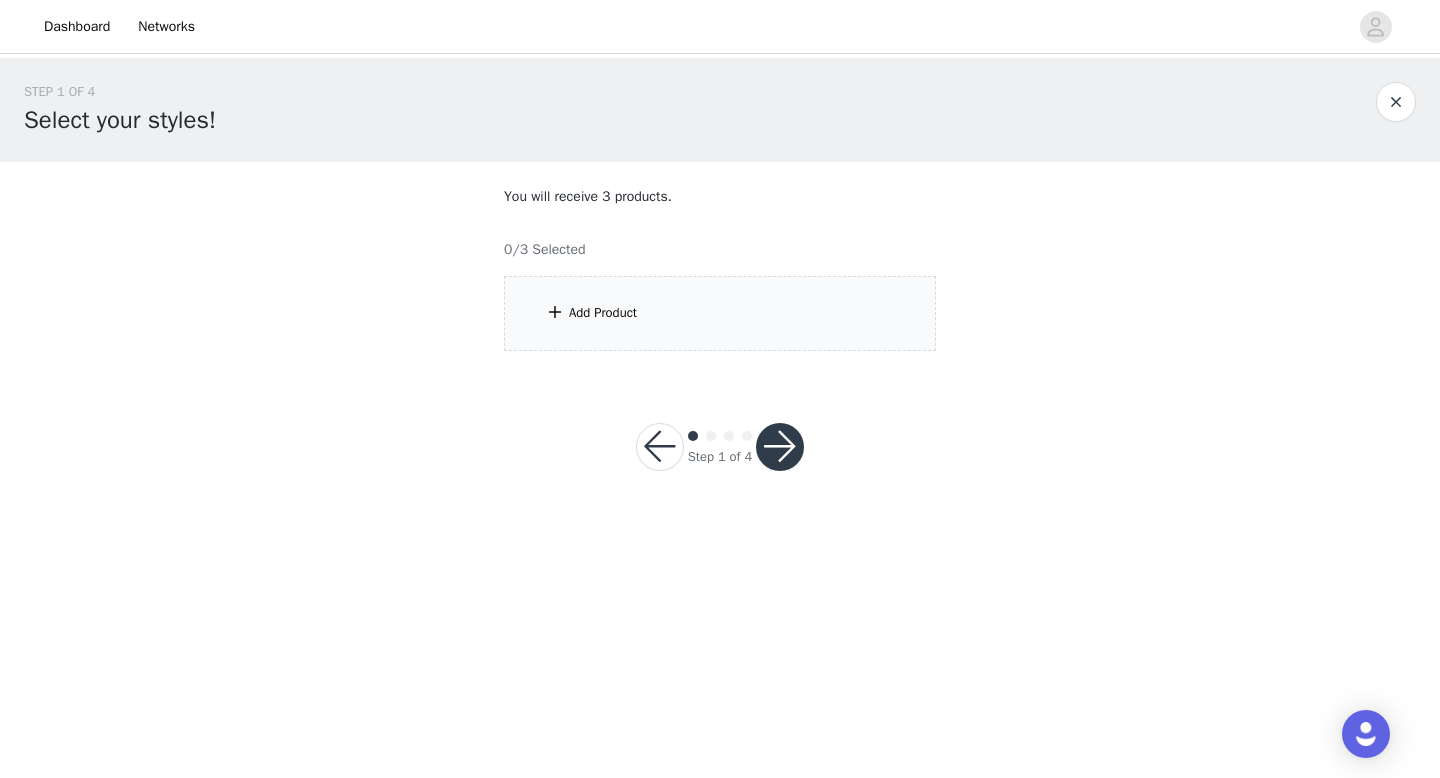 click on "Add Product" at bounding box center (720, 313) 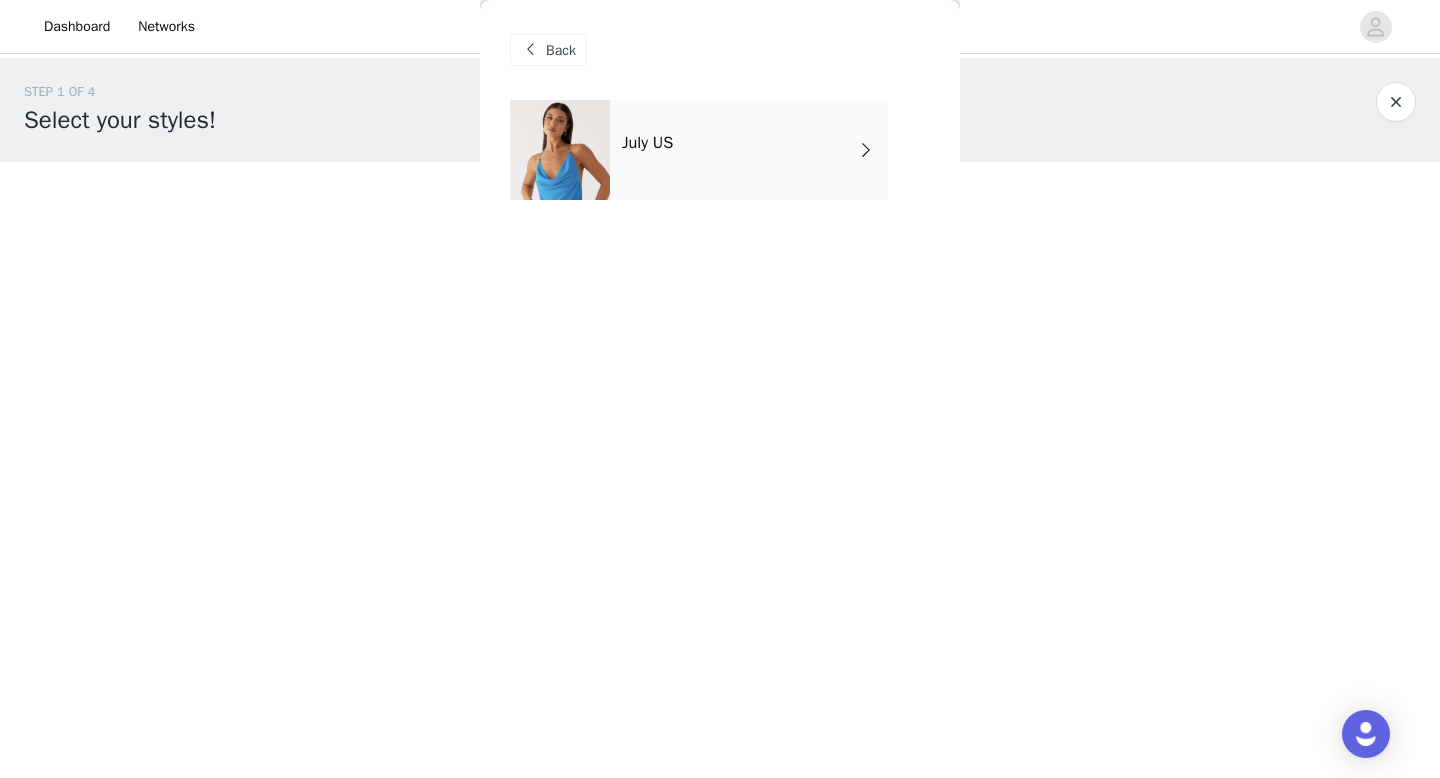 click on "July US" at bounding box center (749, 150) 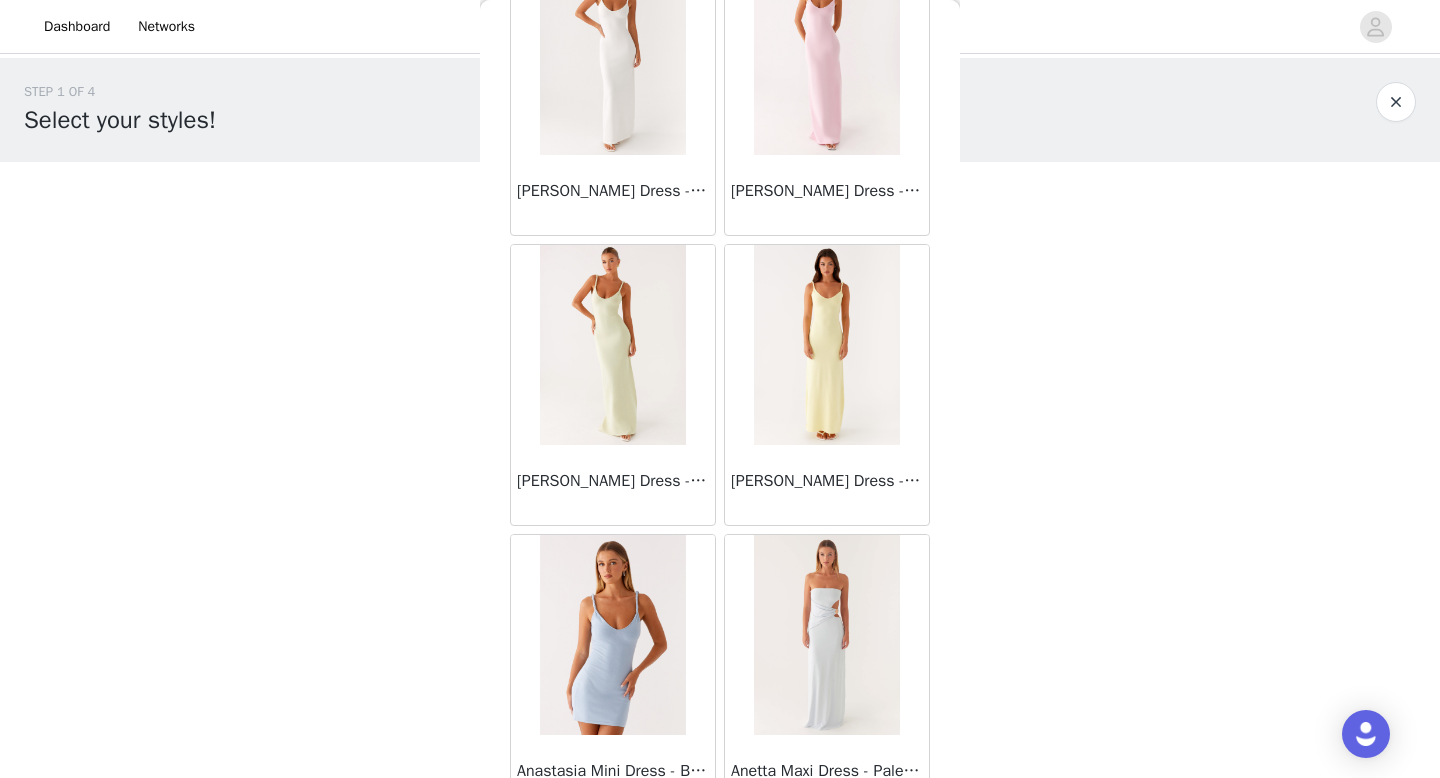 scroll, scrollTop: 2282, scrollLeft: 0, axis: vertical 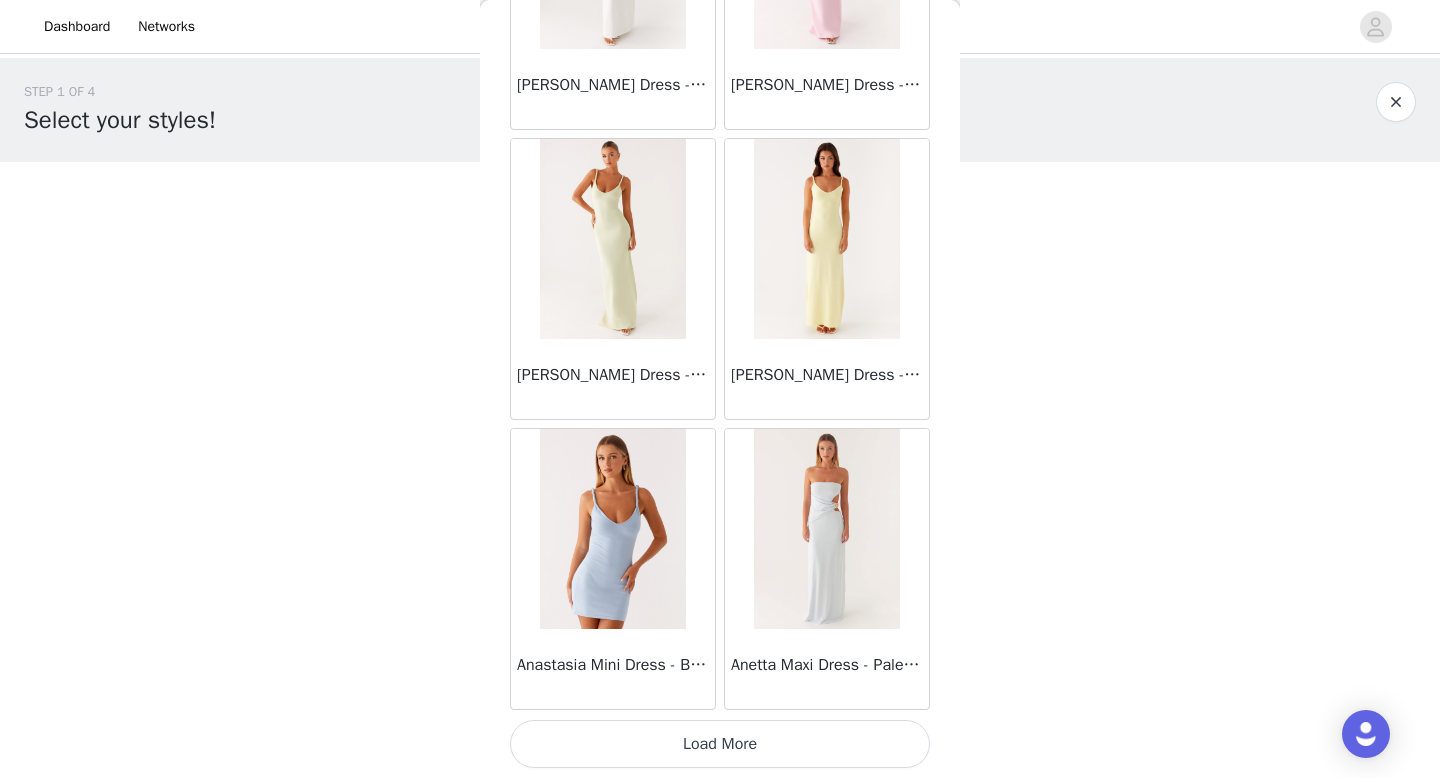 click on "Load More" at bounding box center (720, 744) 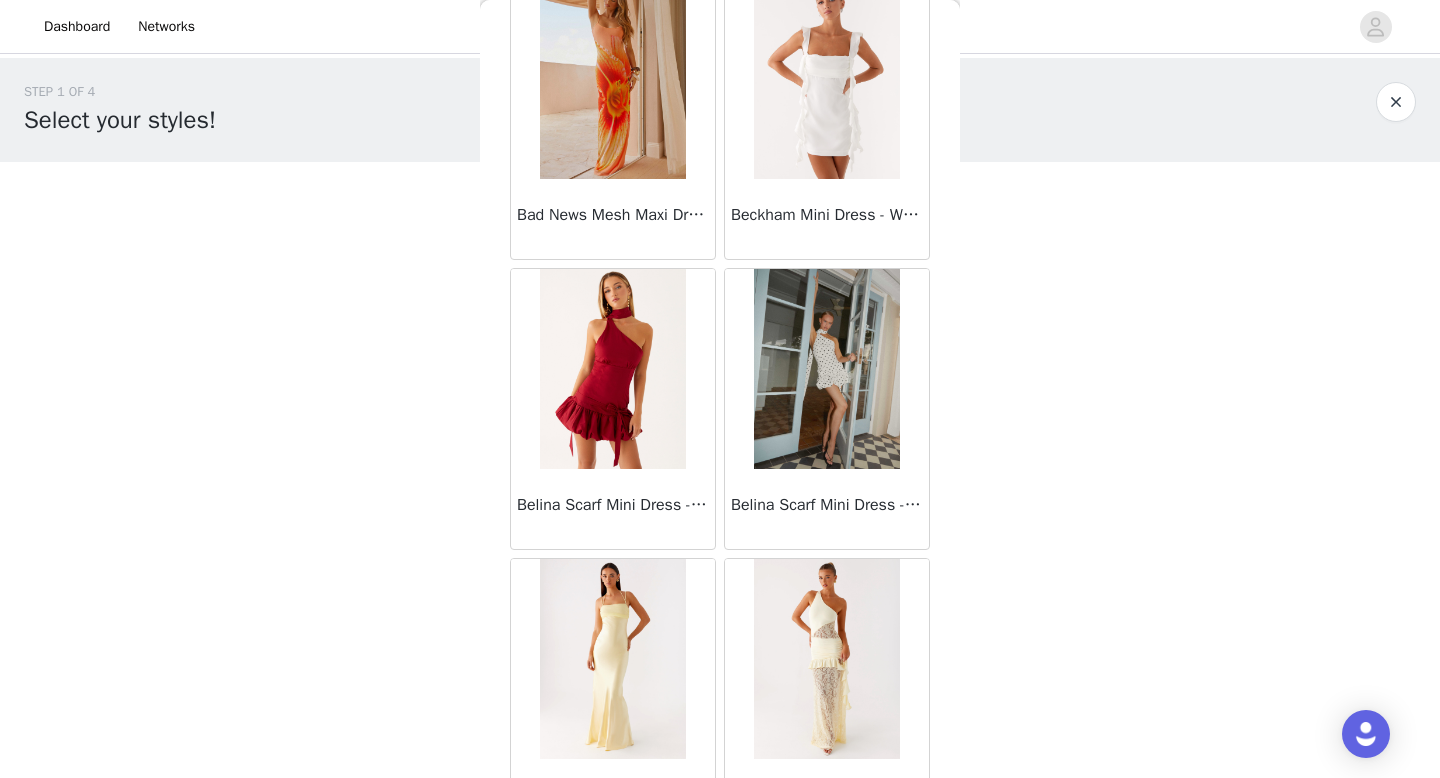scroll, scrollTop: 5182, scrollLeft: 0, axis: vertical 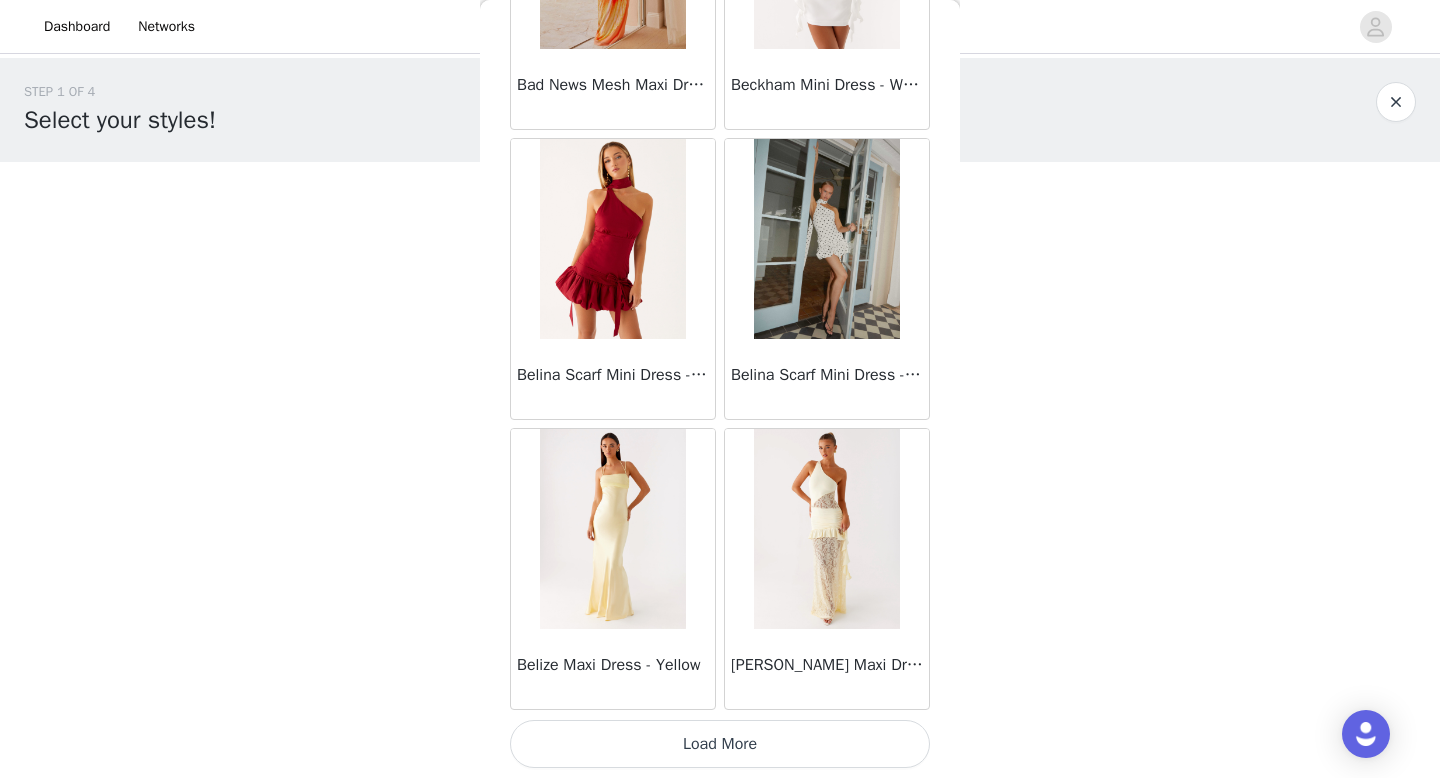 click on "Load More" at bounding box center (720, 744) 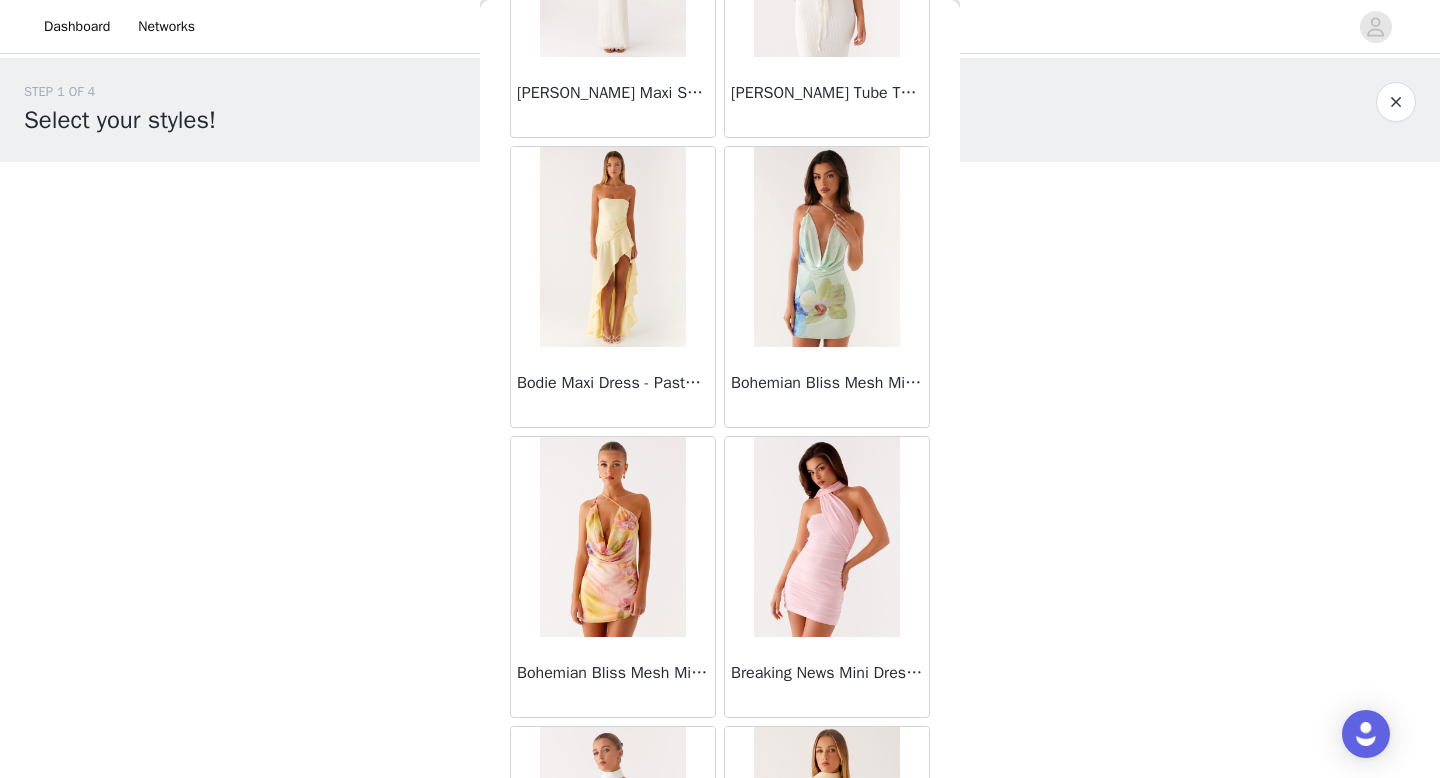 scroll, scrollTop: 8082, scrollLeft: 0, axis: vertical 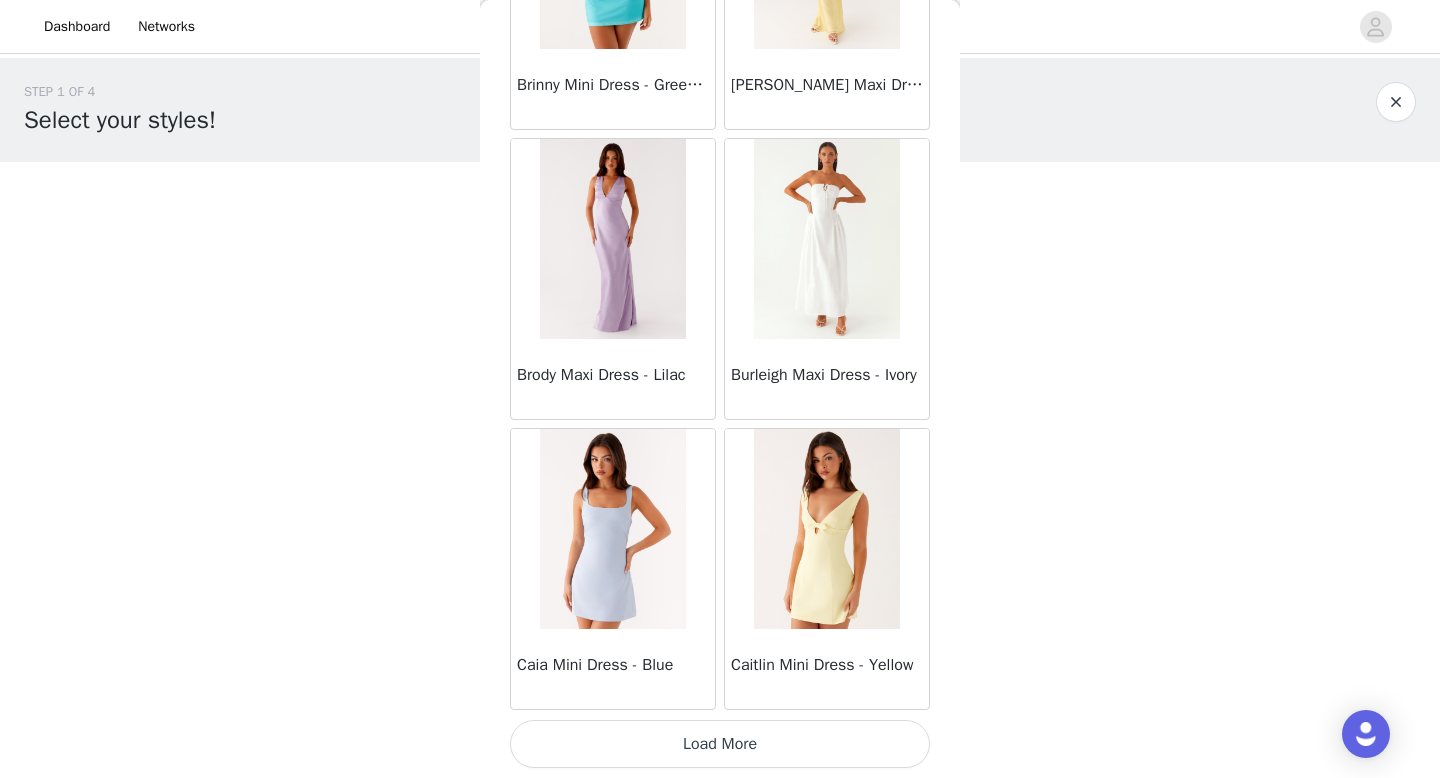 click on "Load More" at bounding box center [720, 744] 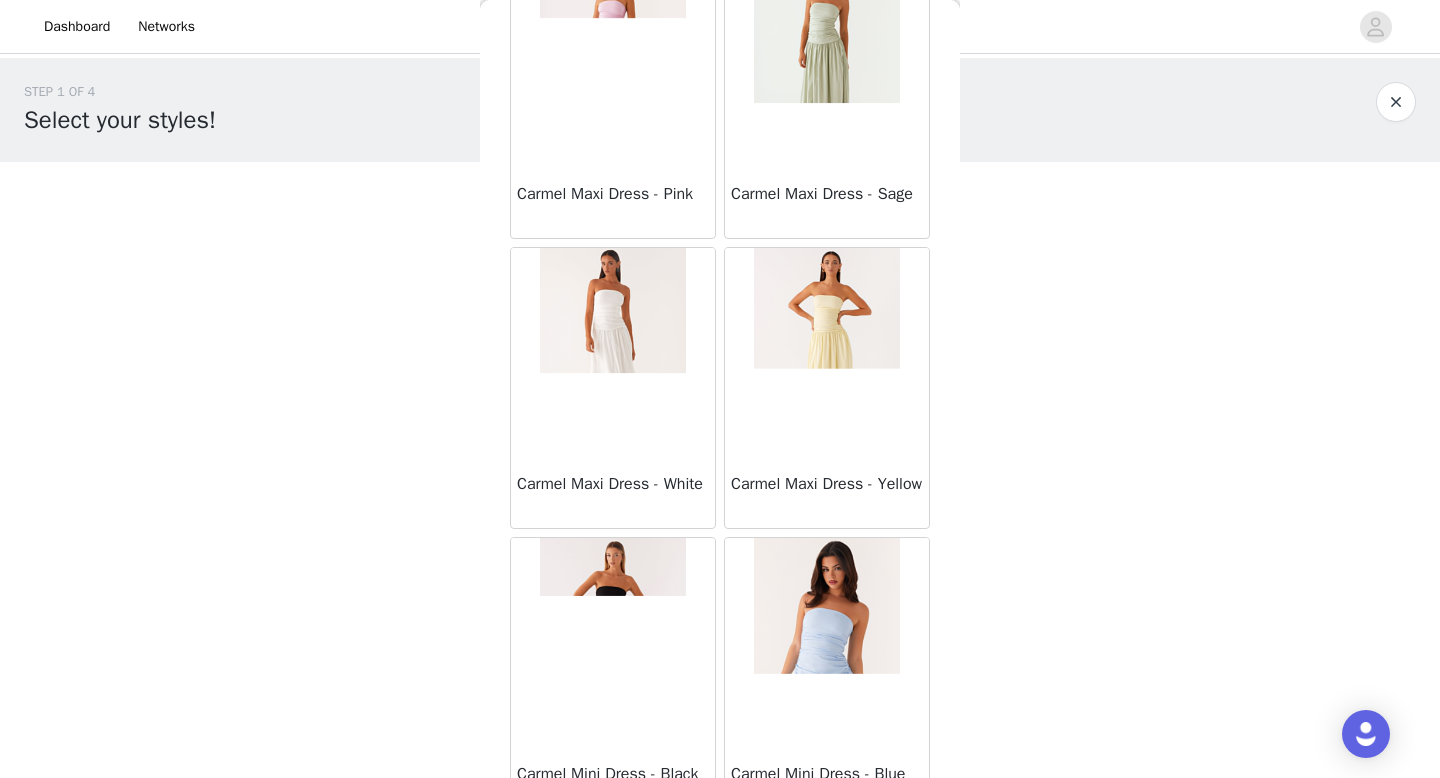 scroll, scrollTop: 10982, scrollLeft: 0, axis: vertical 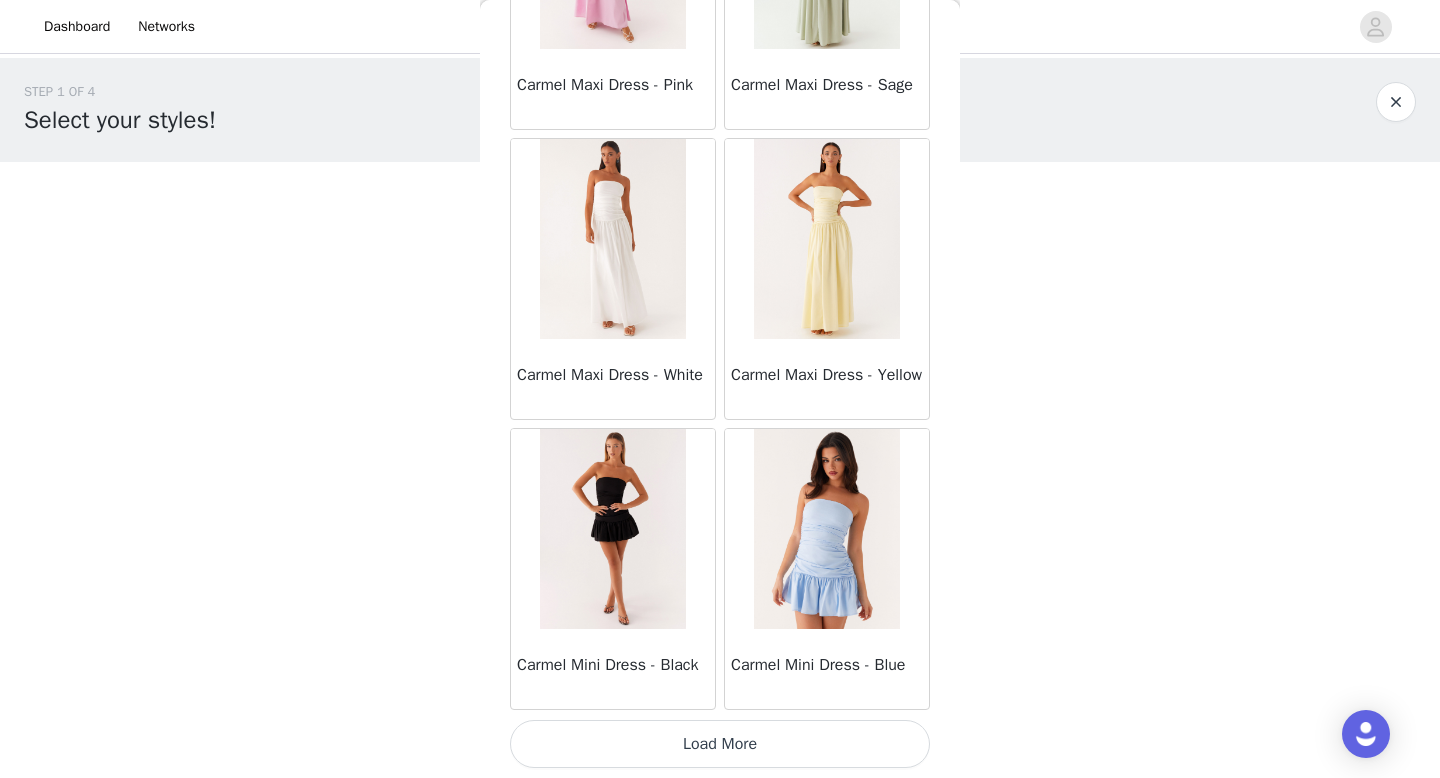 click on "Load More" at bounding box center [720, 744] 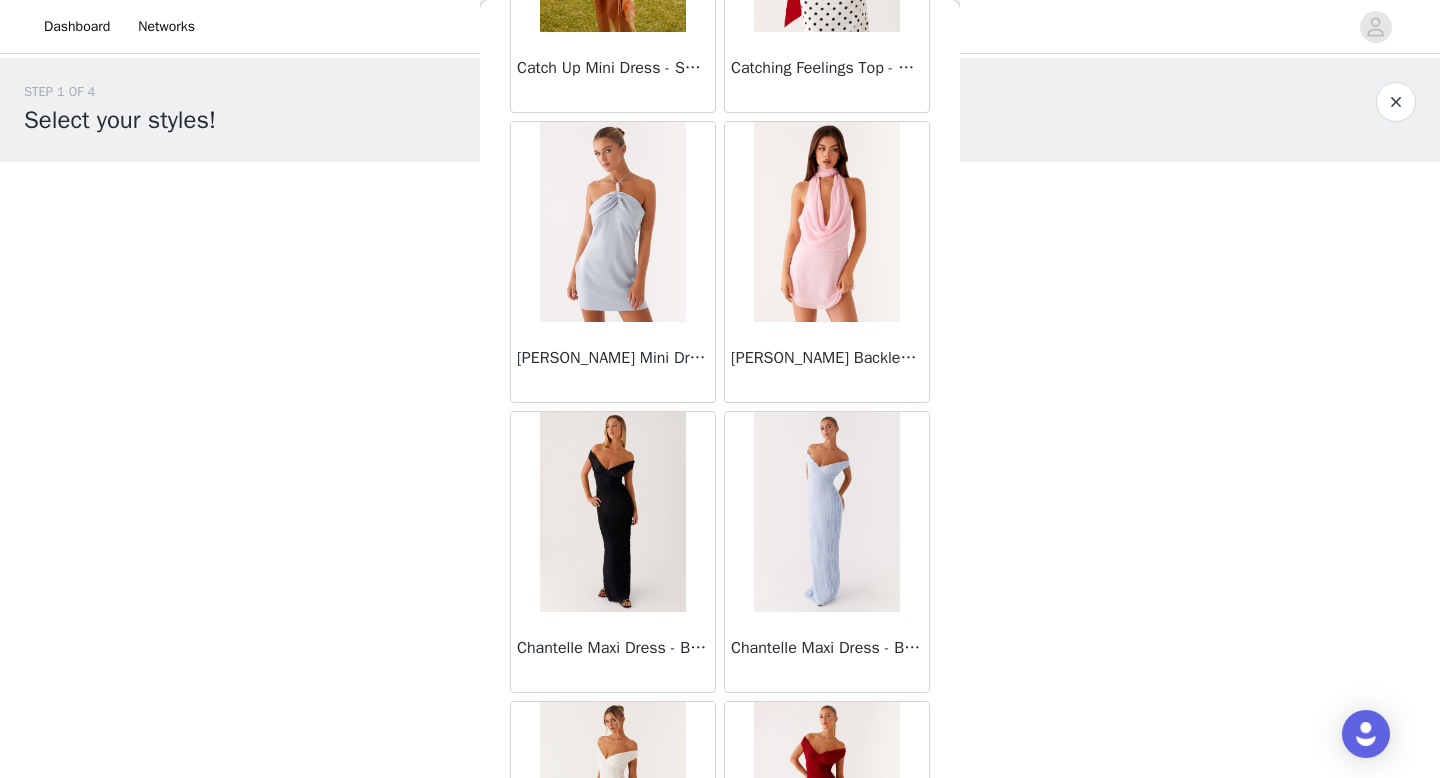scroll, scrollTop: 13882, scrollLeft: 0, axis: vertical 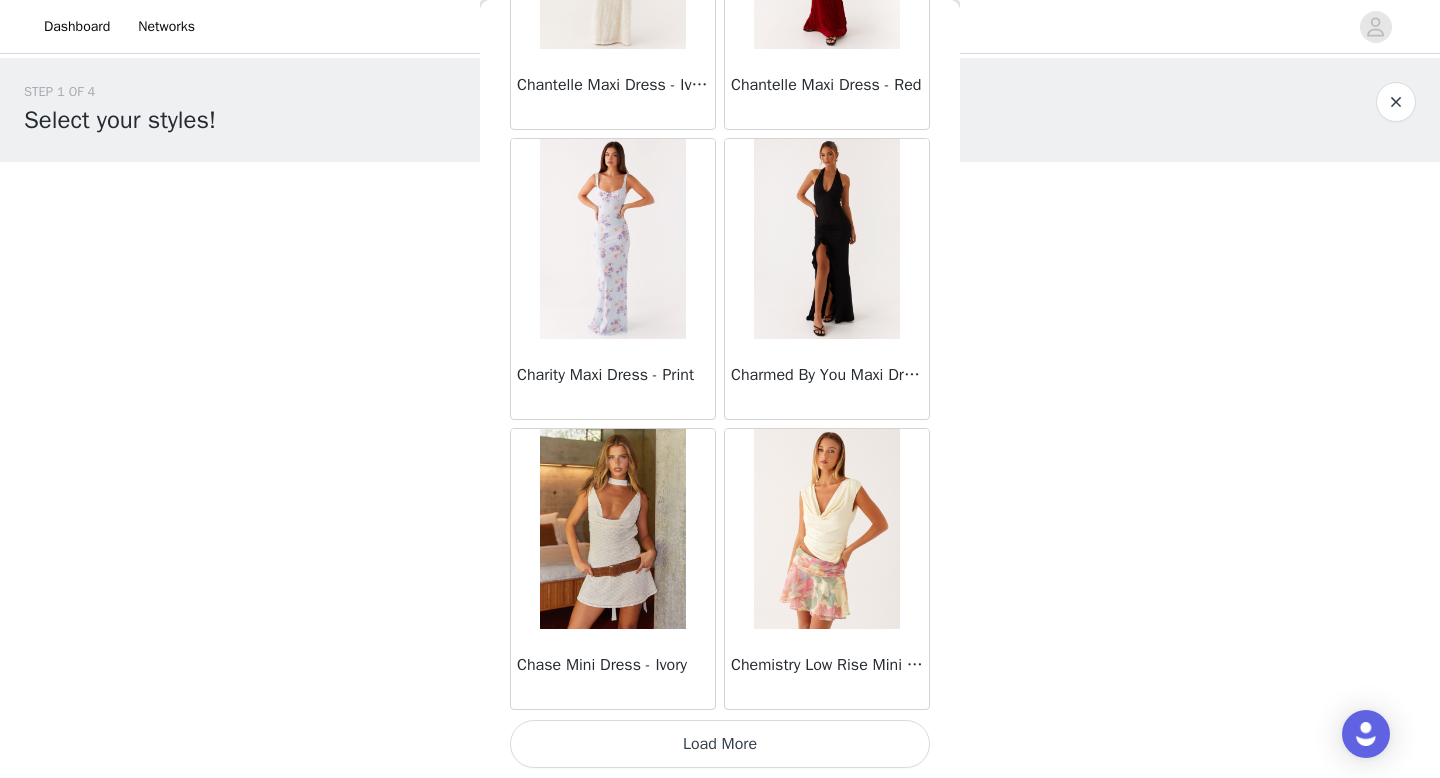 click on "Load More" at bounding box center [720, 744] 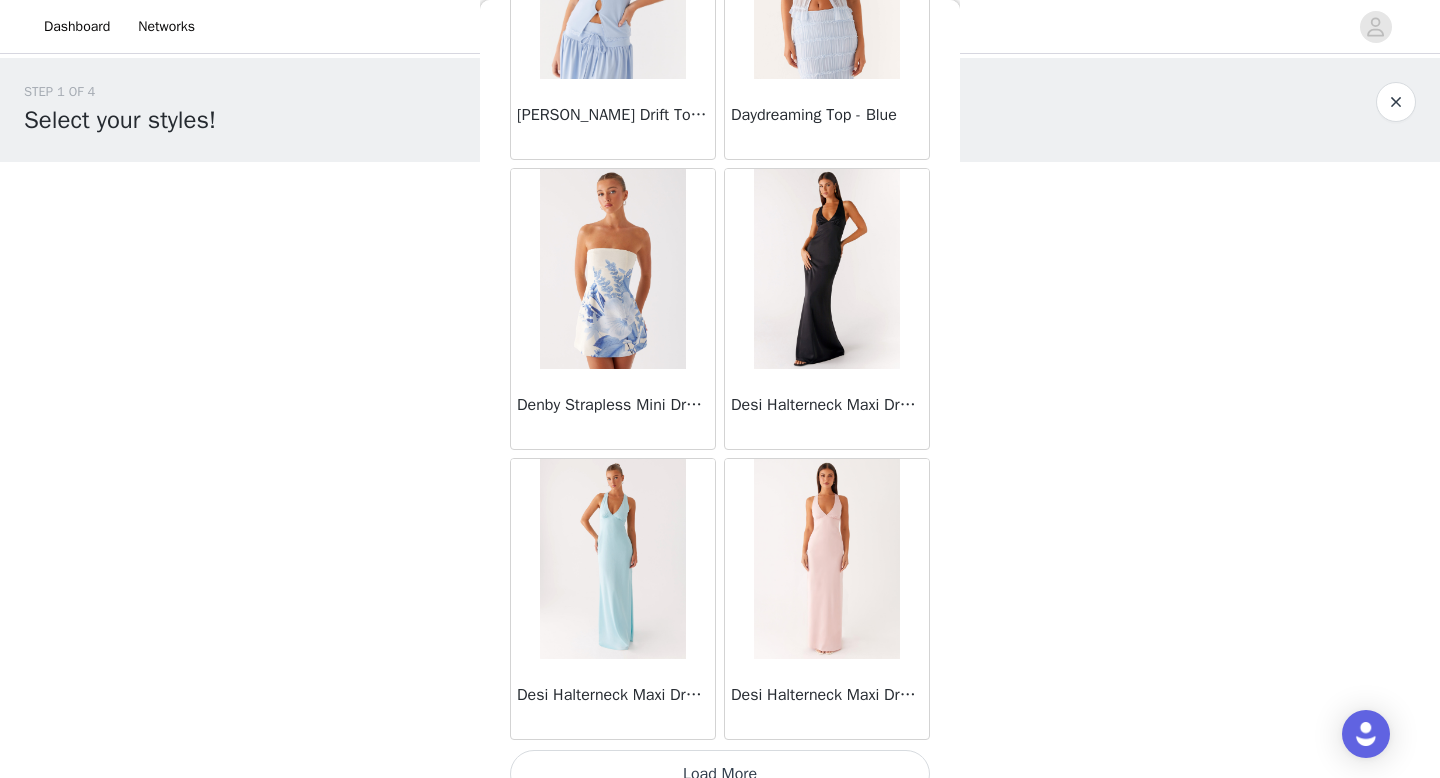 scroll, scrollTop: 16782, scrollLeft: 0, axis: vertical 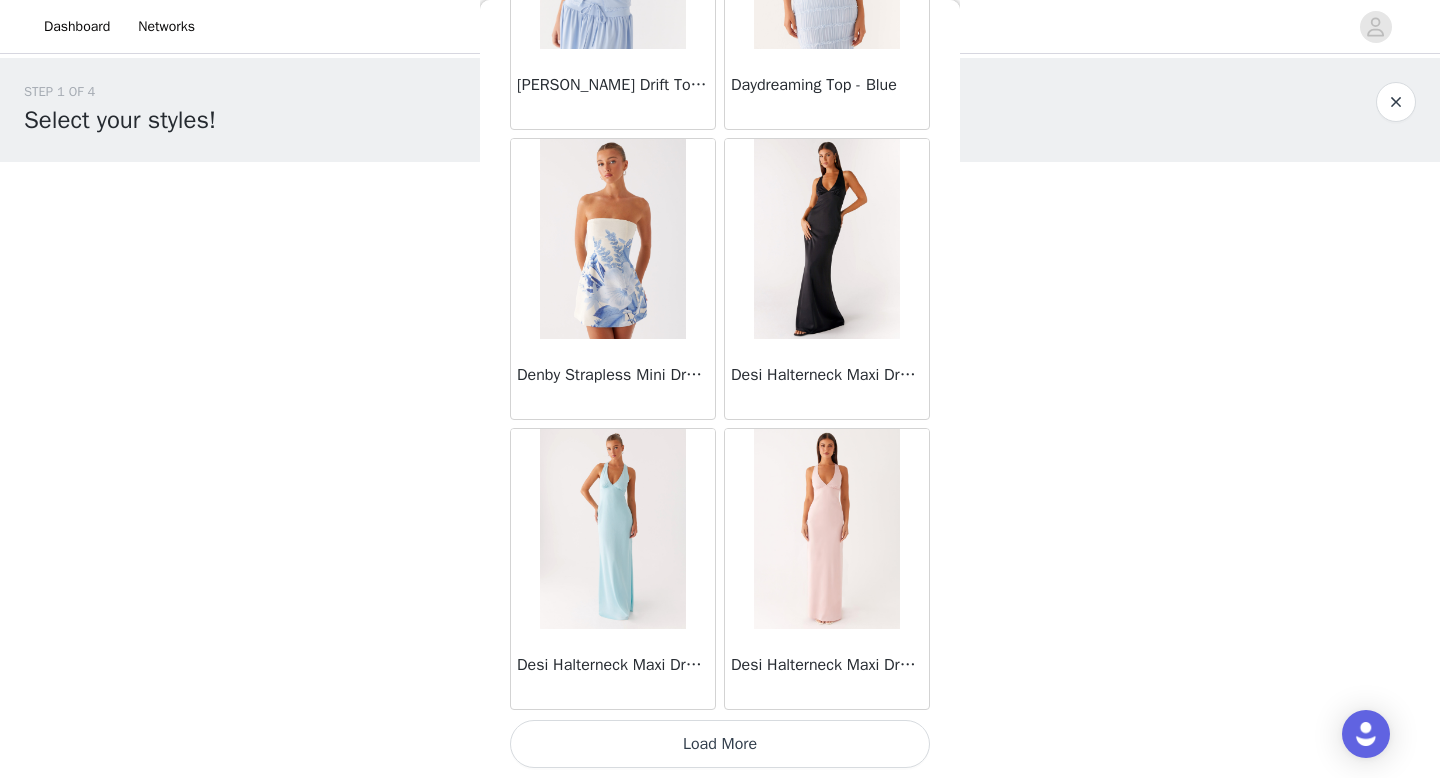 click on "Load More" at bounding box center (720, 744) 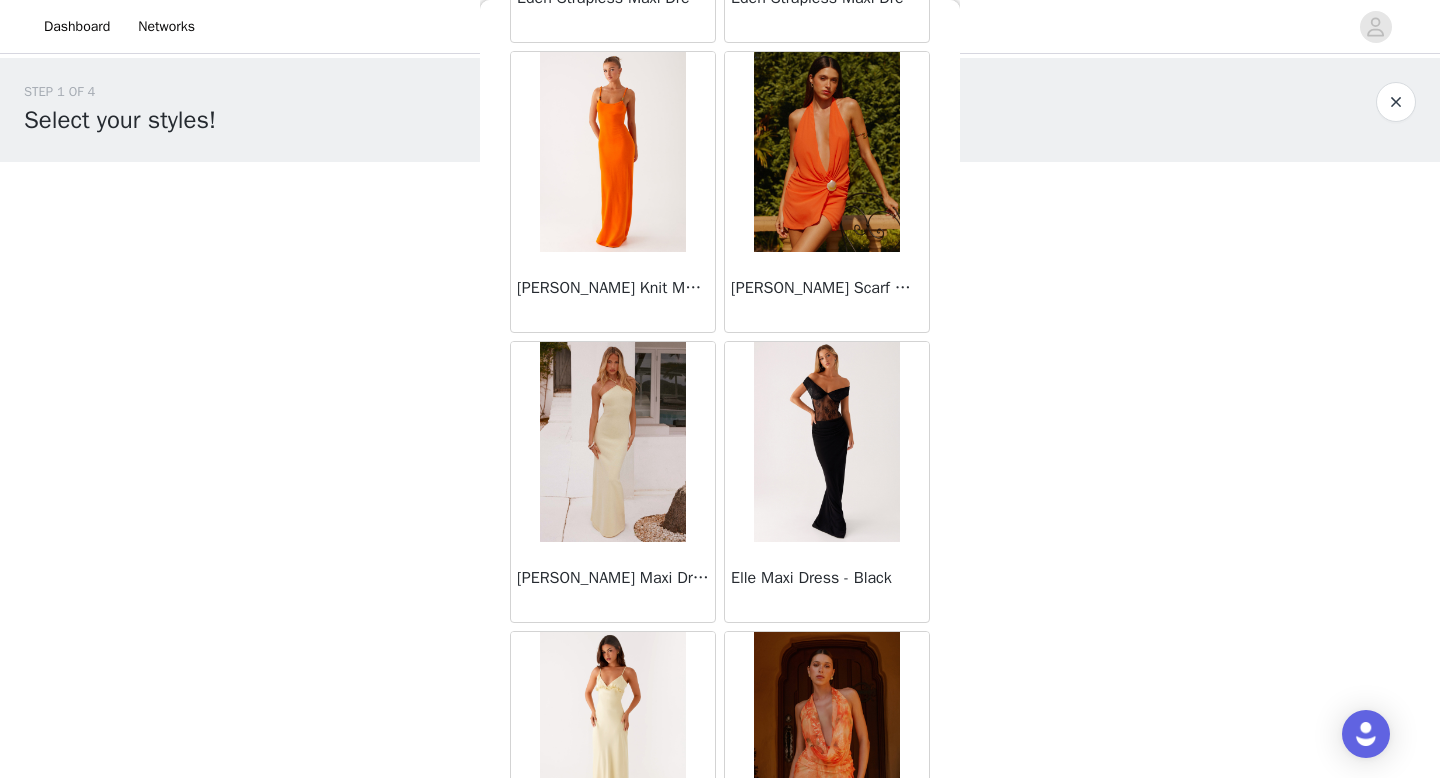 scroll, scrollTop: 19682, scrollLeft: 0, axis: vertical 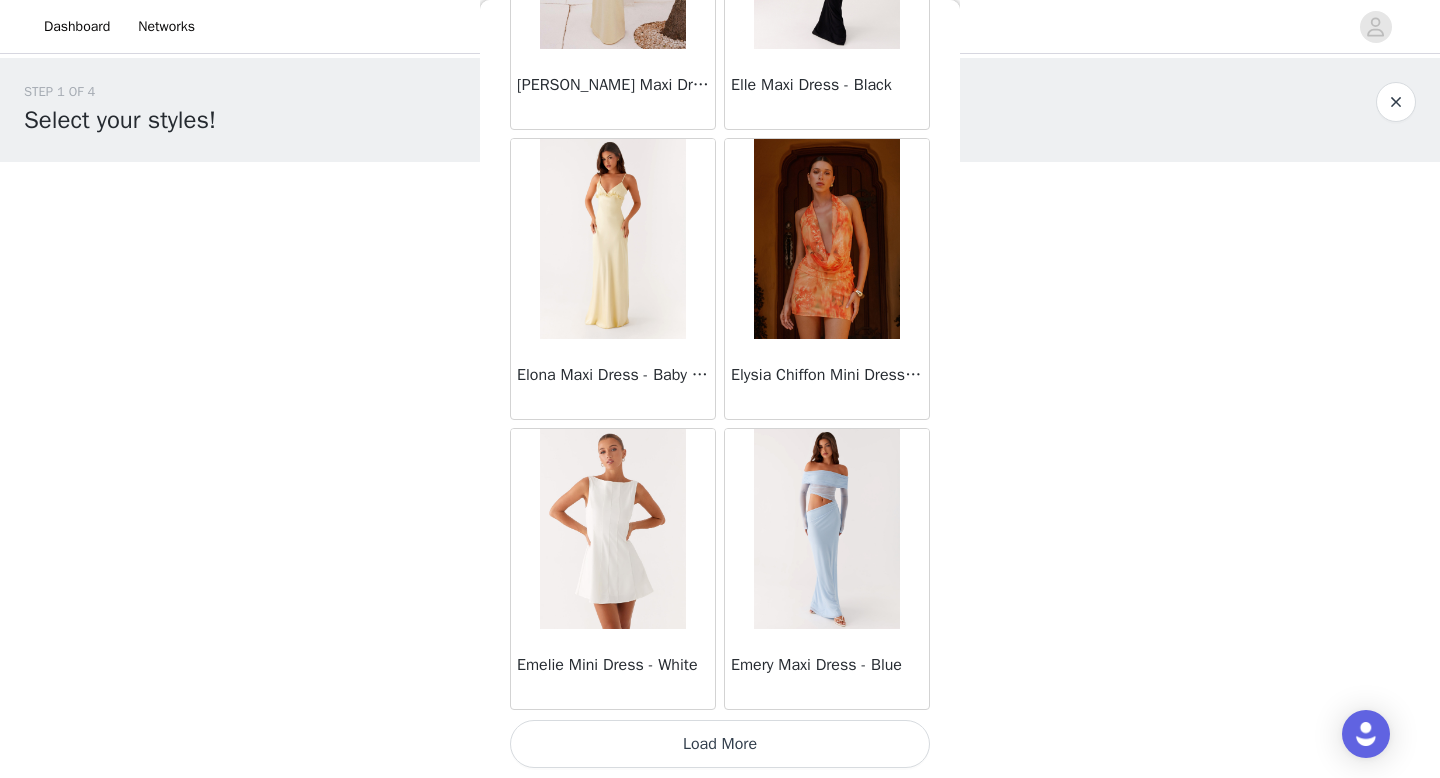 click on "Load More" at bounding box center [720, 744] 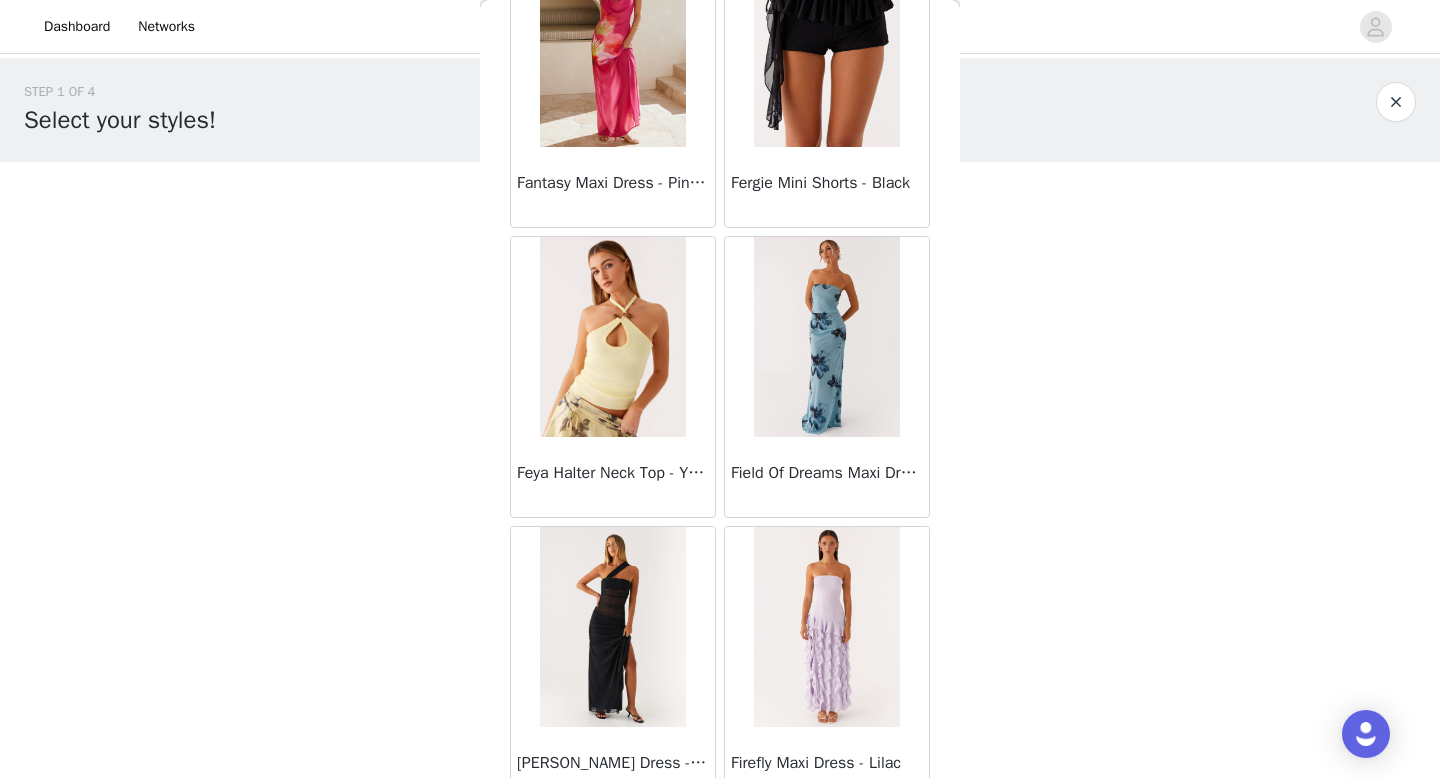 scroll, scrollTop: 22582, scrollLeft: 0, axis: vertical 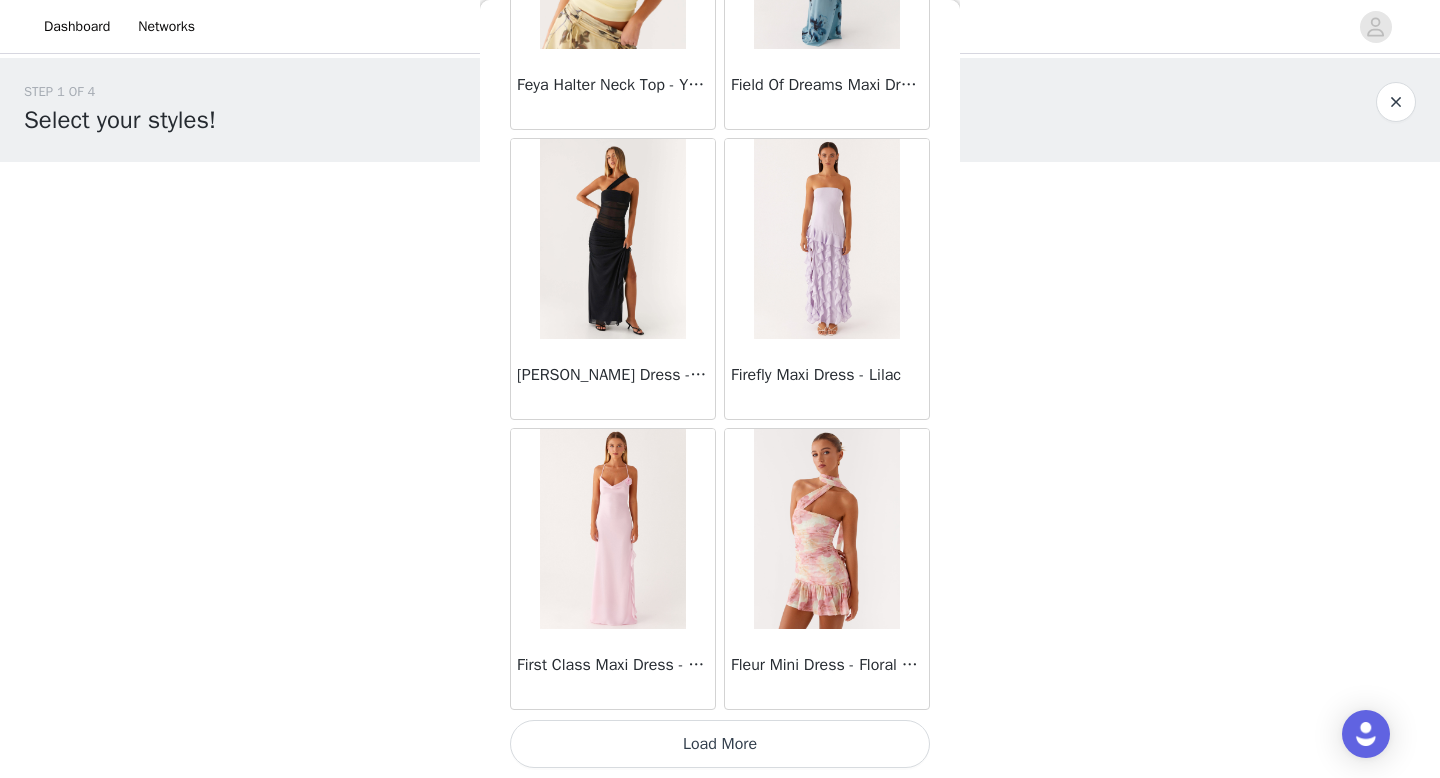 click on "Load More" at bounding box center [720, 744] 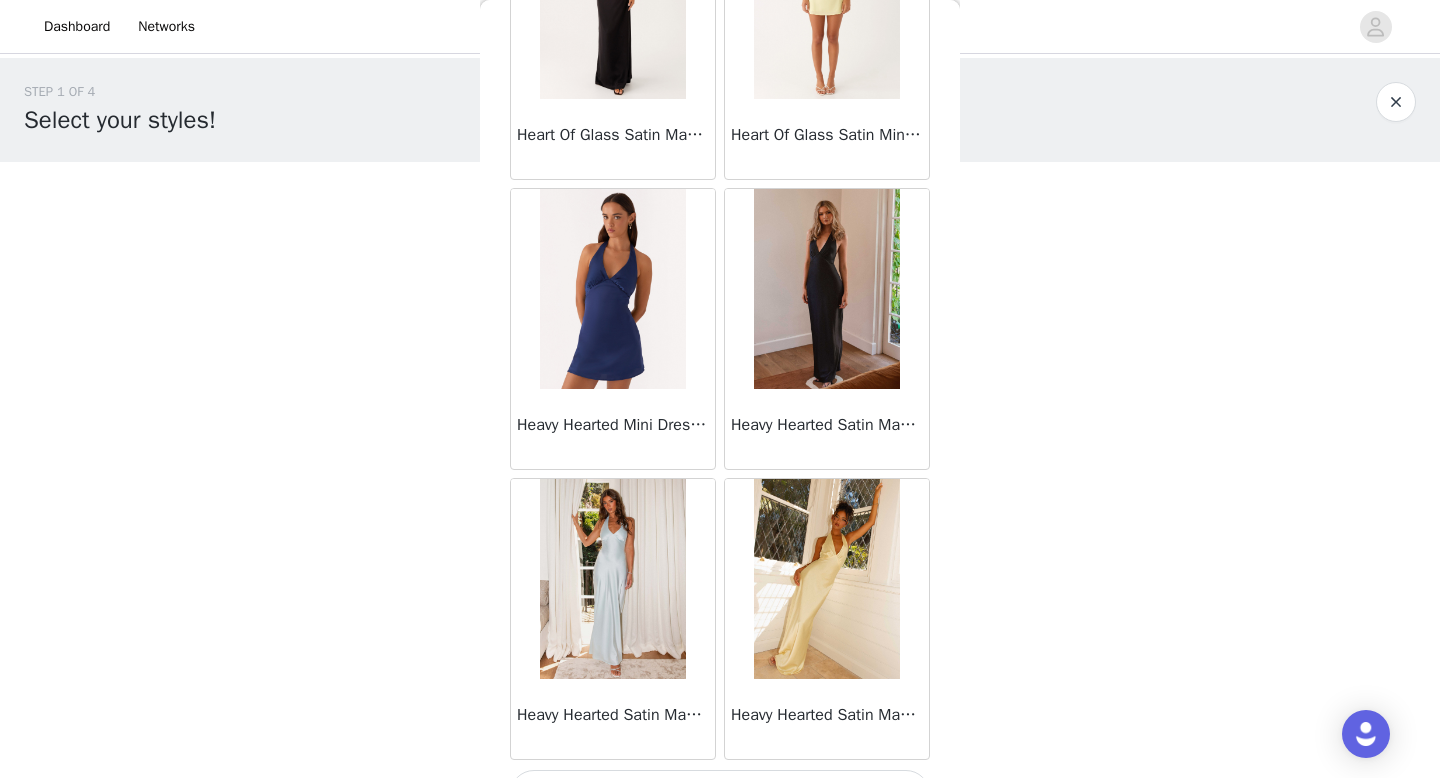 scroll, scrollTop: 25482, scrollLeft: 0, axis: vertical 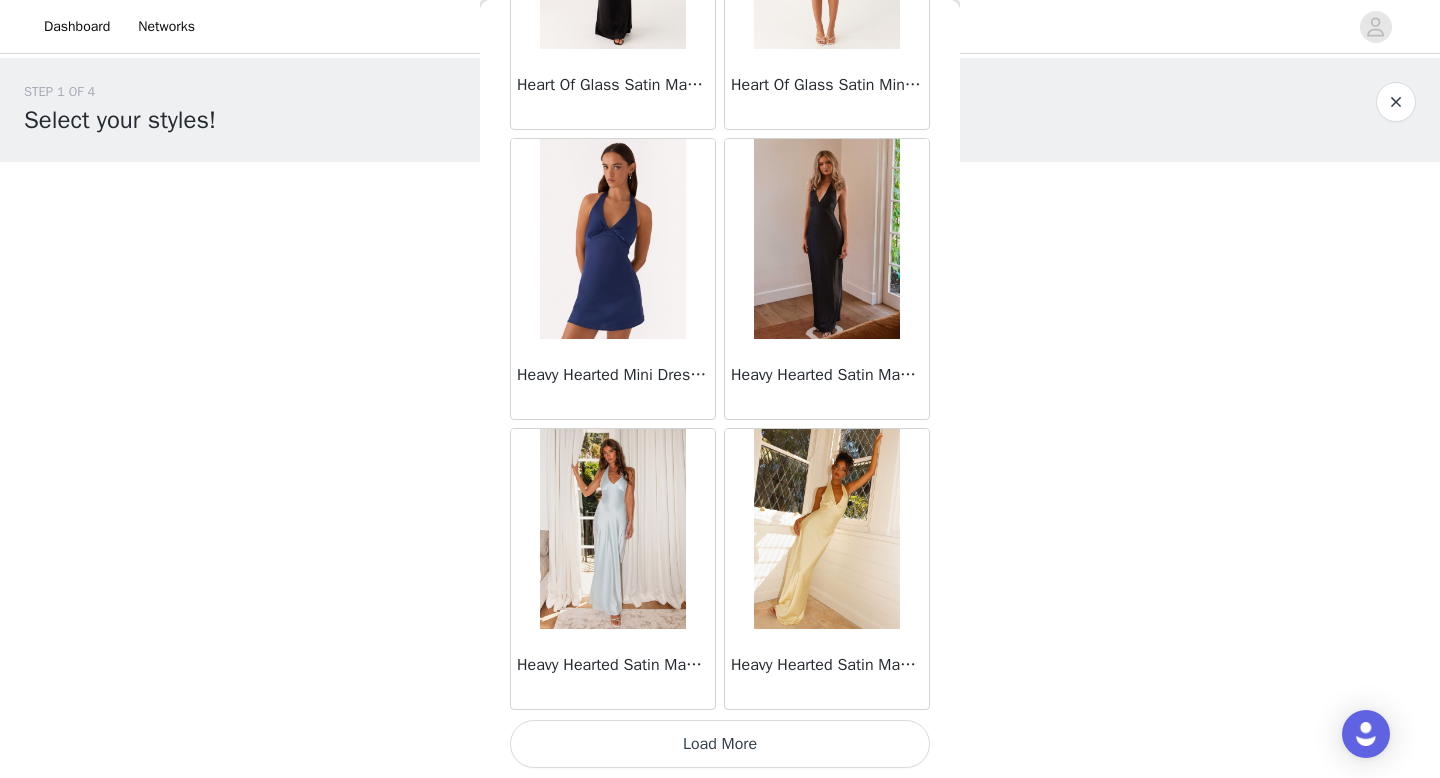 click on "Load More" at bounding box center (720, 744) 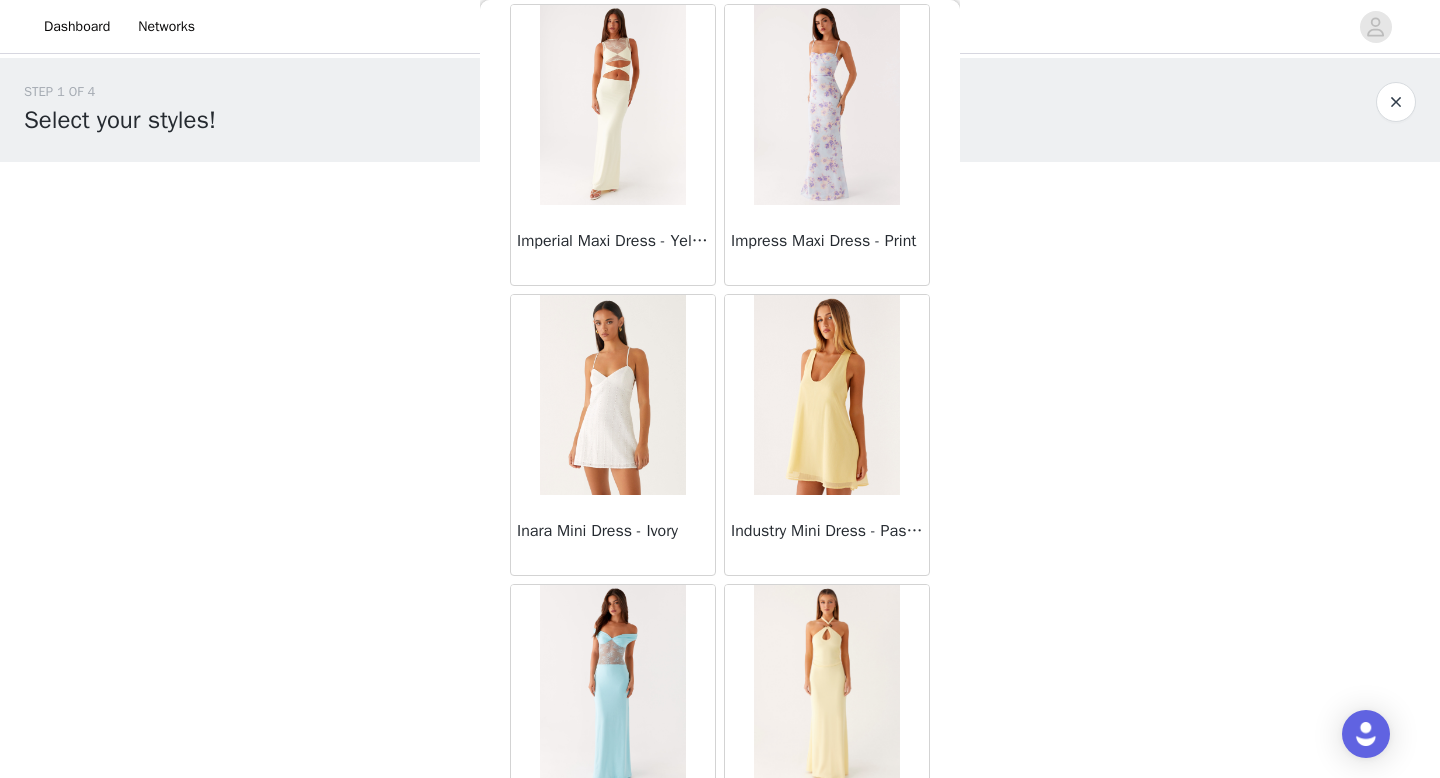 scroll, scrollTop: 28382, scrollLeft: 0, axis: vertical 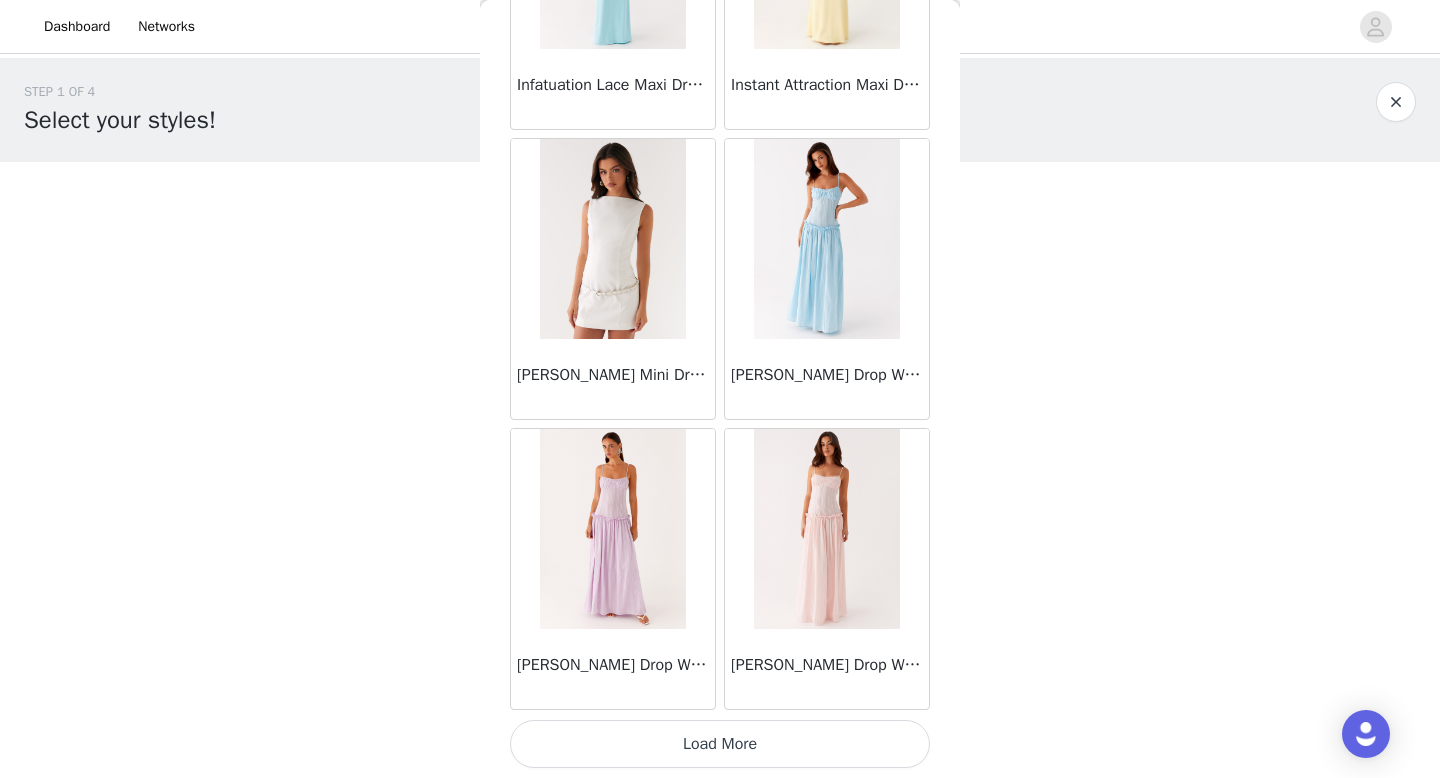 click on "Load More" at bounding box center [720, 744] 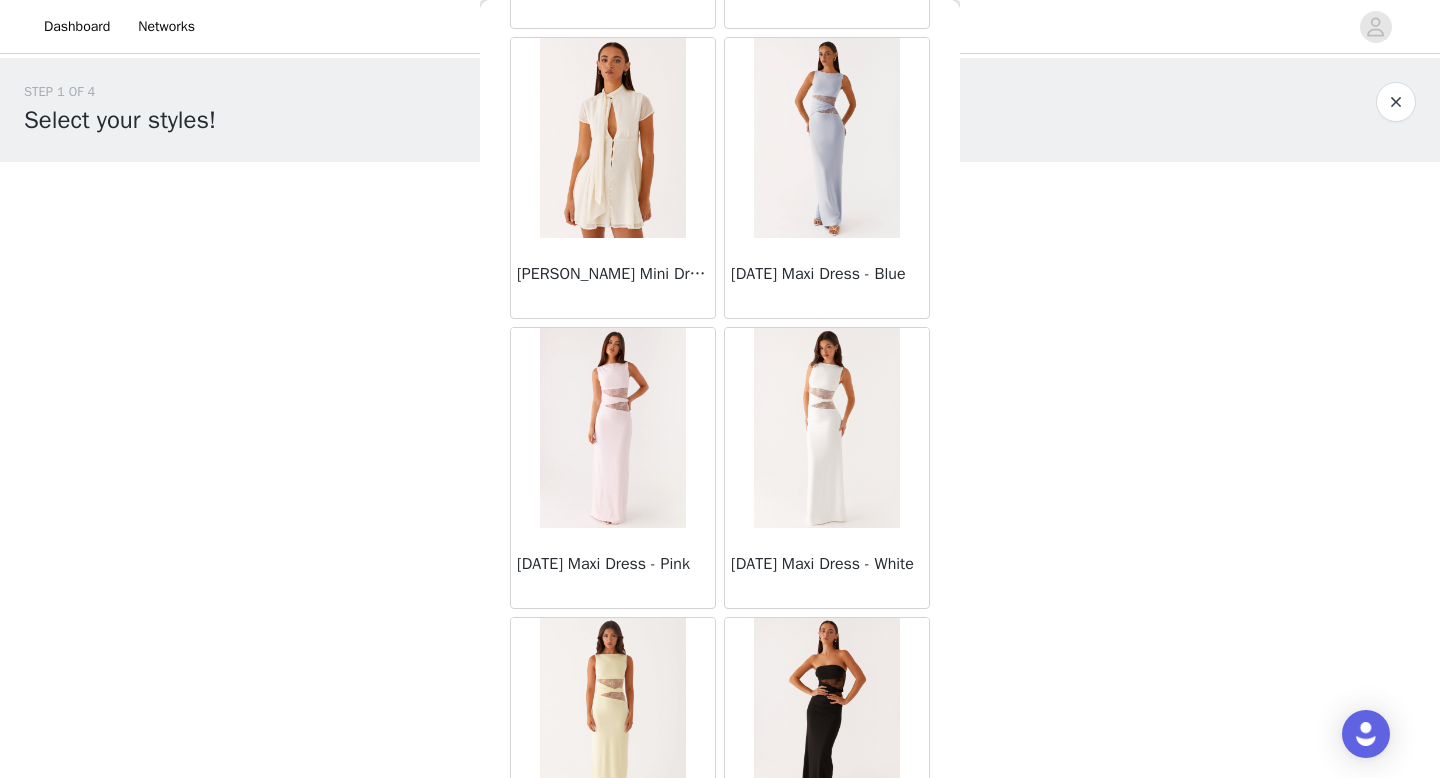 scroll, scrollTop: 30176, scrollLeft: 0, axis: vertical 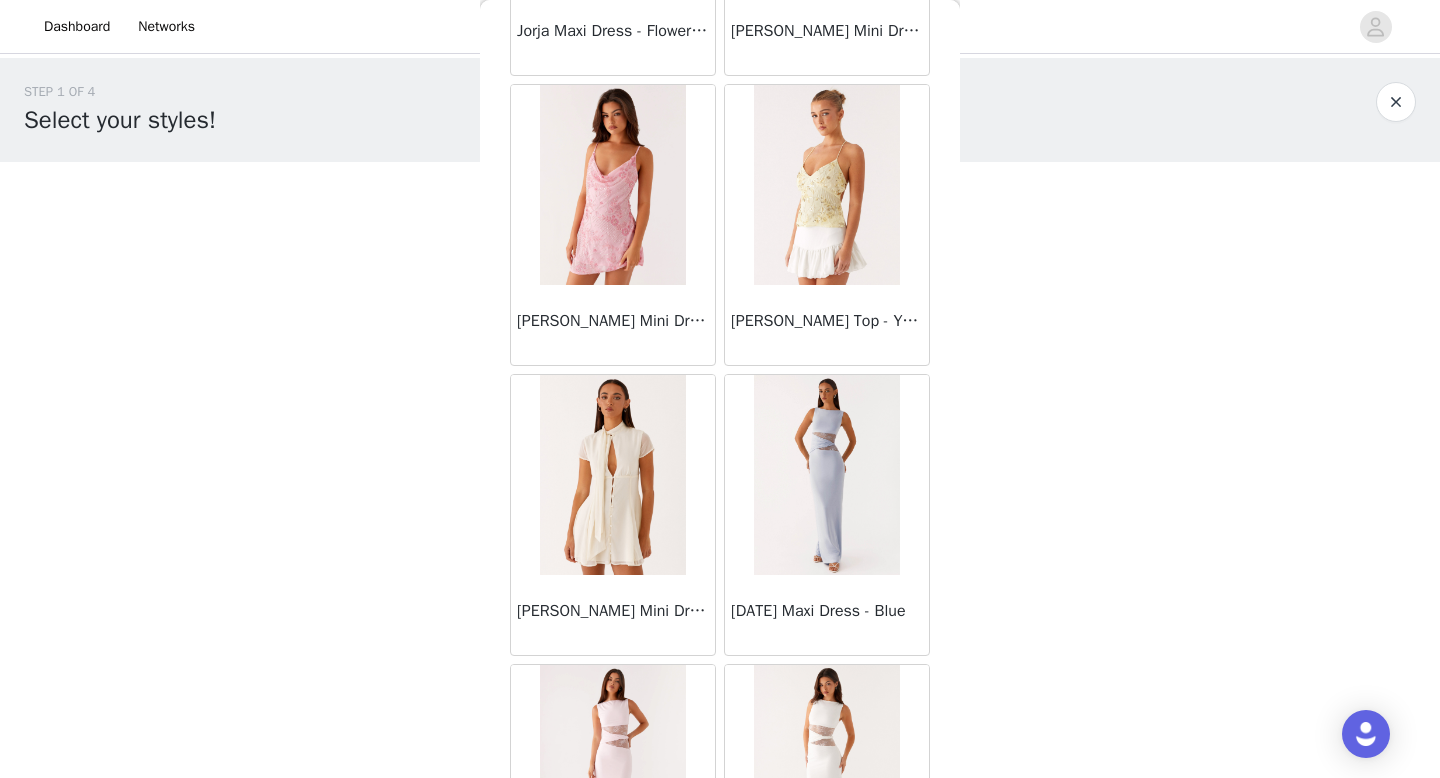 click at bounding box center (826, 185) 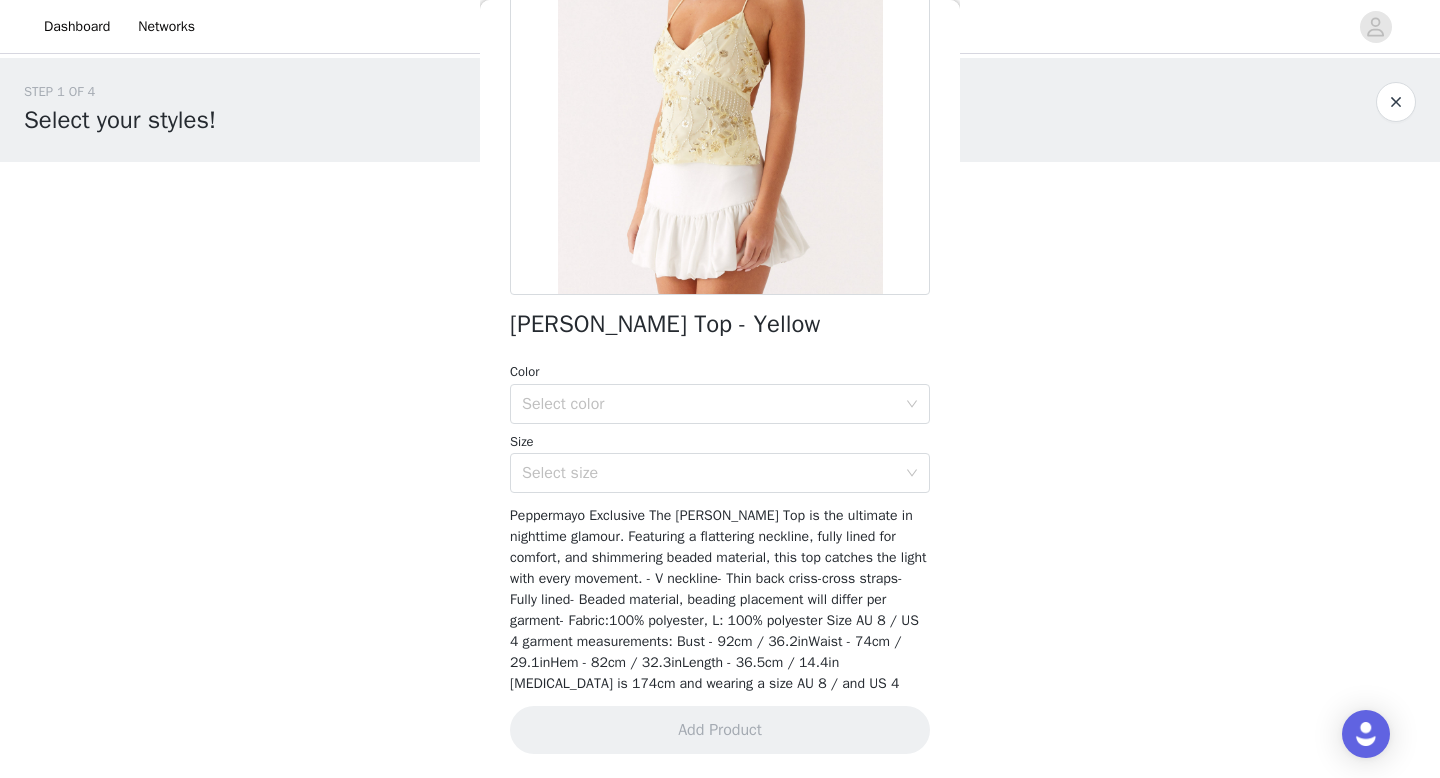 scroll, scrollTop: 276, scrollLeft: 0, axis: vertical 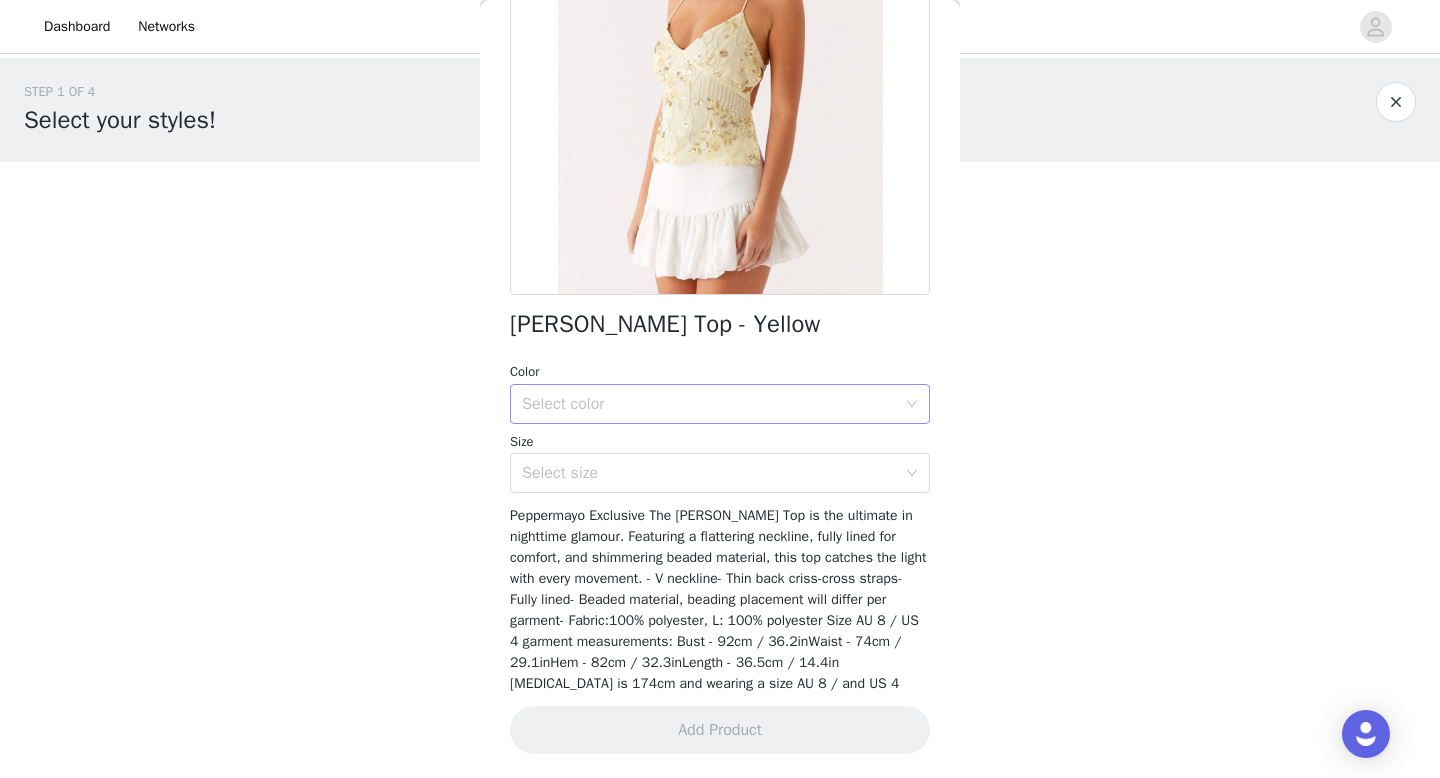 click on "Select color" at bounding box center (709, 404) 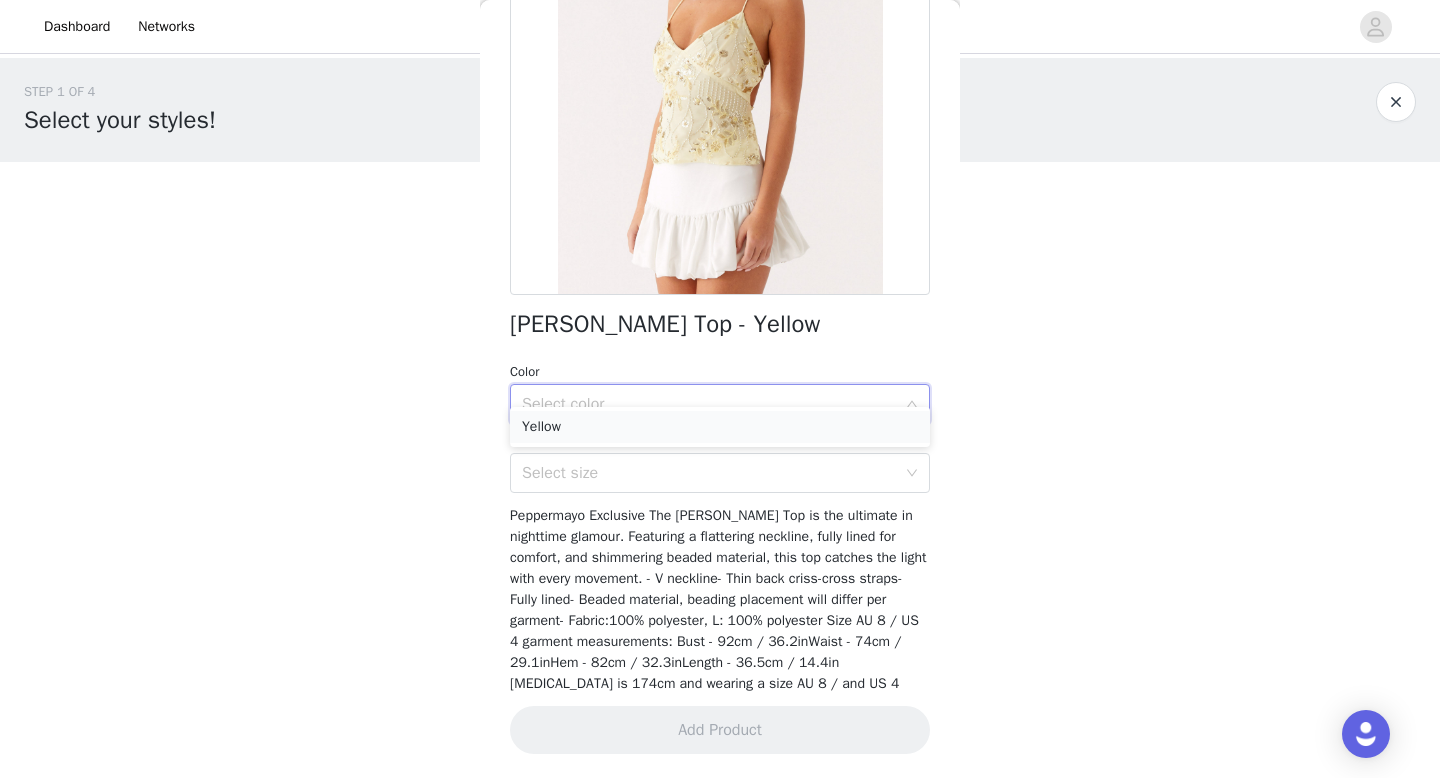 click on "Yellow" at bounding box center (720, 427) 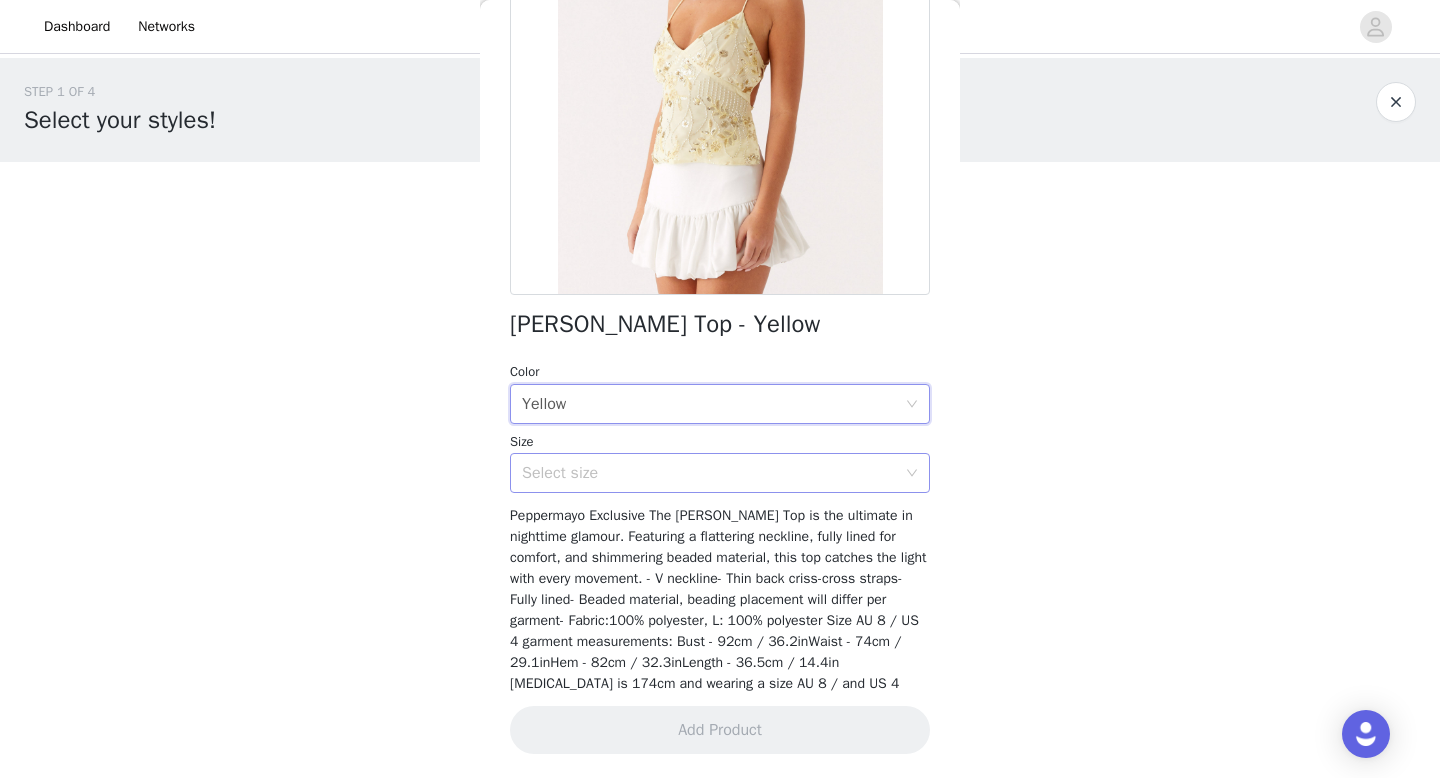 click on "Select size" at bounding box center (709, 473) 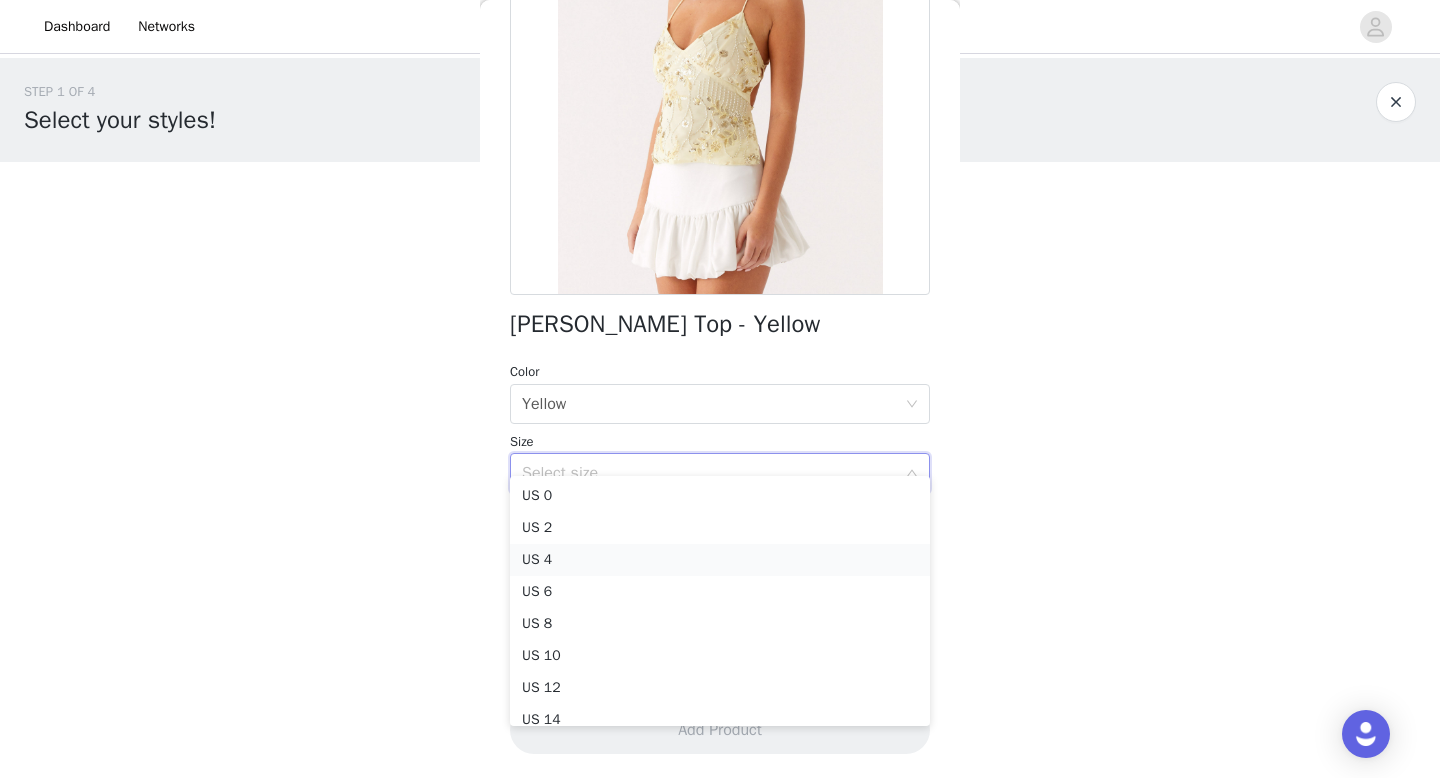 click on "US 4" at bounding box center [720, 560] 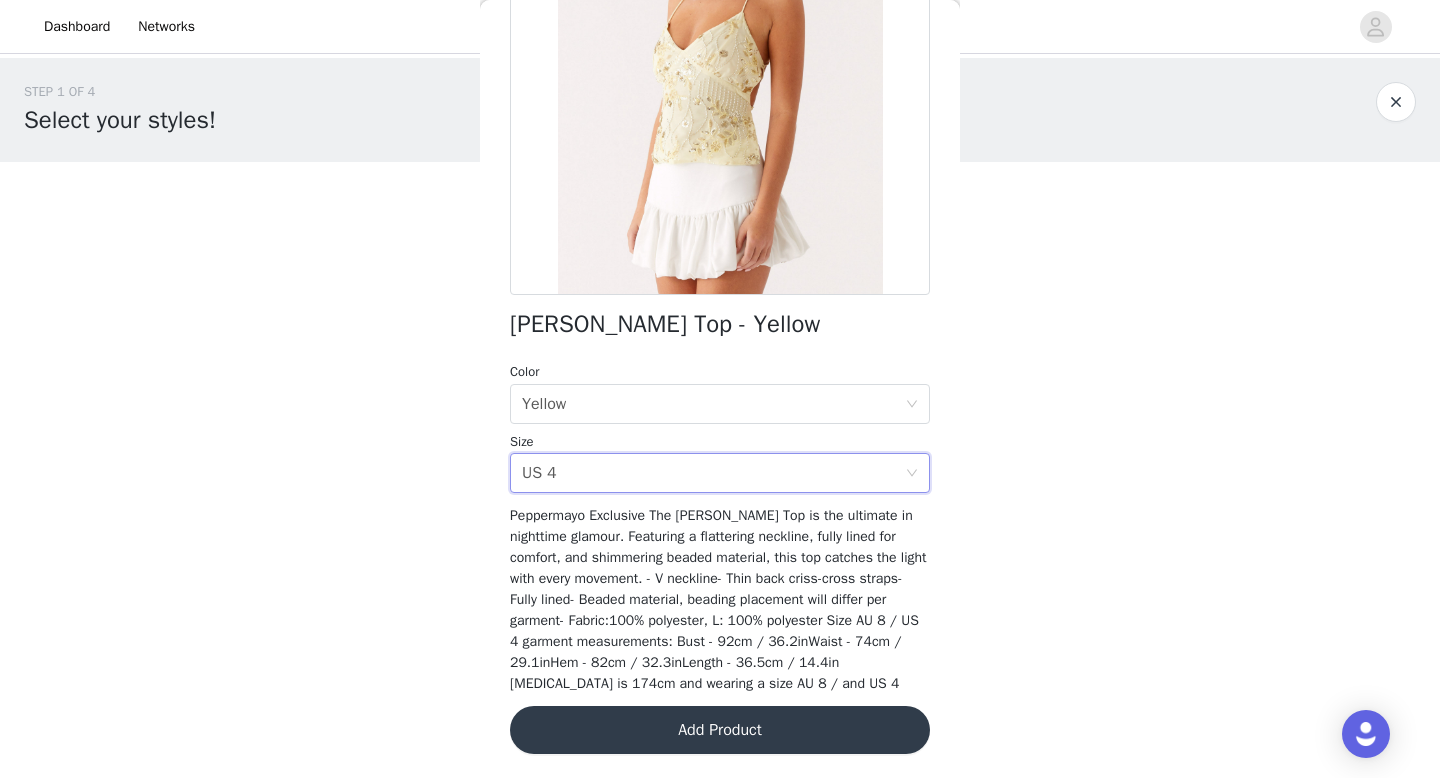 click on "Add Product" at bounding box center (720, 730) 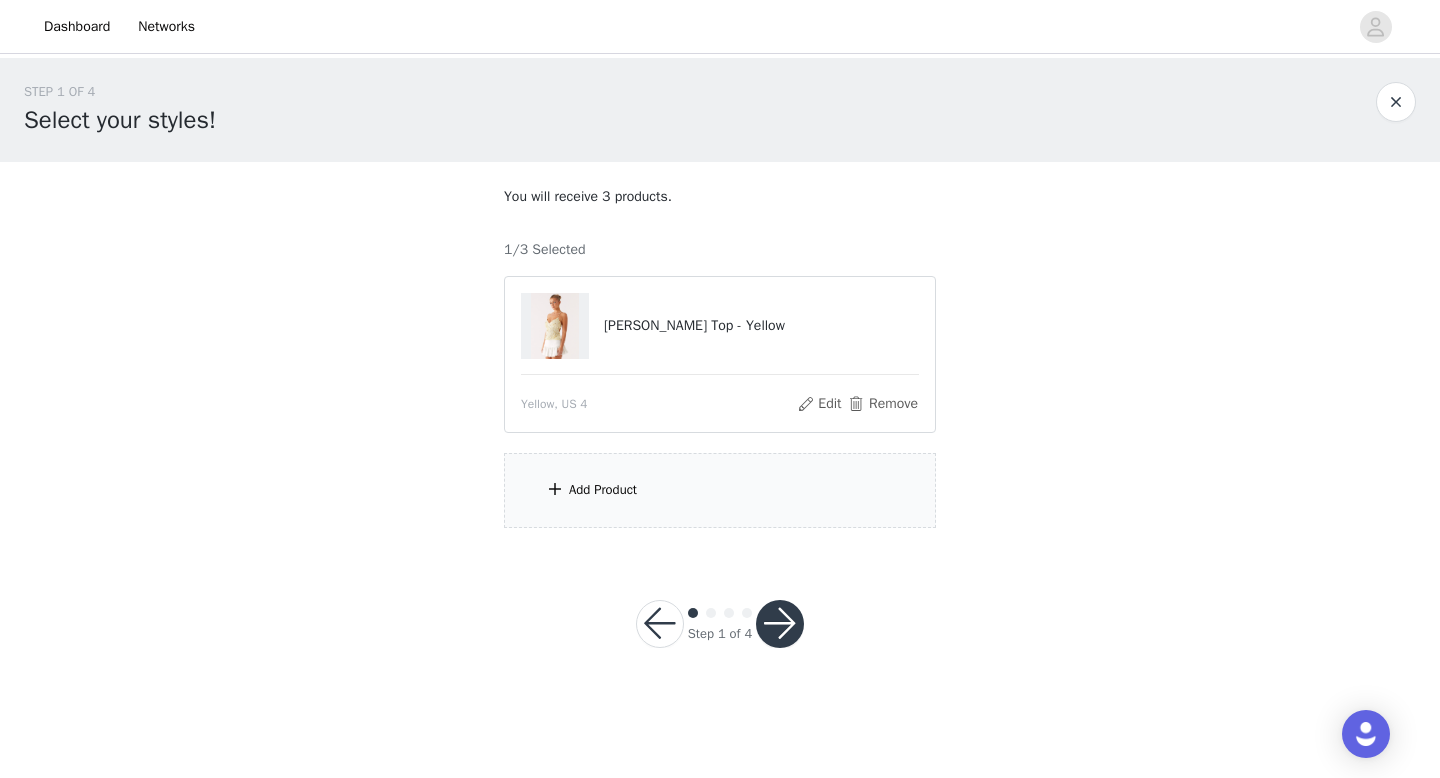 click on "Add Product" at bounding box center [720, 490] 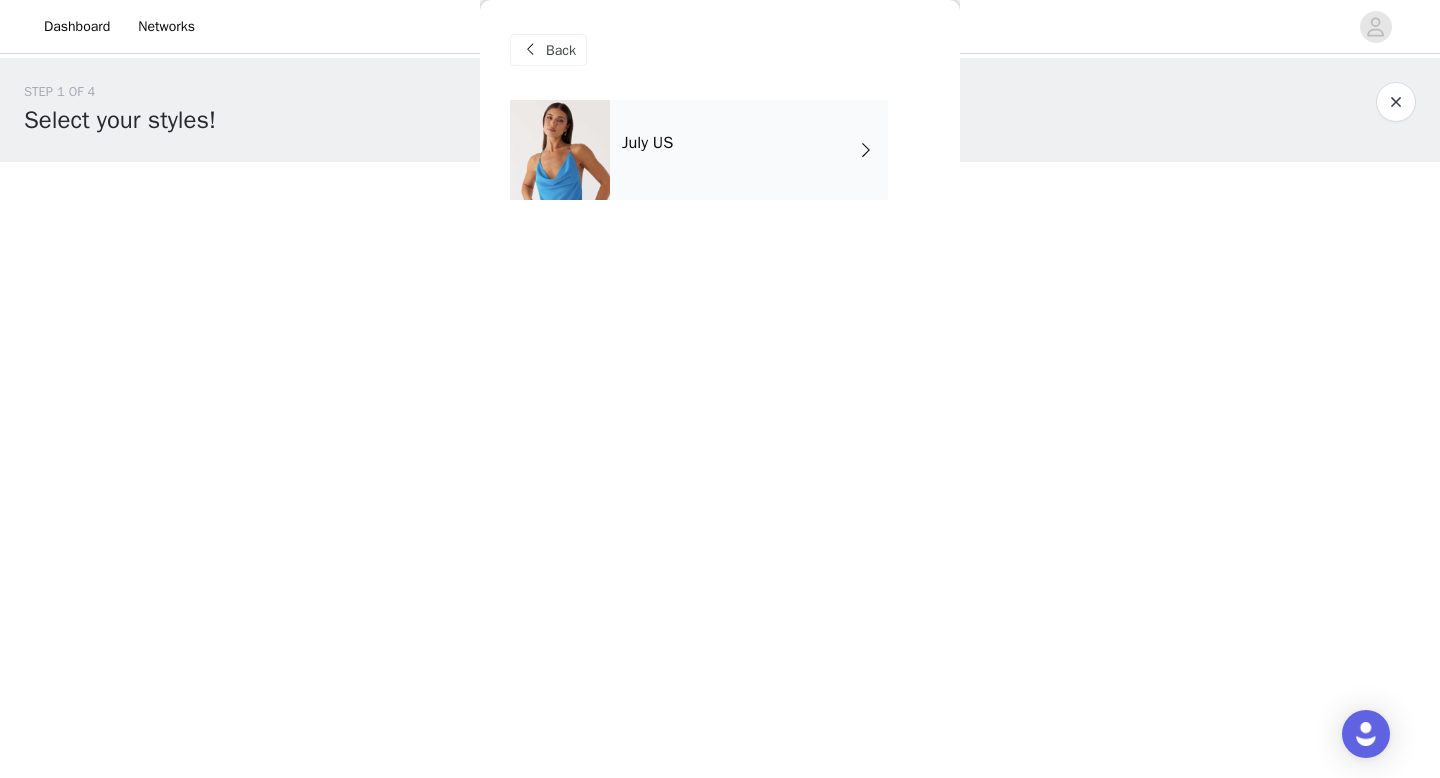 click on "July US" at bounding box center (749, 150) 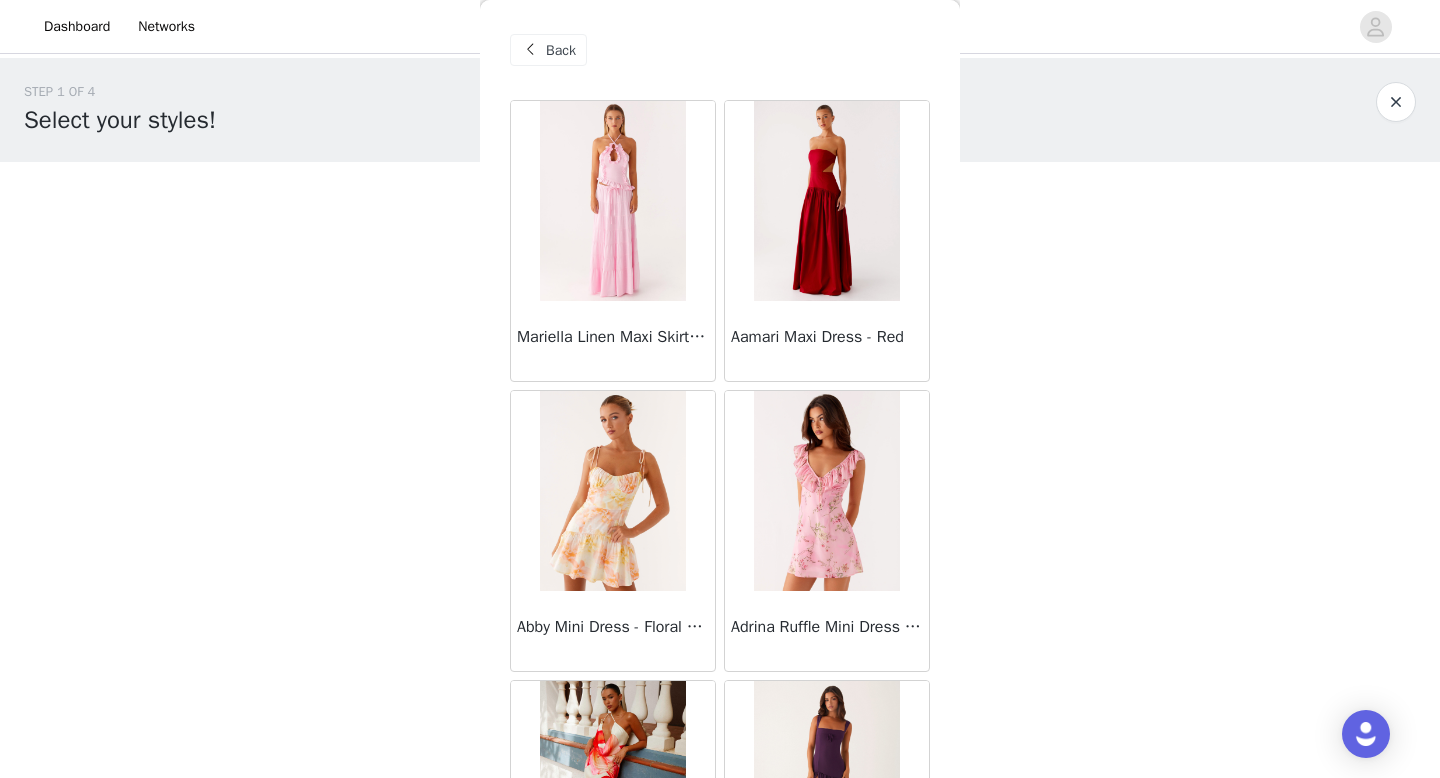 scroll, scrollTop: 2282, scrollLeft: 0, axis: vertical 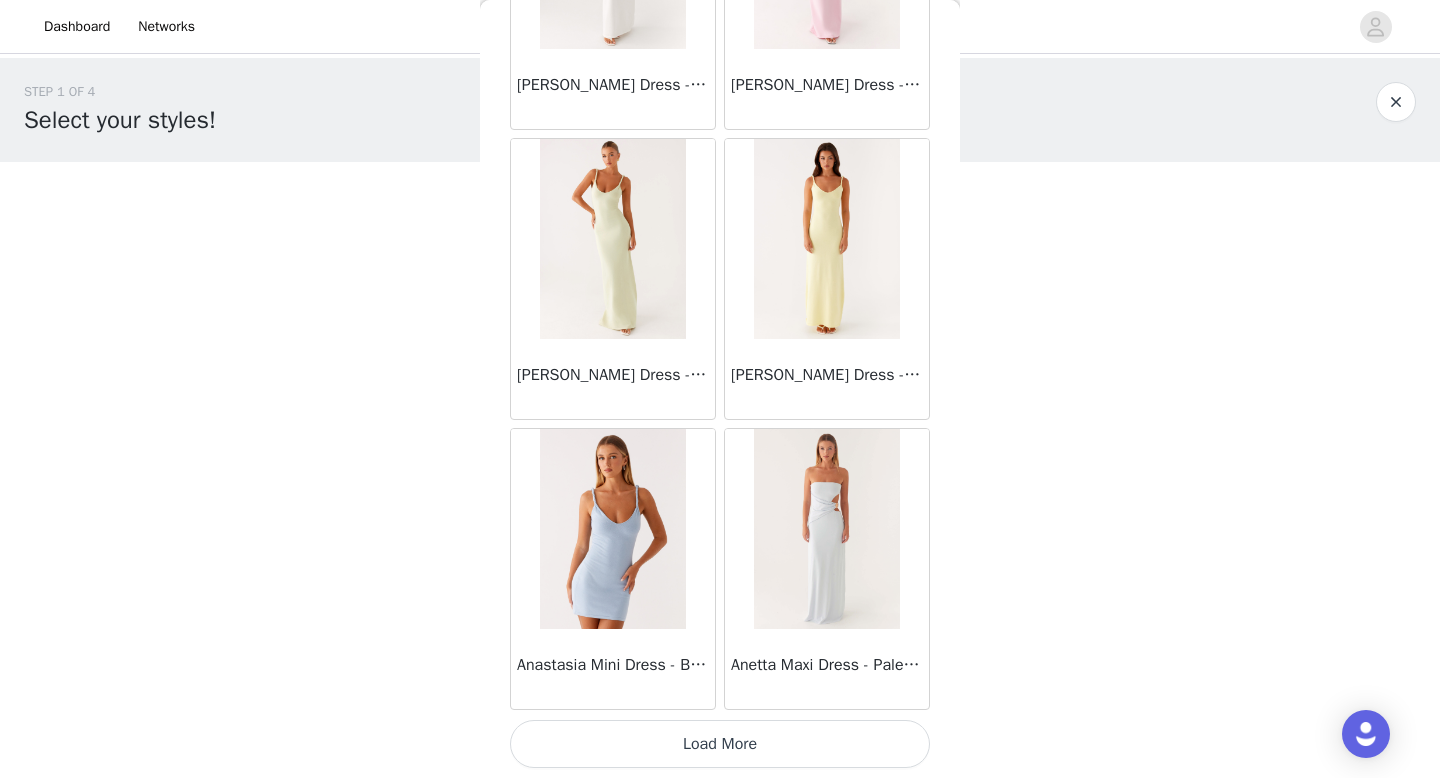 click on "Load More" at bounding box center [720, 744] 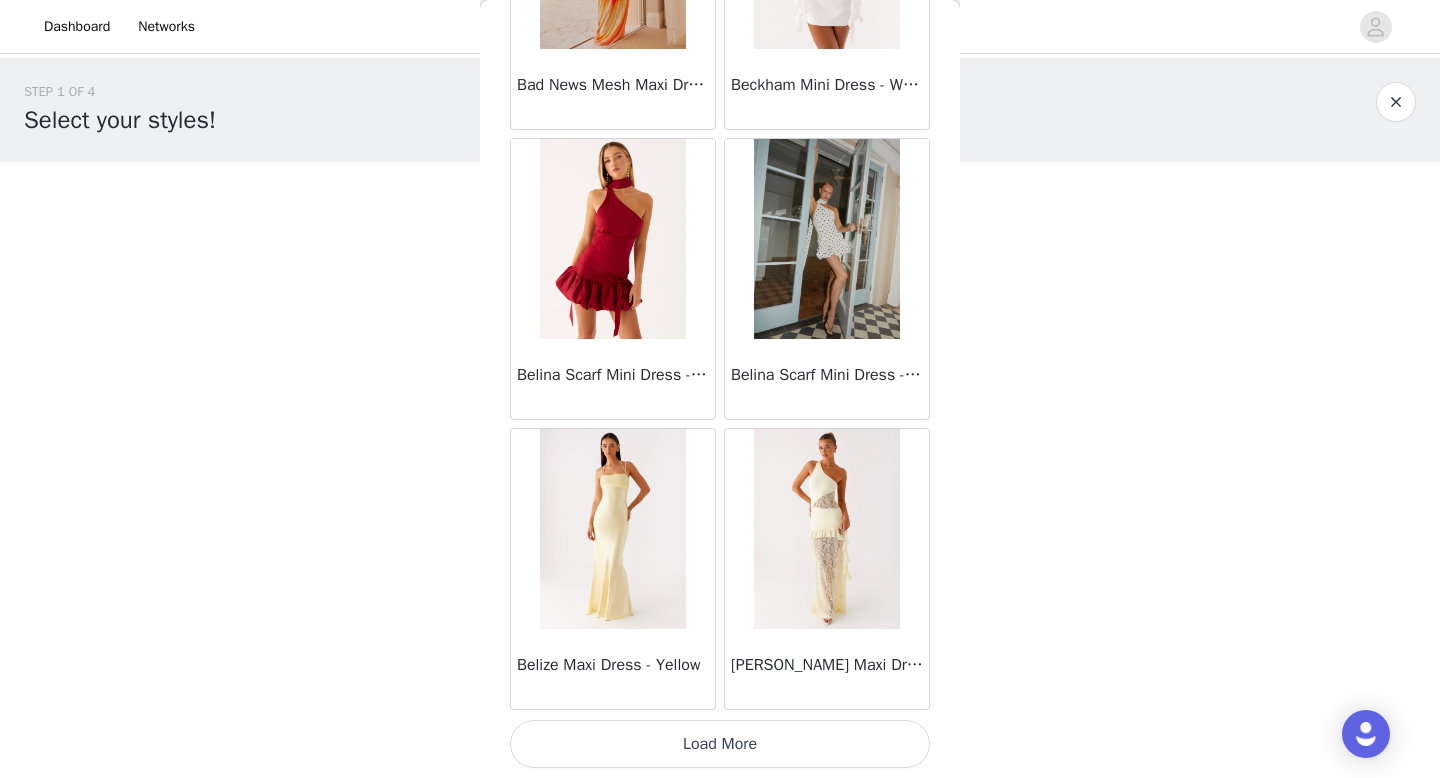 click on "Load More" at bounding box center [720, 744] 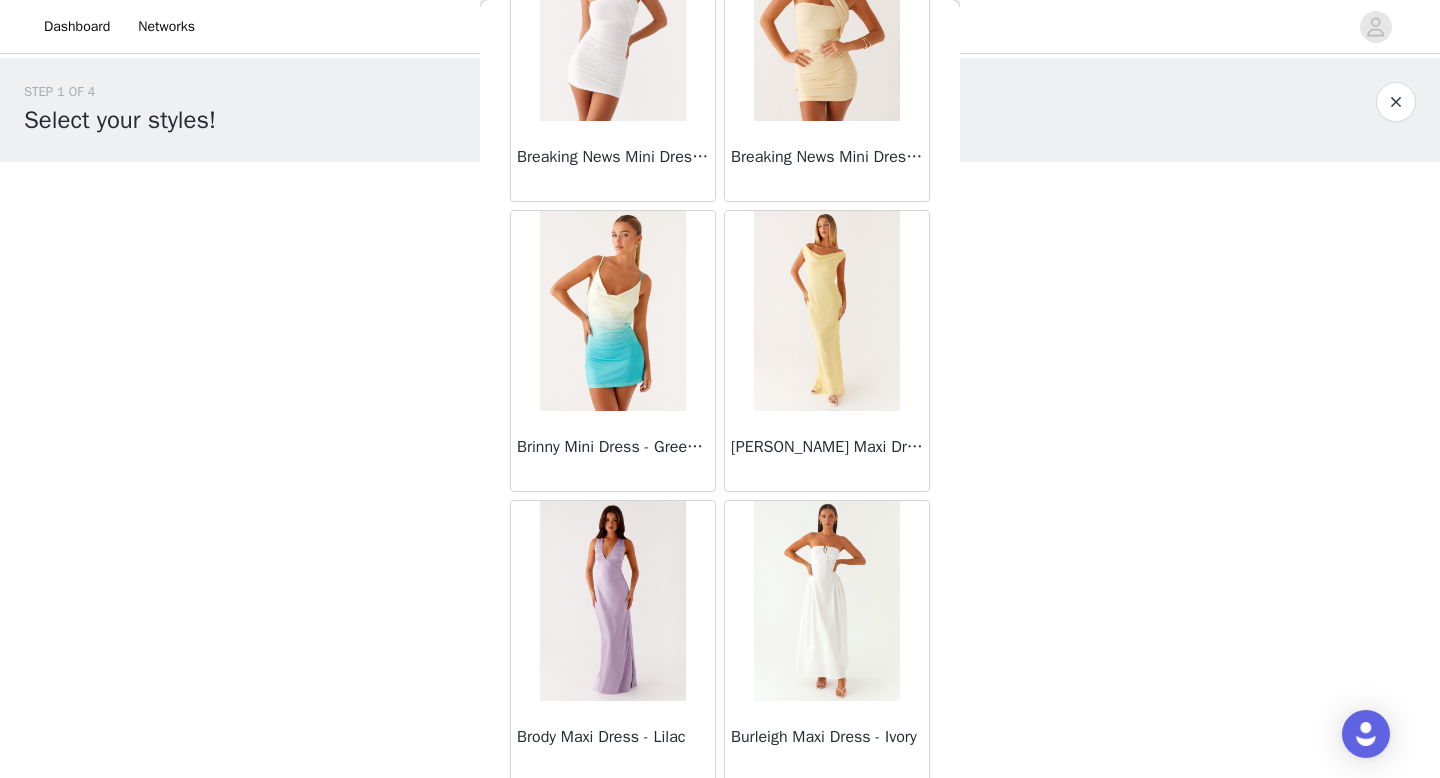 scroll, scrollTop: 8082, scrollLeft: 0, axis: vertical 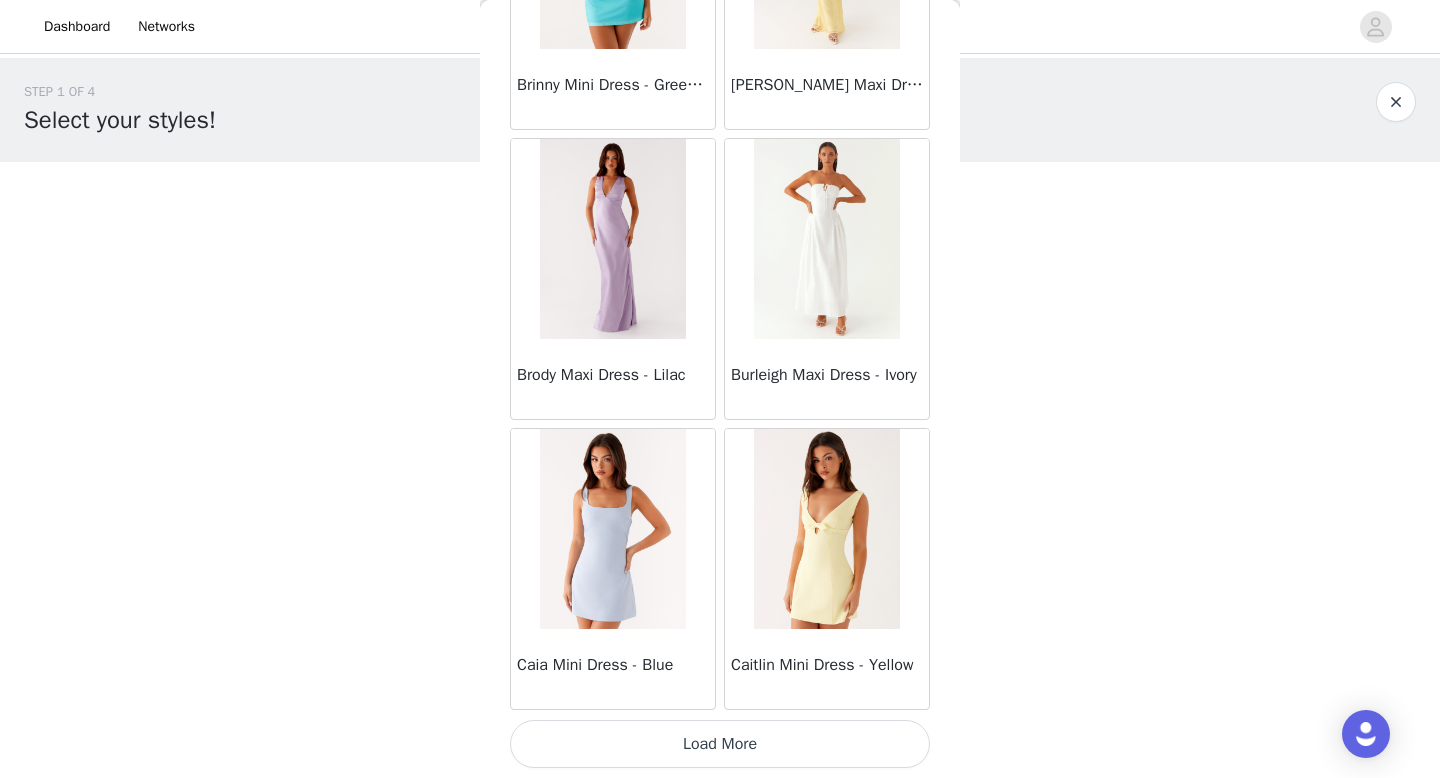 click on "Load More" at bounding box center (720, 744) 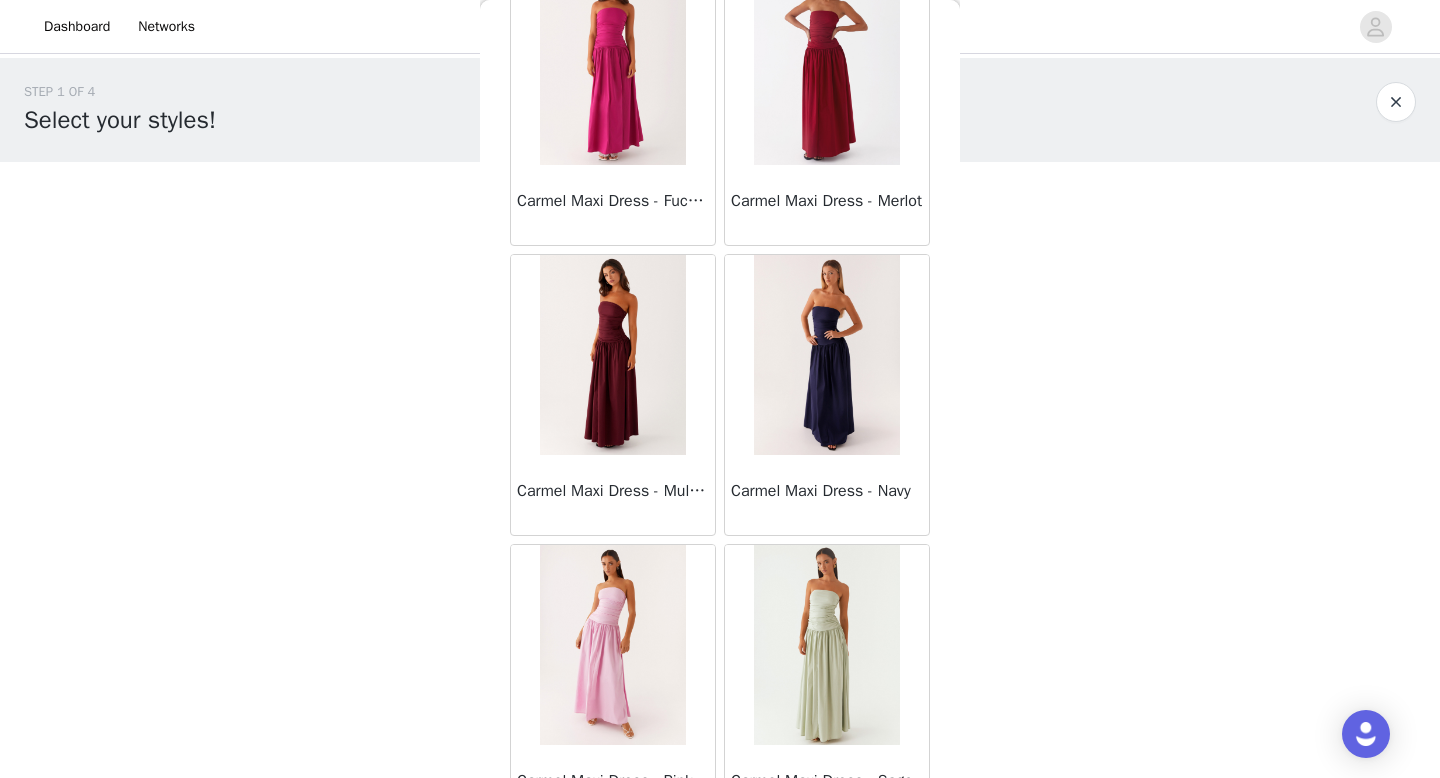 scroll, scrollTop: 10982, scrollLeft: 0, axis: vertical 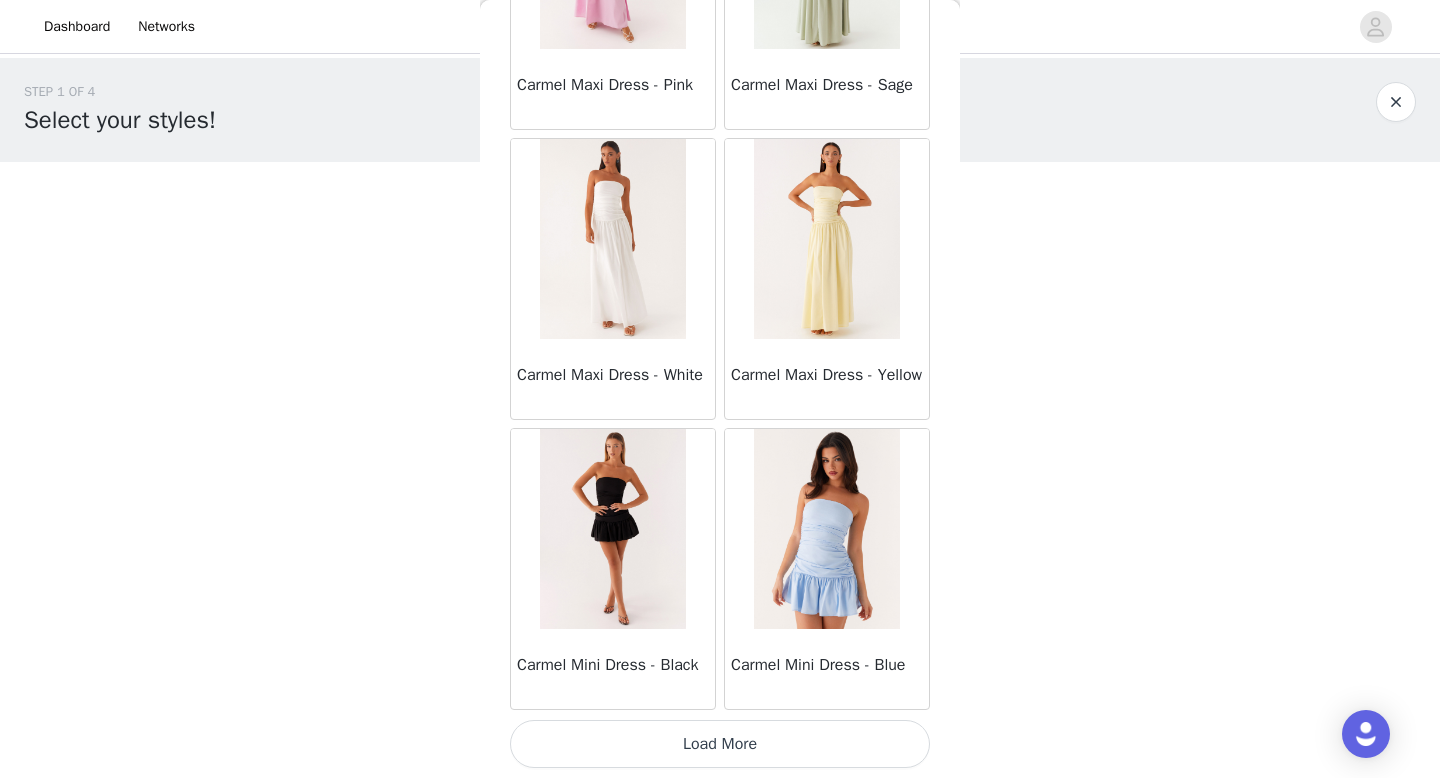 click on "Load More" at bounding box center [720, 744] 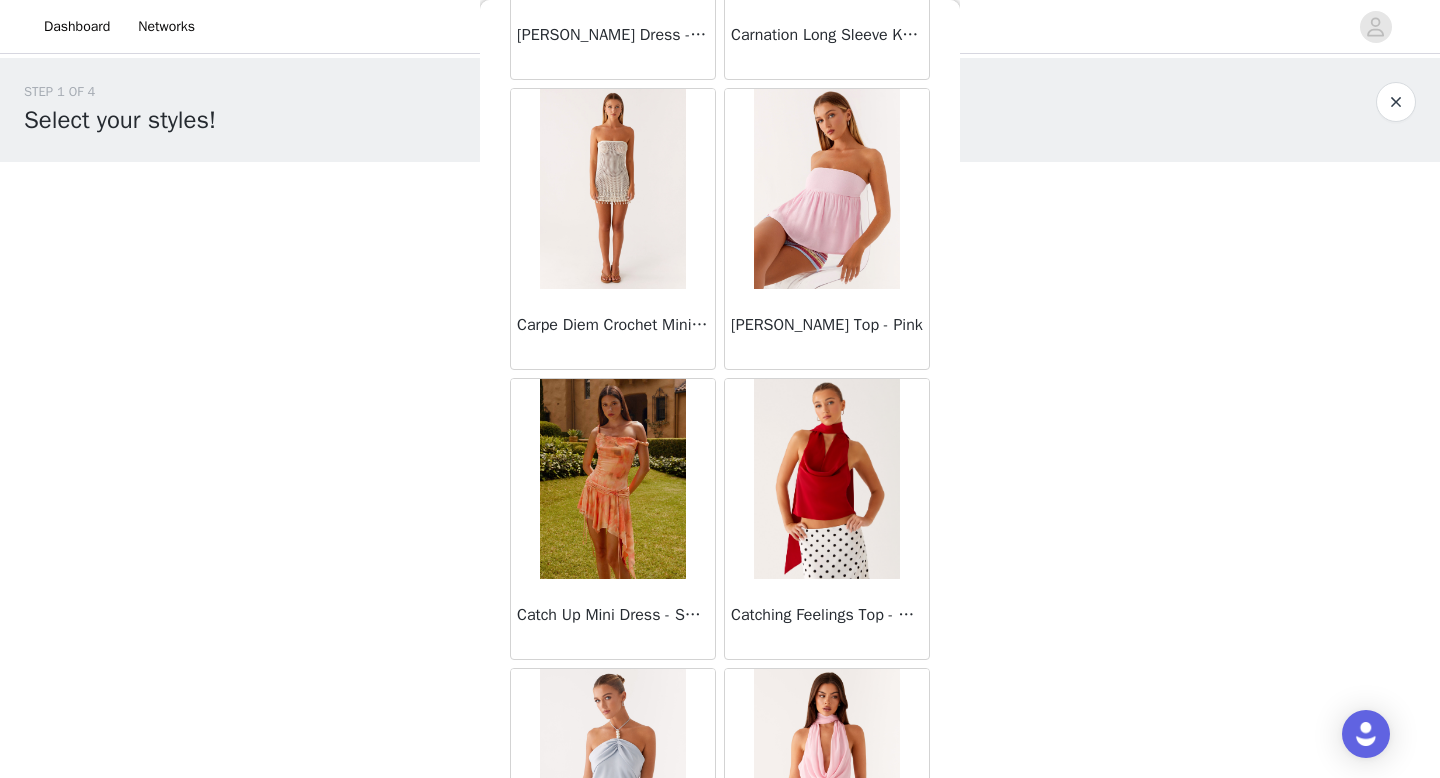 scroll, scrollTop: 13882, scrollLeft: 0, axis: vertical 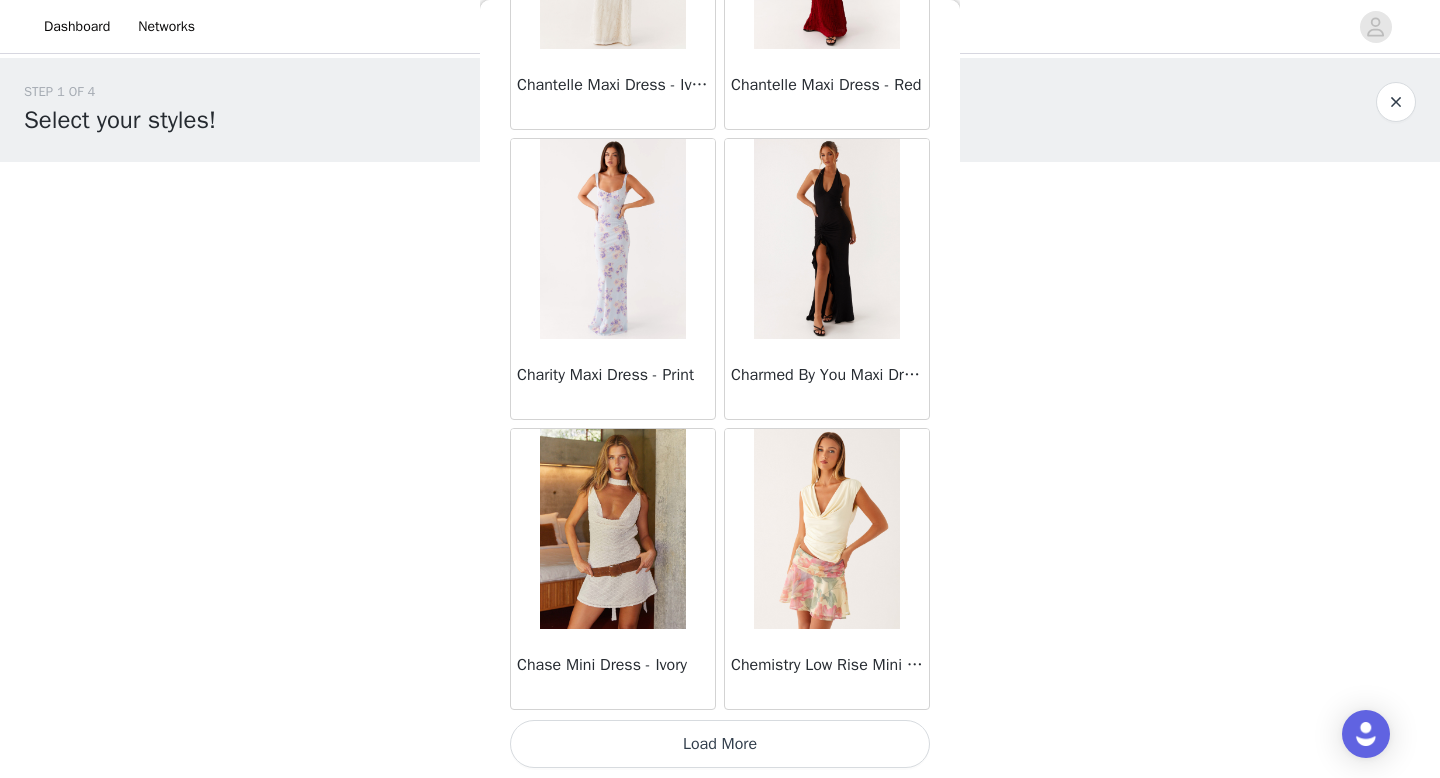 click on "Load More" at bounding box center [720, 744] 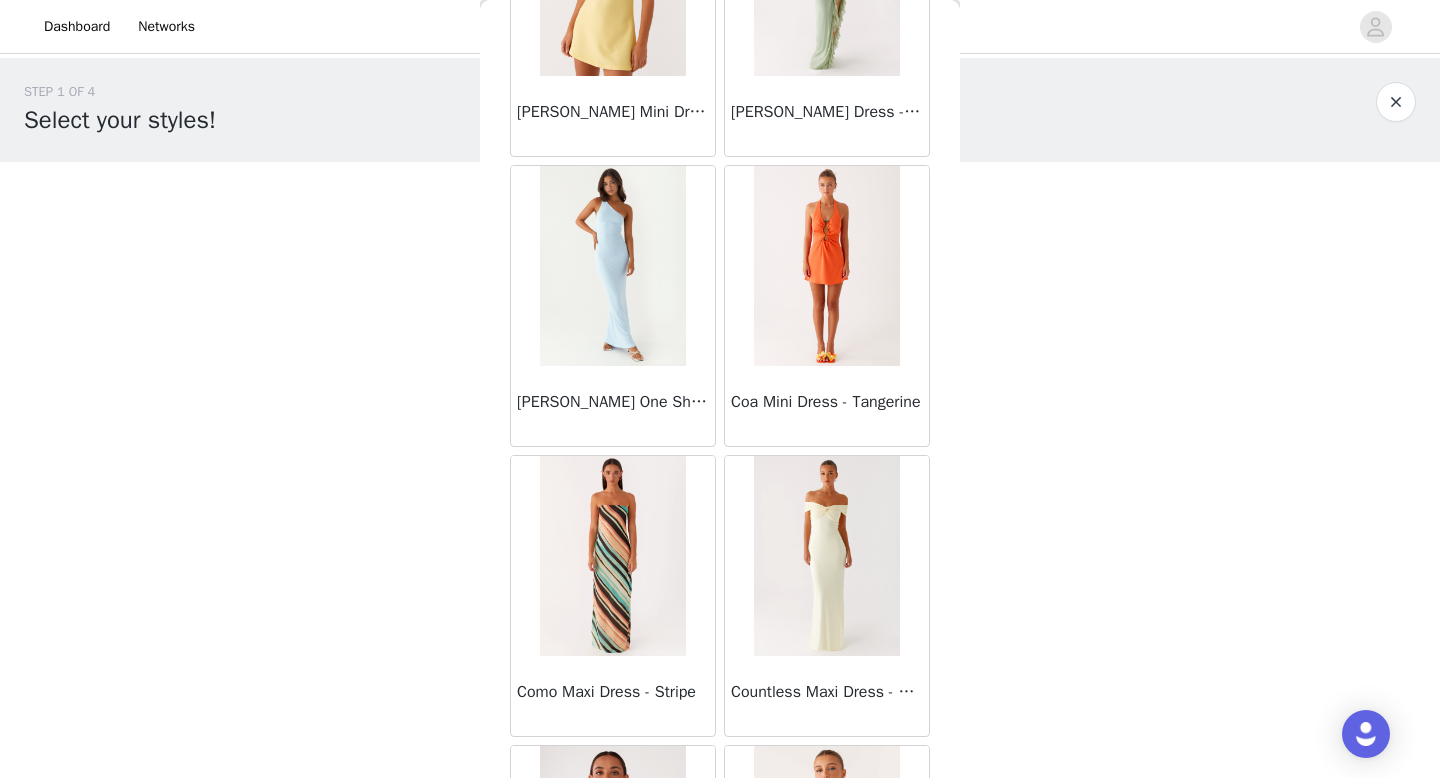 scroll, scrollTop: 16782, scrollLeft: 0, axis: vertical 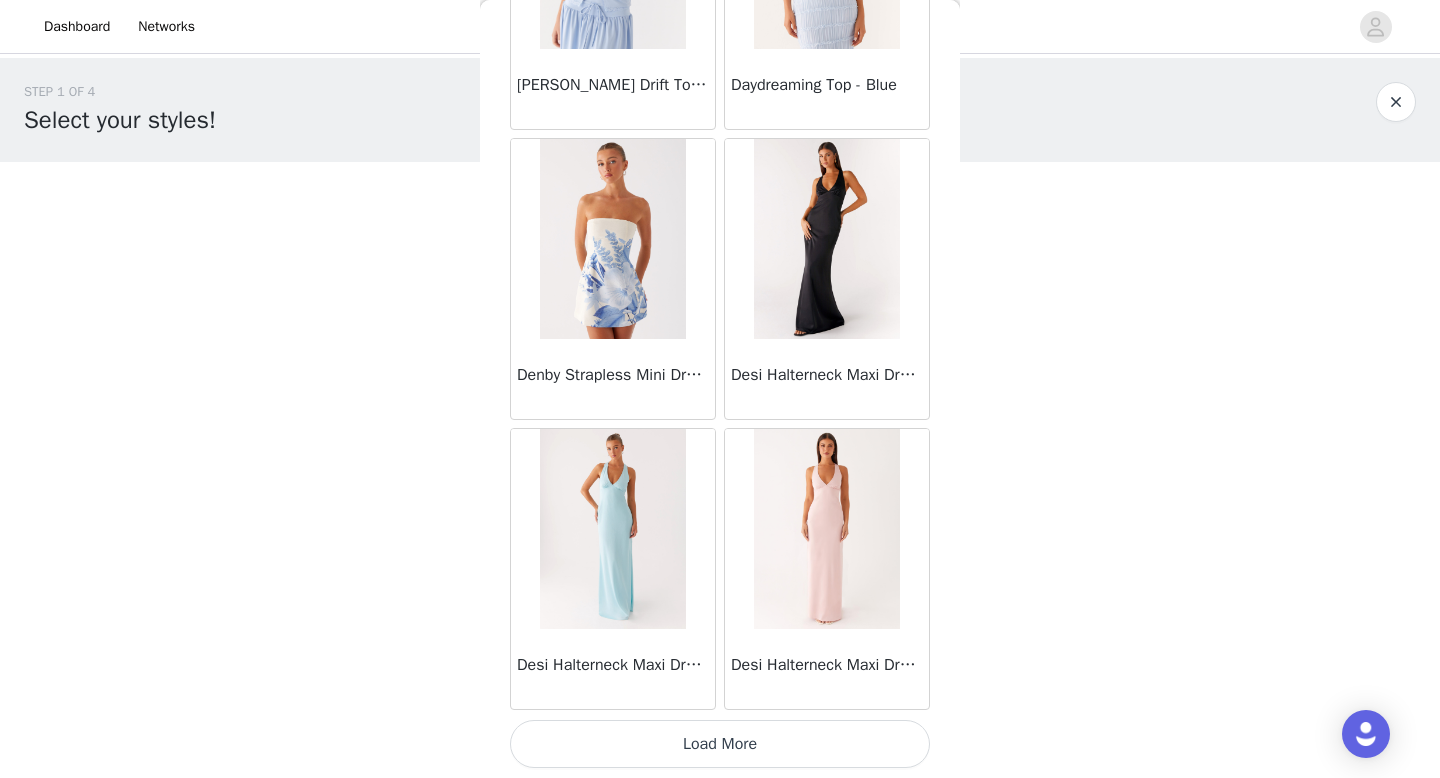click on "Load More" at bounding box center [720, 744] 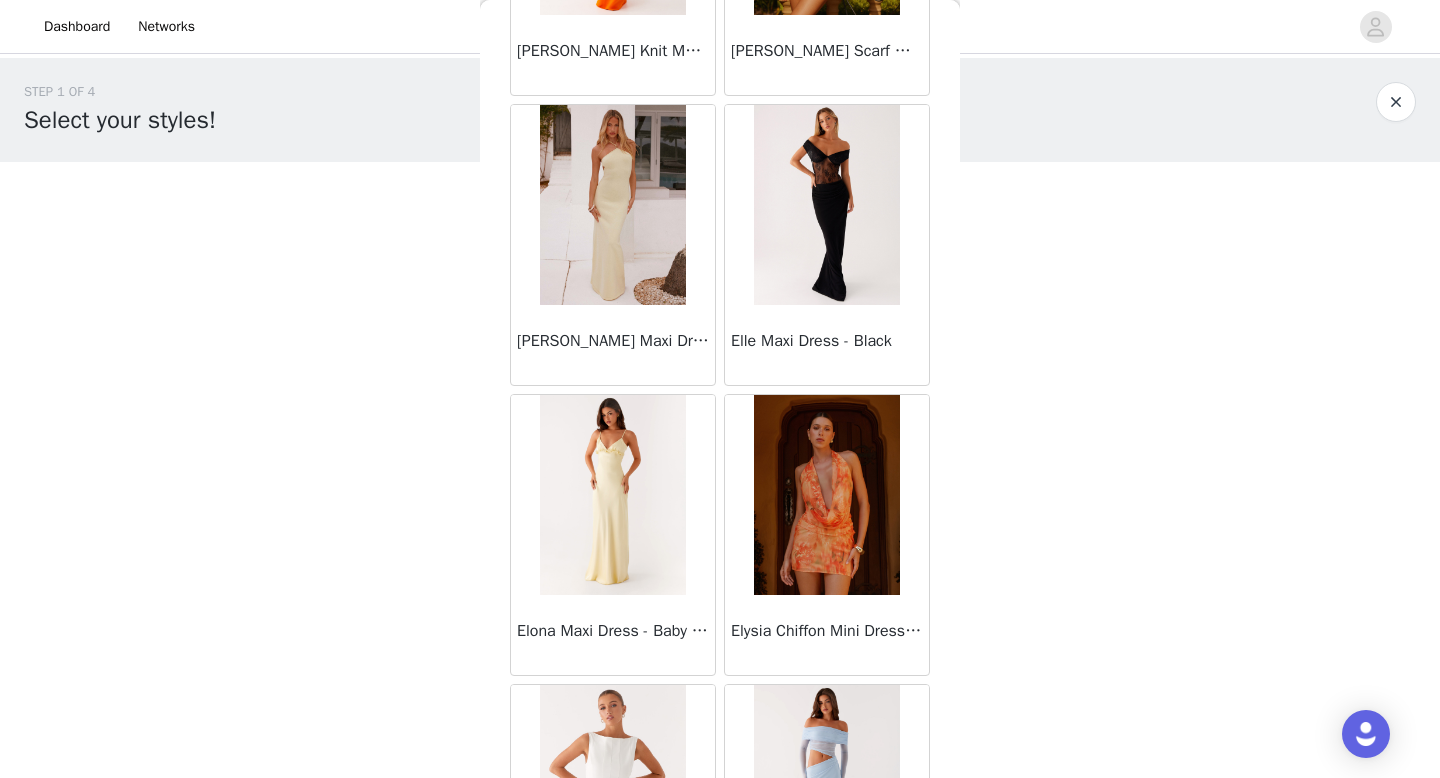 scroll, scrollTop: 19682, scrollLeft: 0, axis: vertical 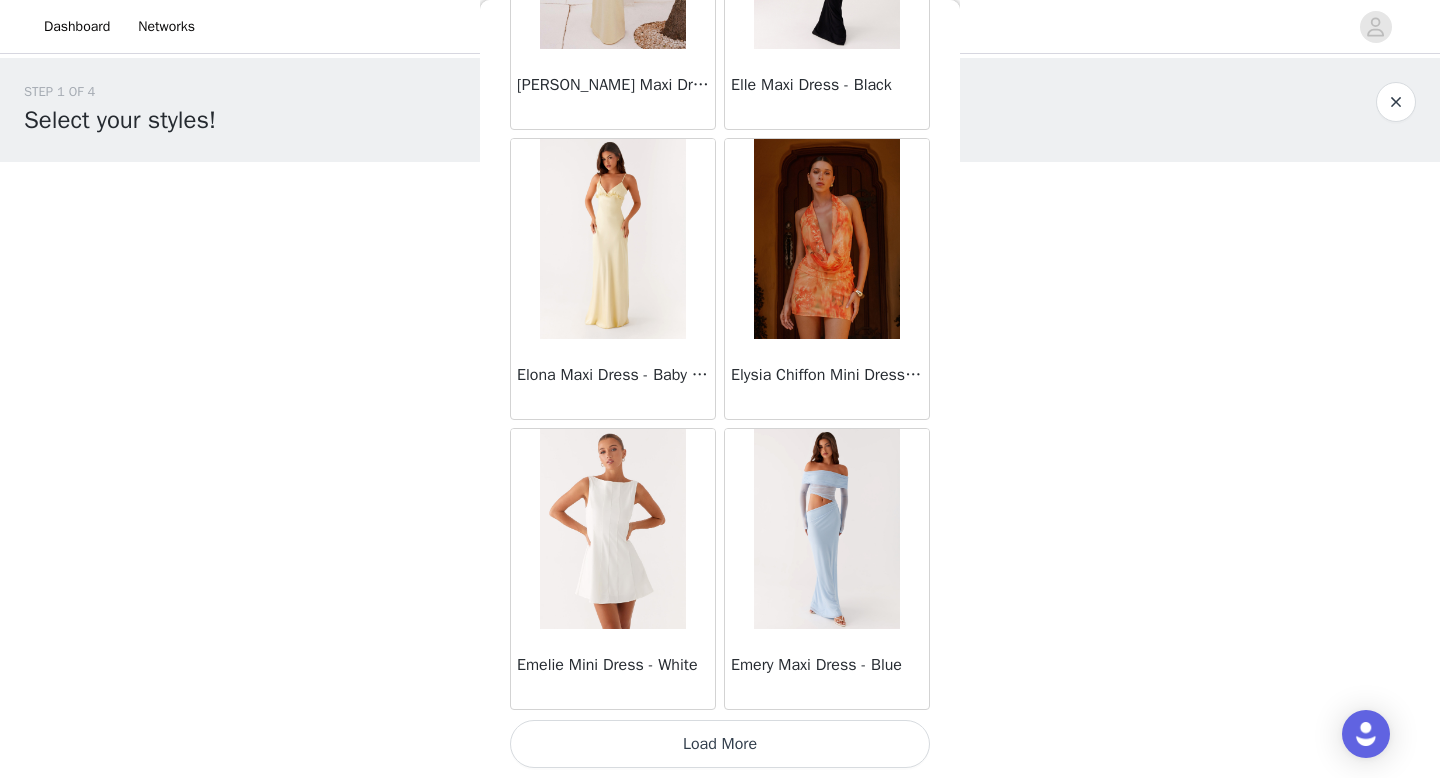 click on "Load More" at bounding box center [720, 744] 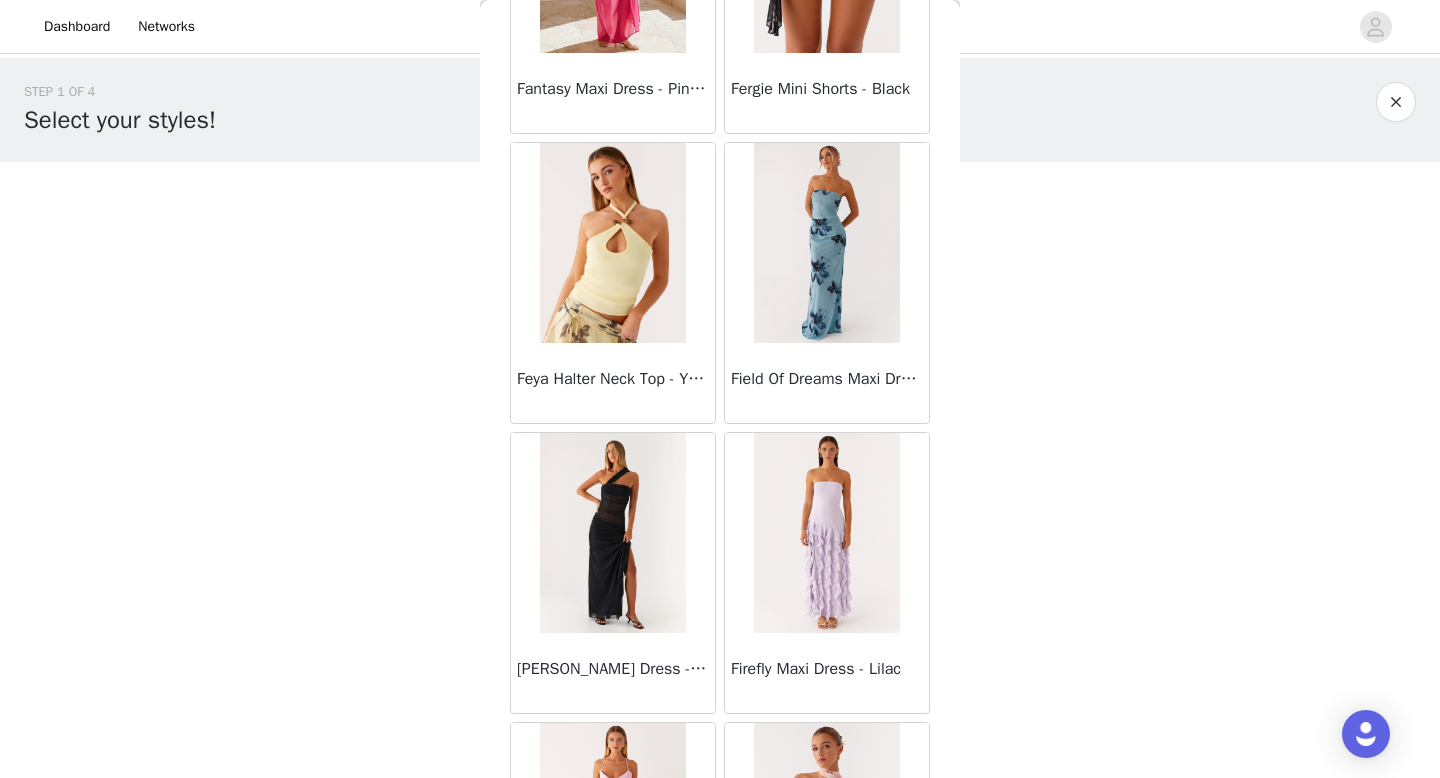 scroll, scrollTop: 22582, scrollLeft: 0, axis: vertical 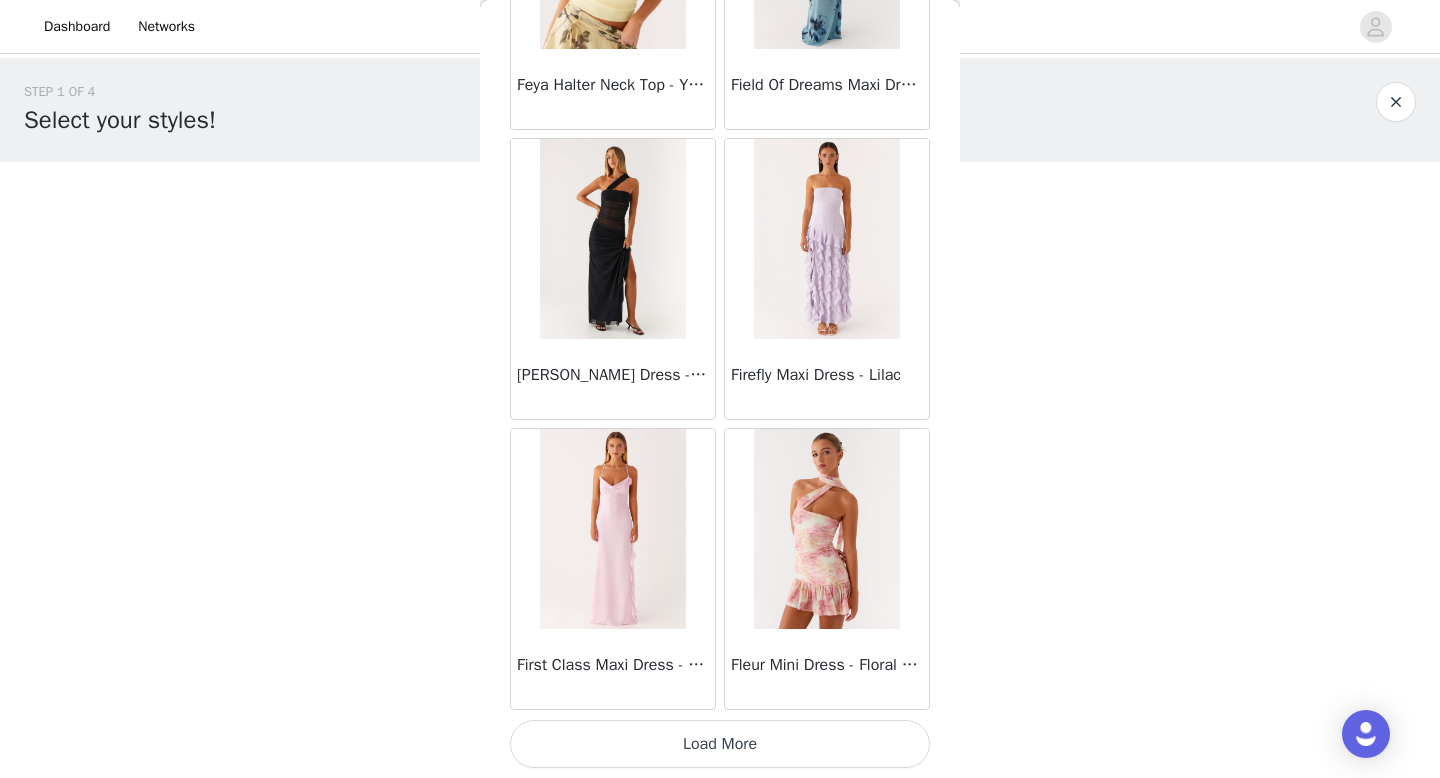 click on "Load More" at bounding box center (720, 744) 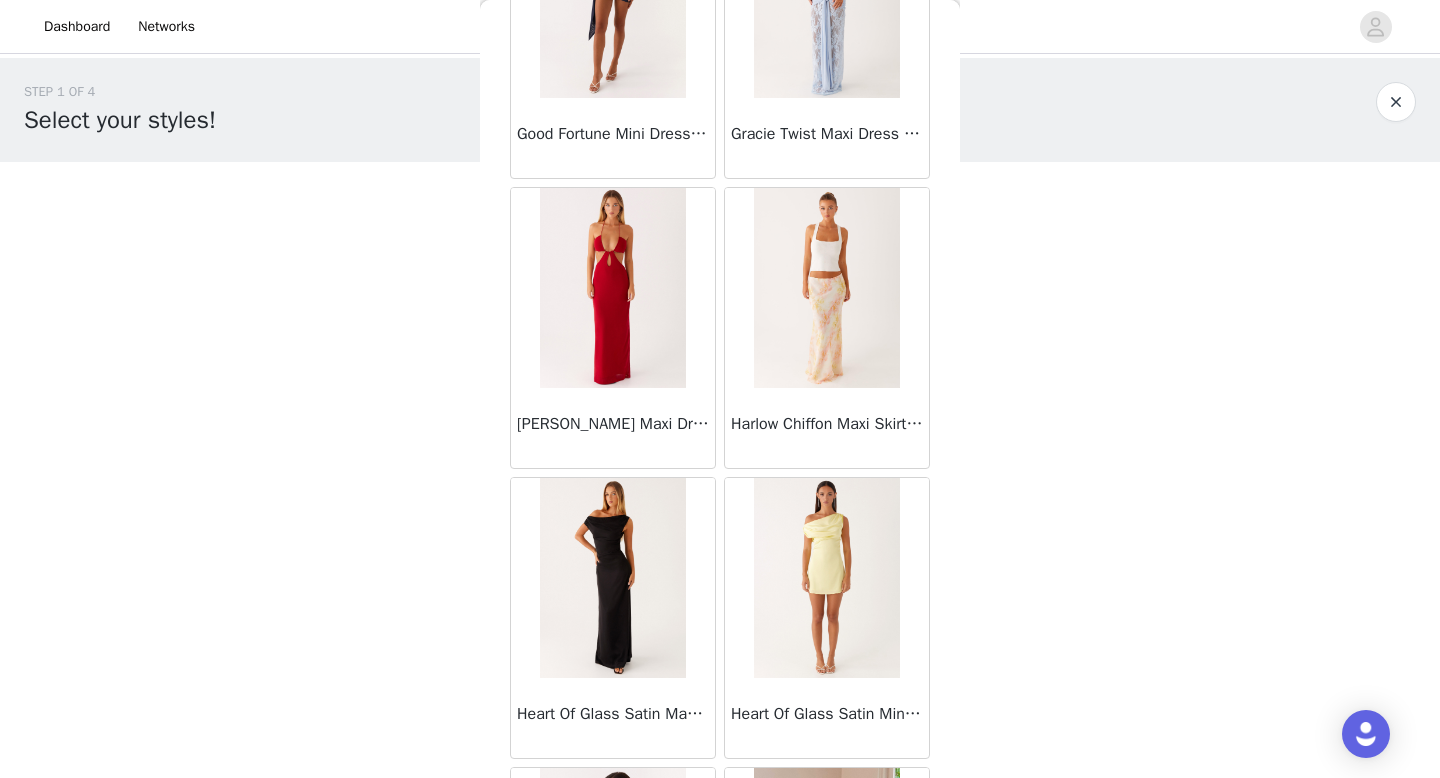 scroll, scrollTop: 25482, scrollLeft: 0, axis: vertical 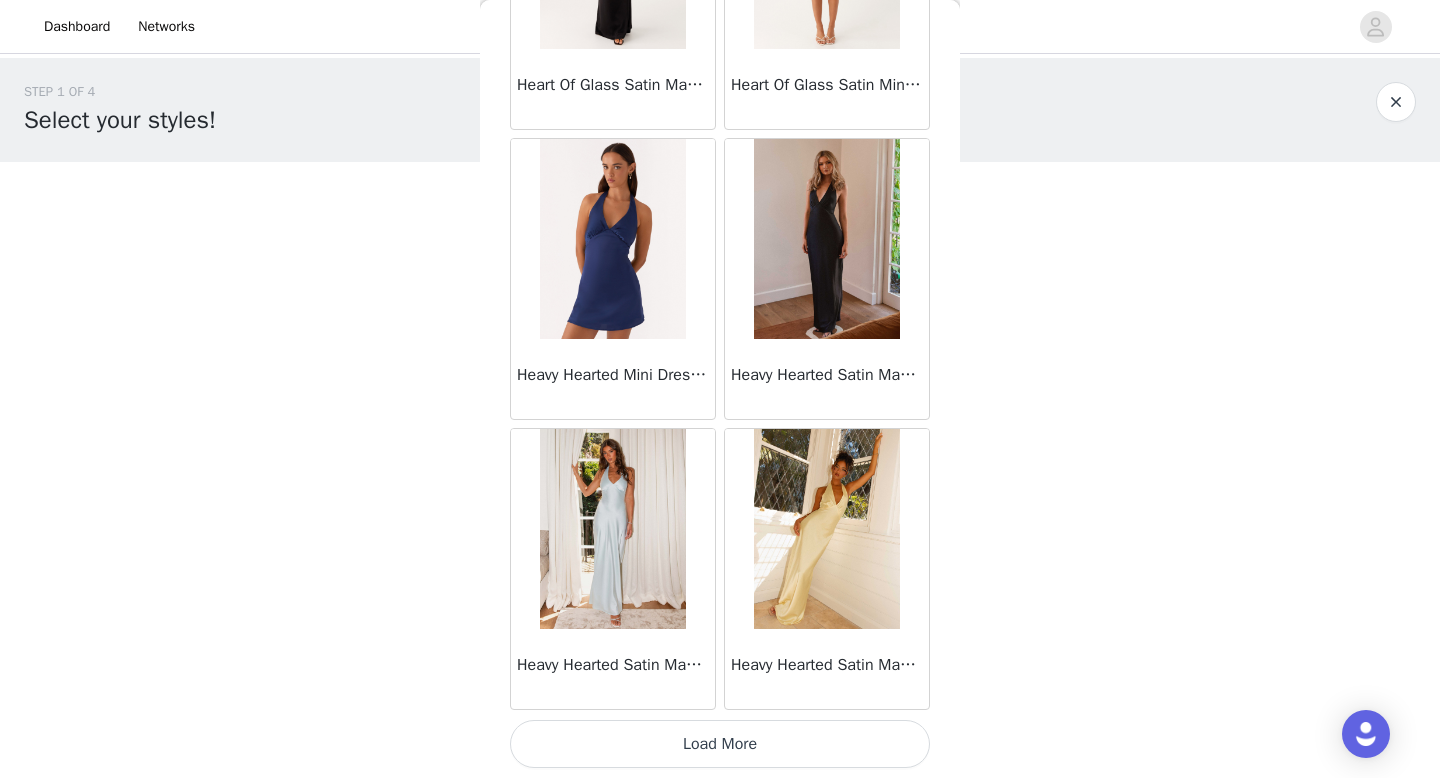 click on "Load More" at bounding box center (720, 744) 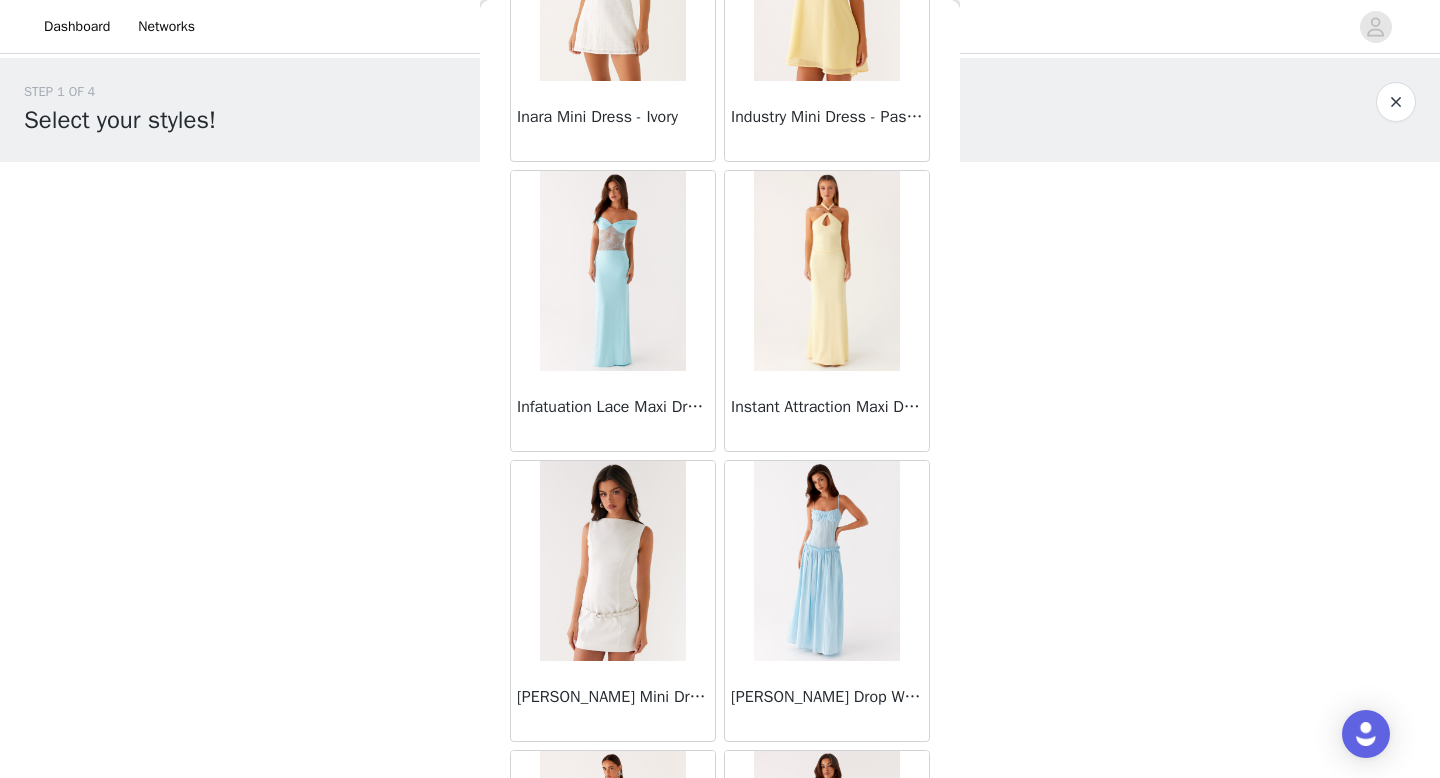scroll, scrollTop: 28382, scrollLeft: 0, axis: vertical 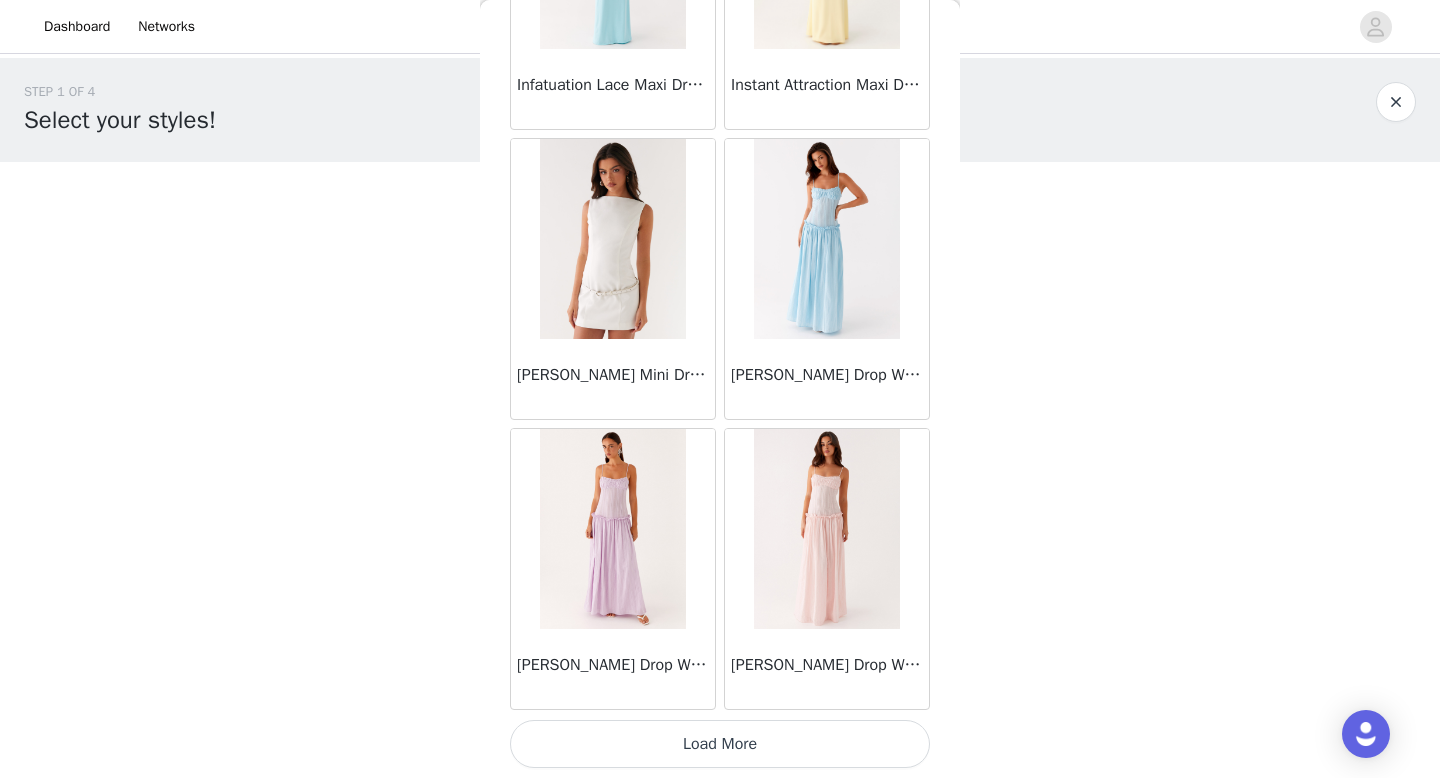 click on "Load More" at bounding box center (720, 744) 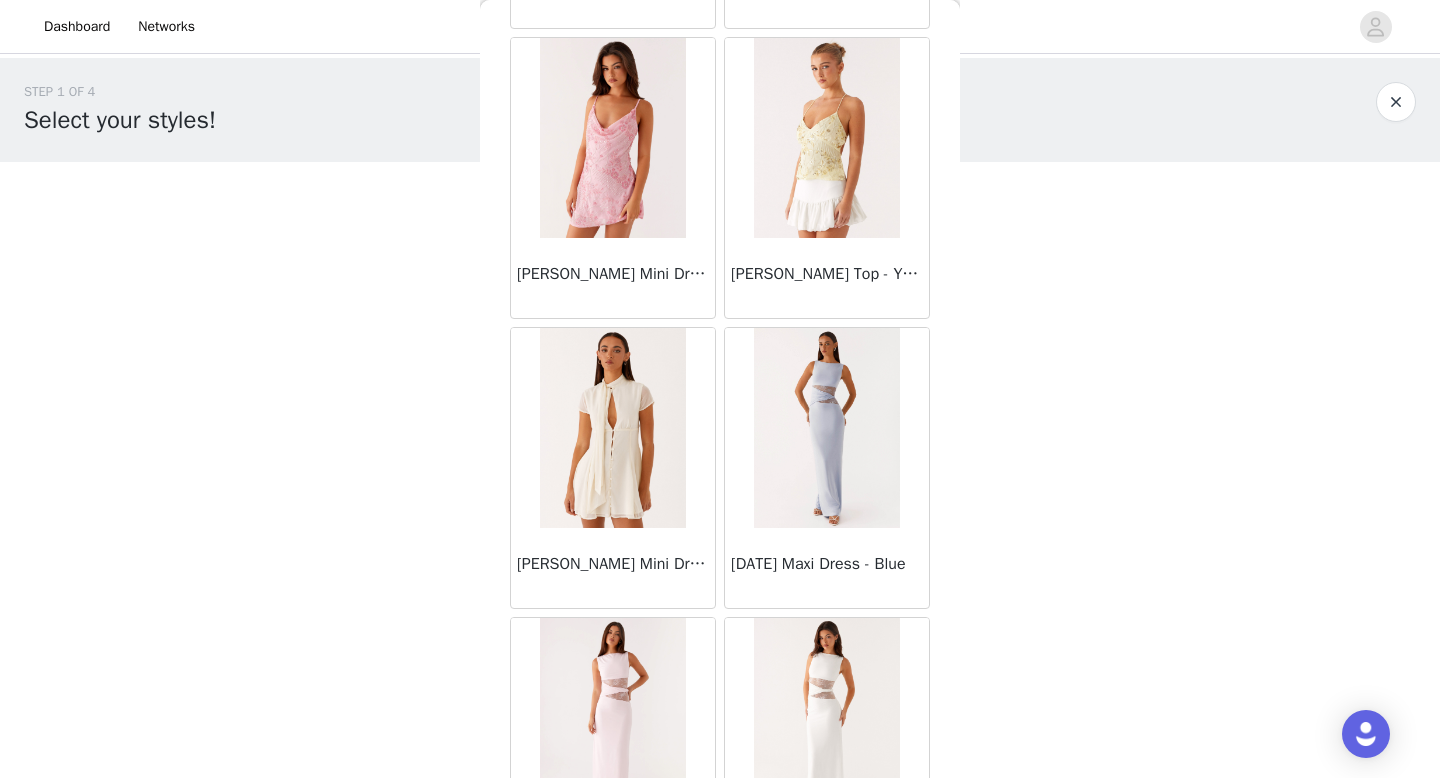 scroll, scrollTop: 31282, scrollLeft: 0, axis: vertical 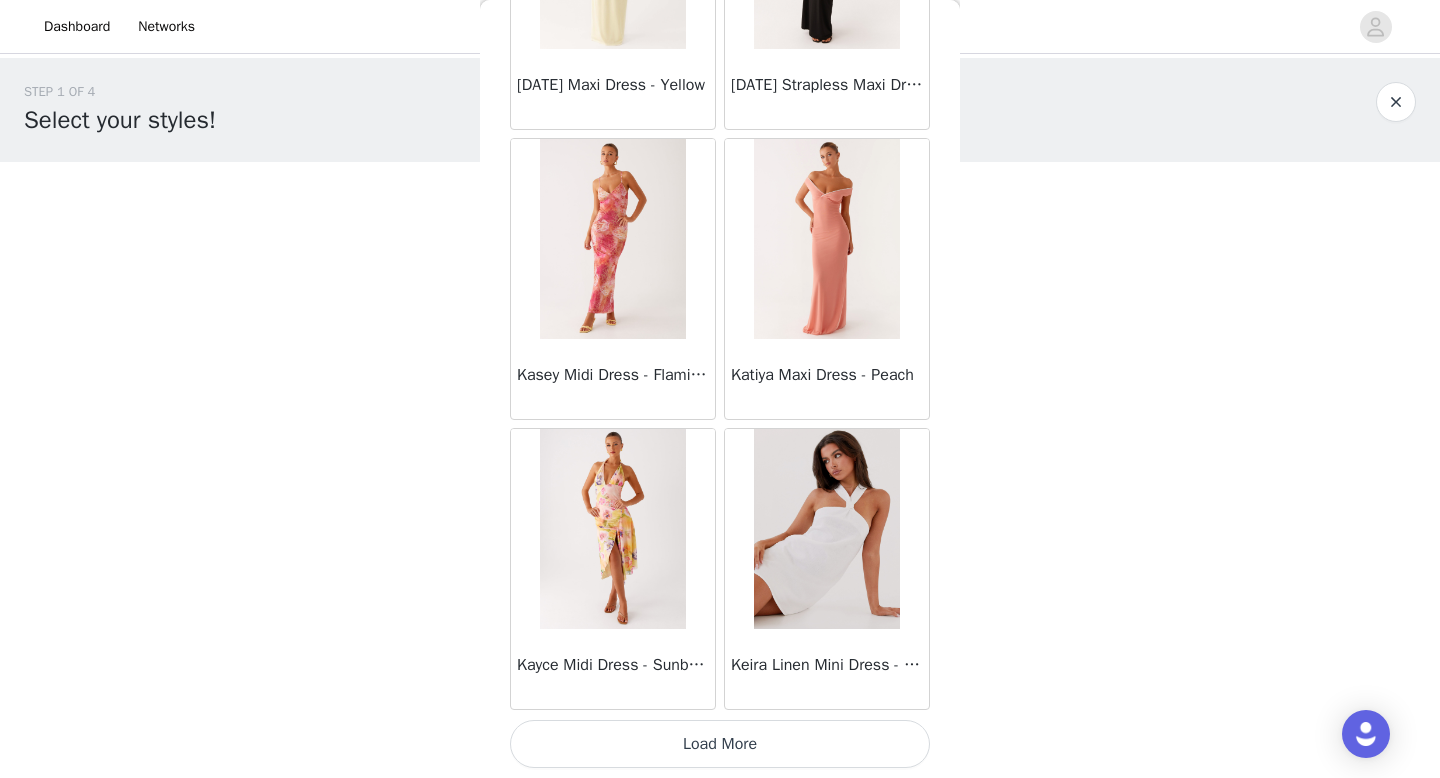 click on "Load More" at bounding box center (720, 744) 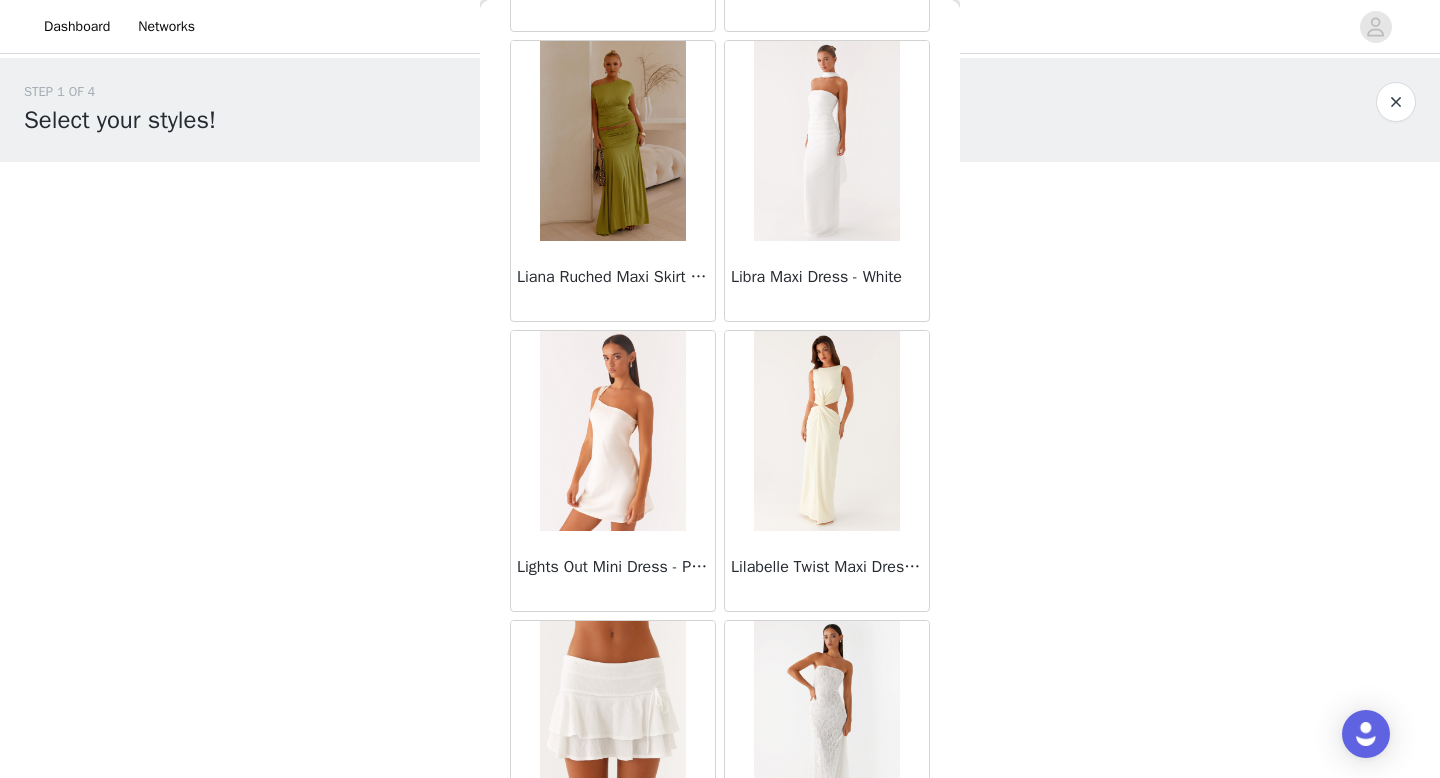scroll, scrollTop: 34182, scrollLeft: 0, axis: vertical 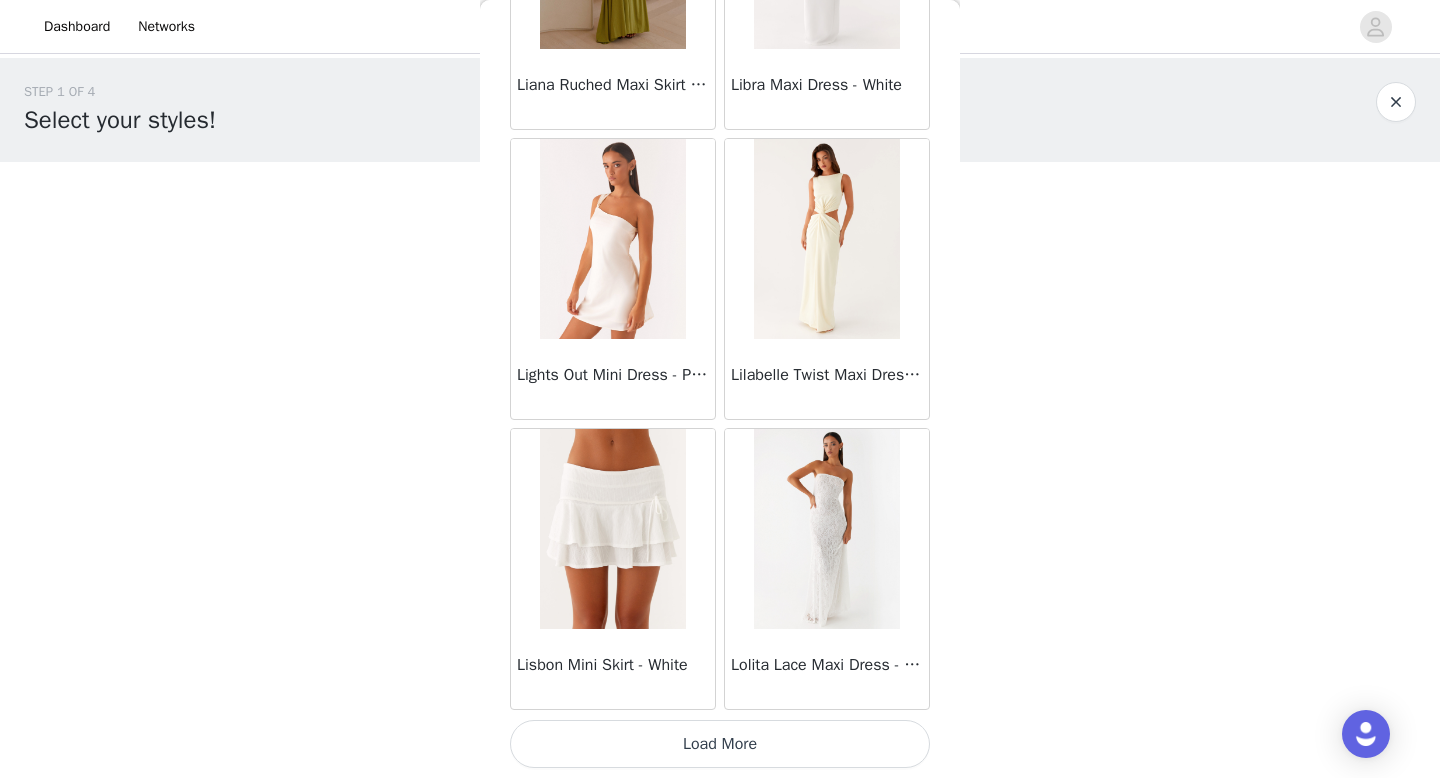 click on "Load More" at bounding box center [720, 744] 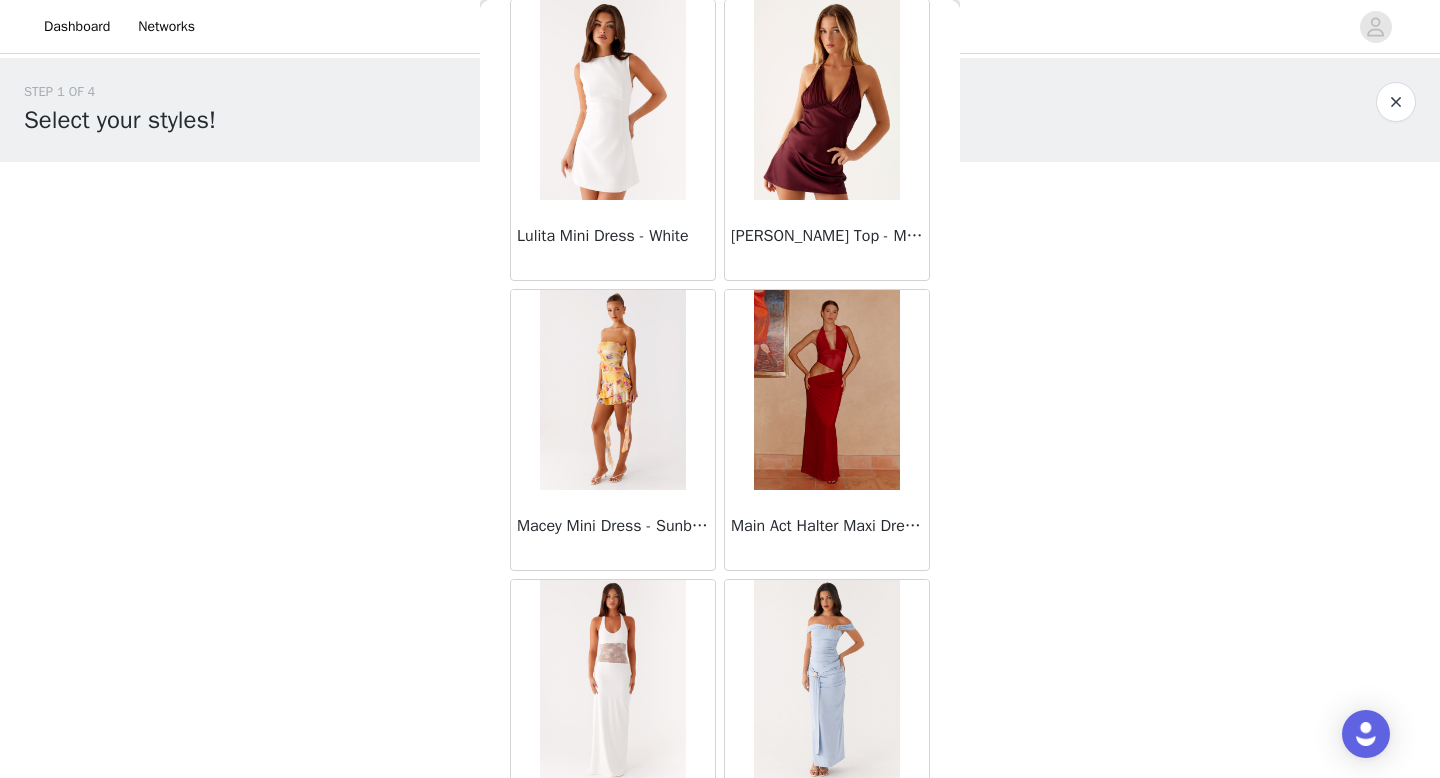 scroll, scrollTop: 37082, scrollLeft: 0, axis: vertical 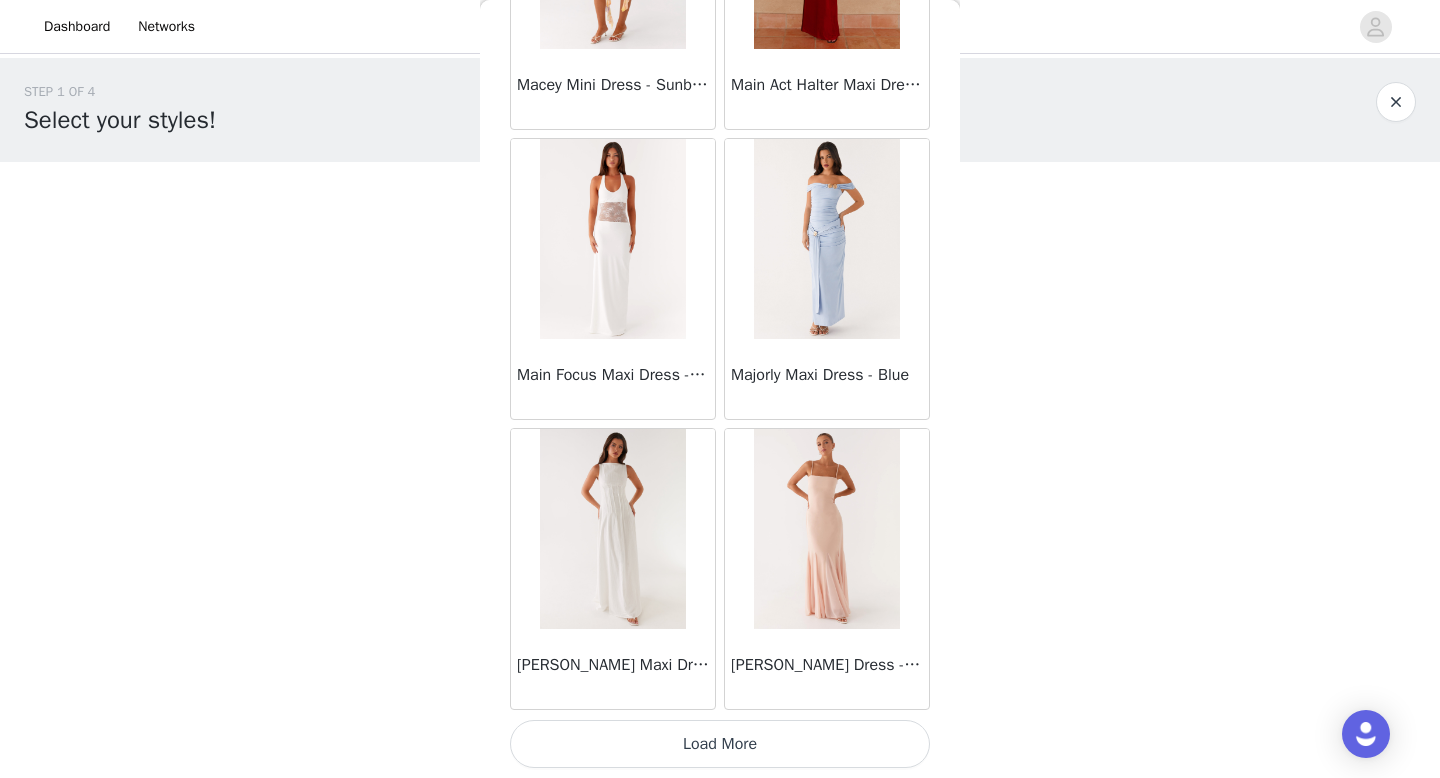 click on "Load More" at bounding box center (720, 744) 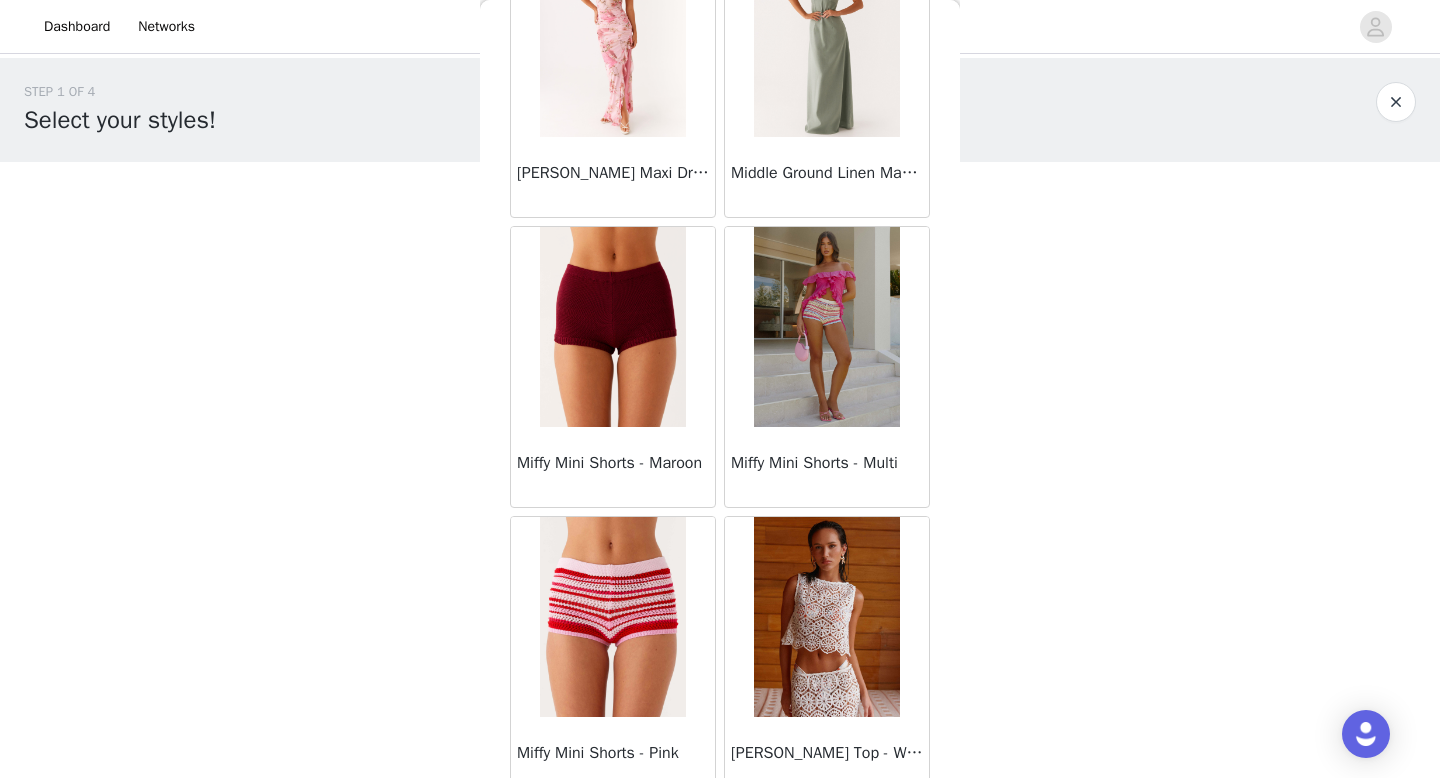 scroll, scrollTop: 39982, scrollLeft: 0, axis: vertical 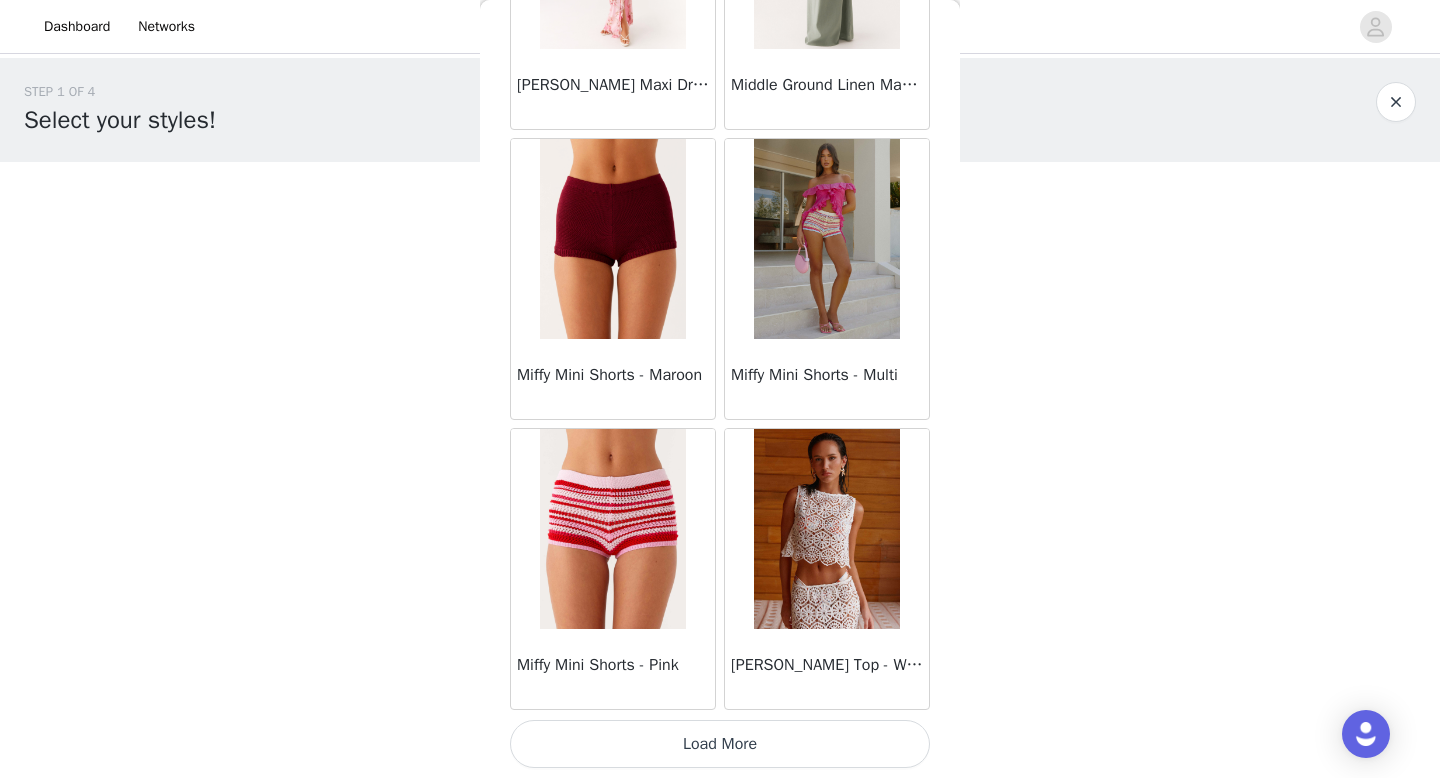 click on "Load More" at bounding box center (720, 744) 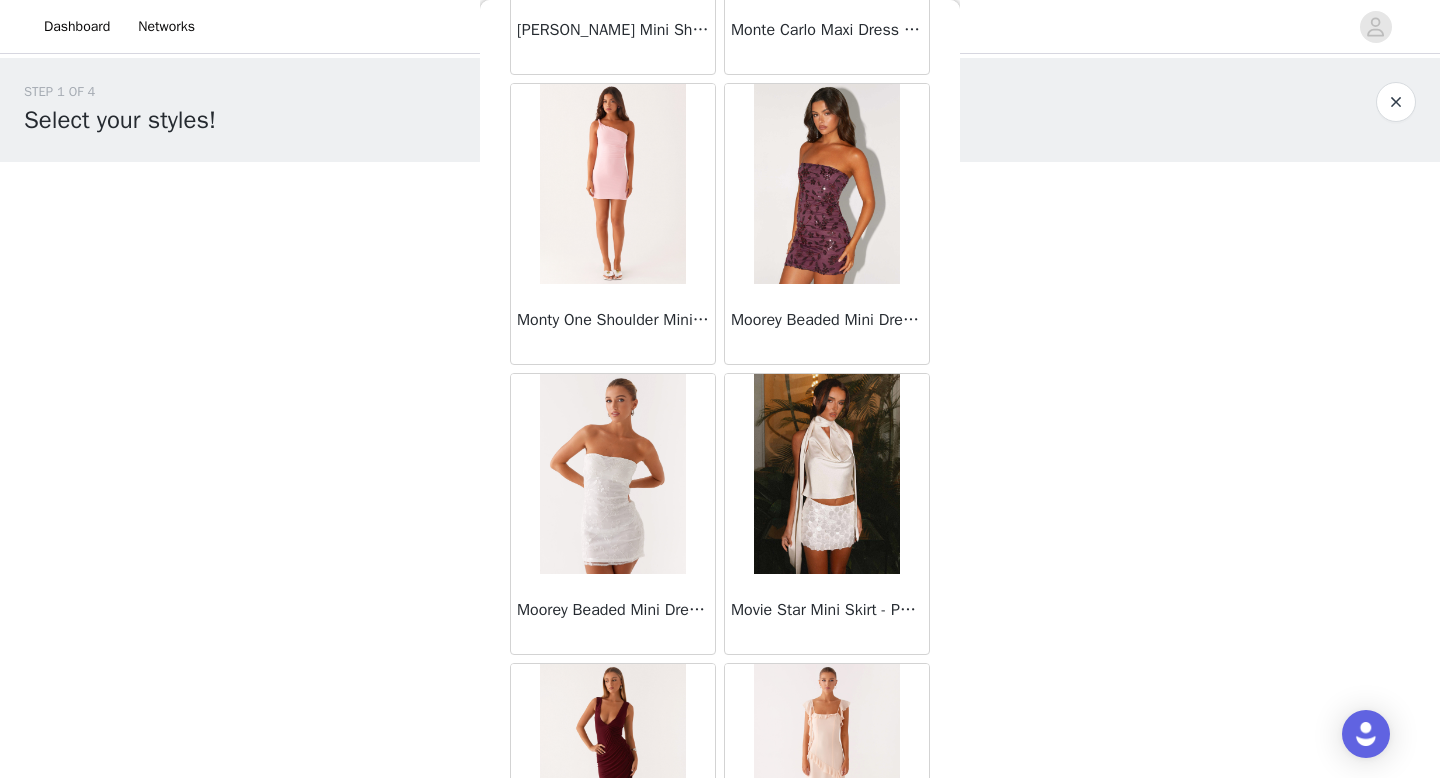 scroll, scrollTop: 42882, scrollLeft: 0, axis: vertical 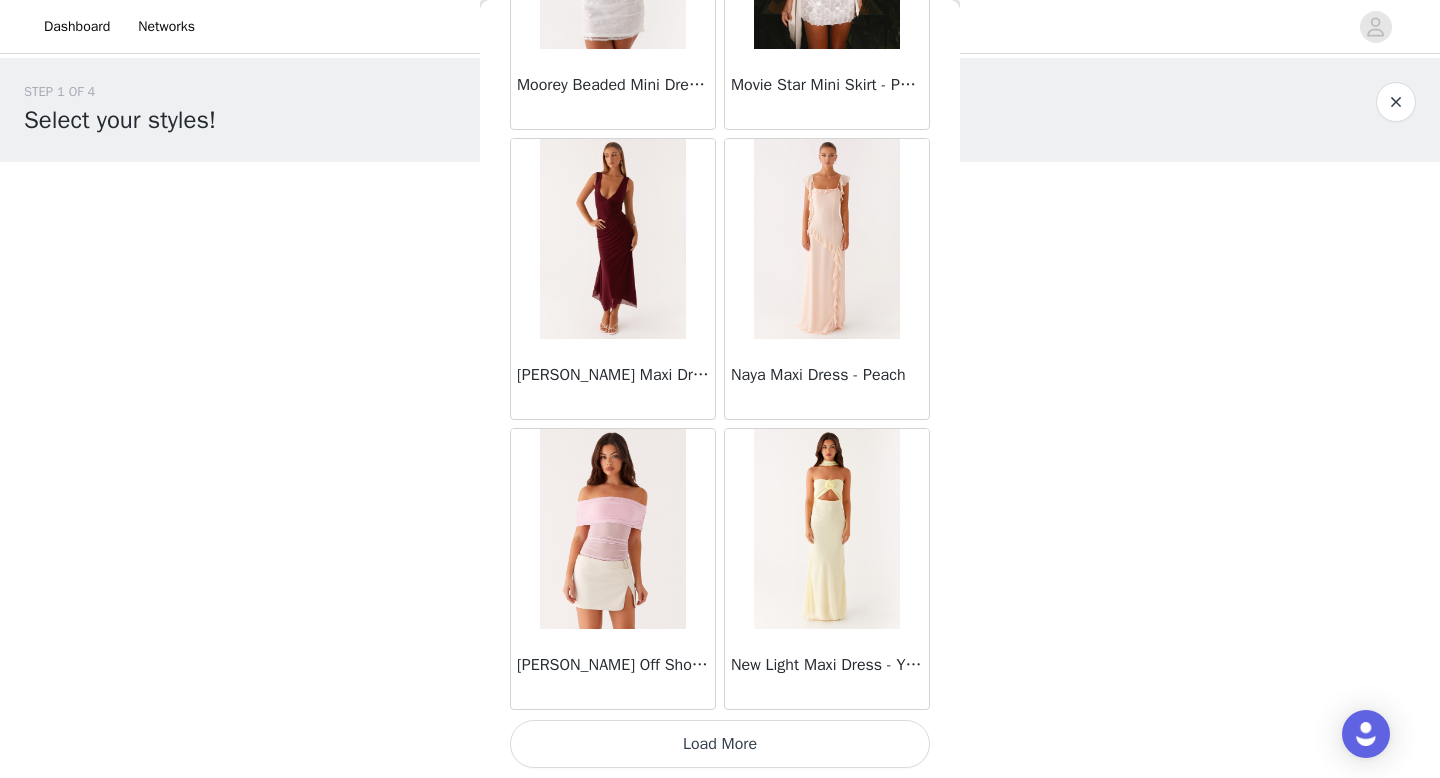click on "Load More" at bounding box center (720, 744) 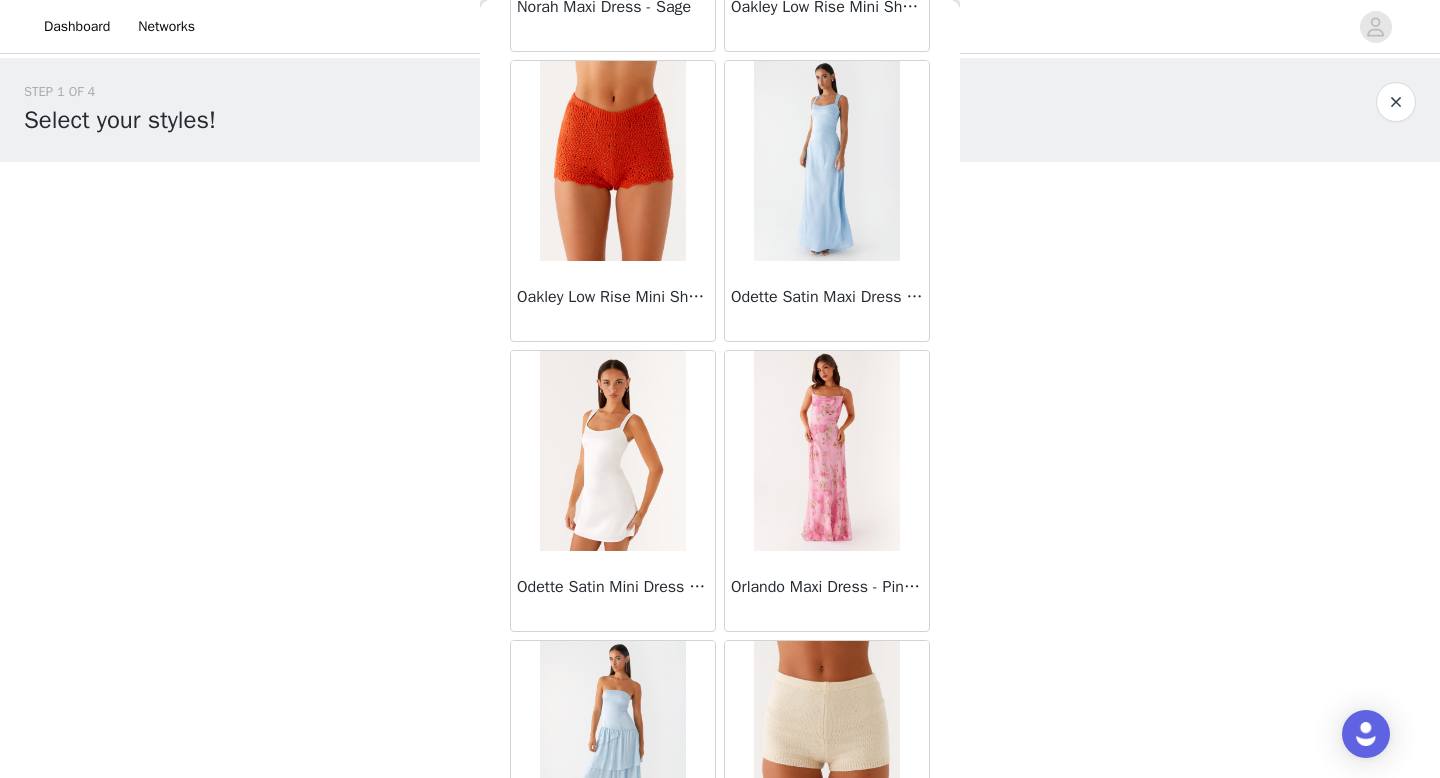 scroll, scrollTop: 45782, scrollLeft: 0, axis: vertical 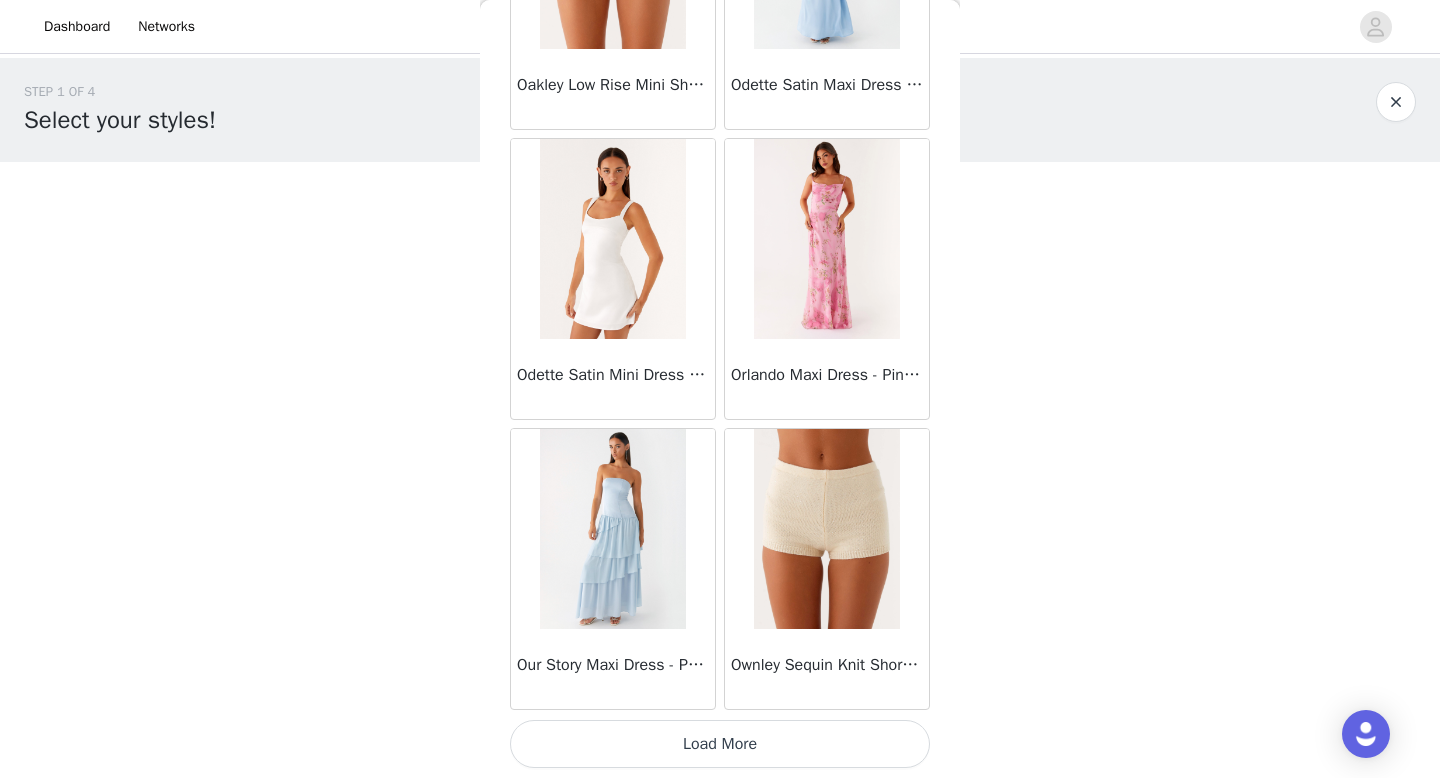 click on "Load More" at bounding box center (720, 744) 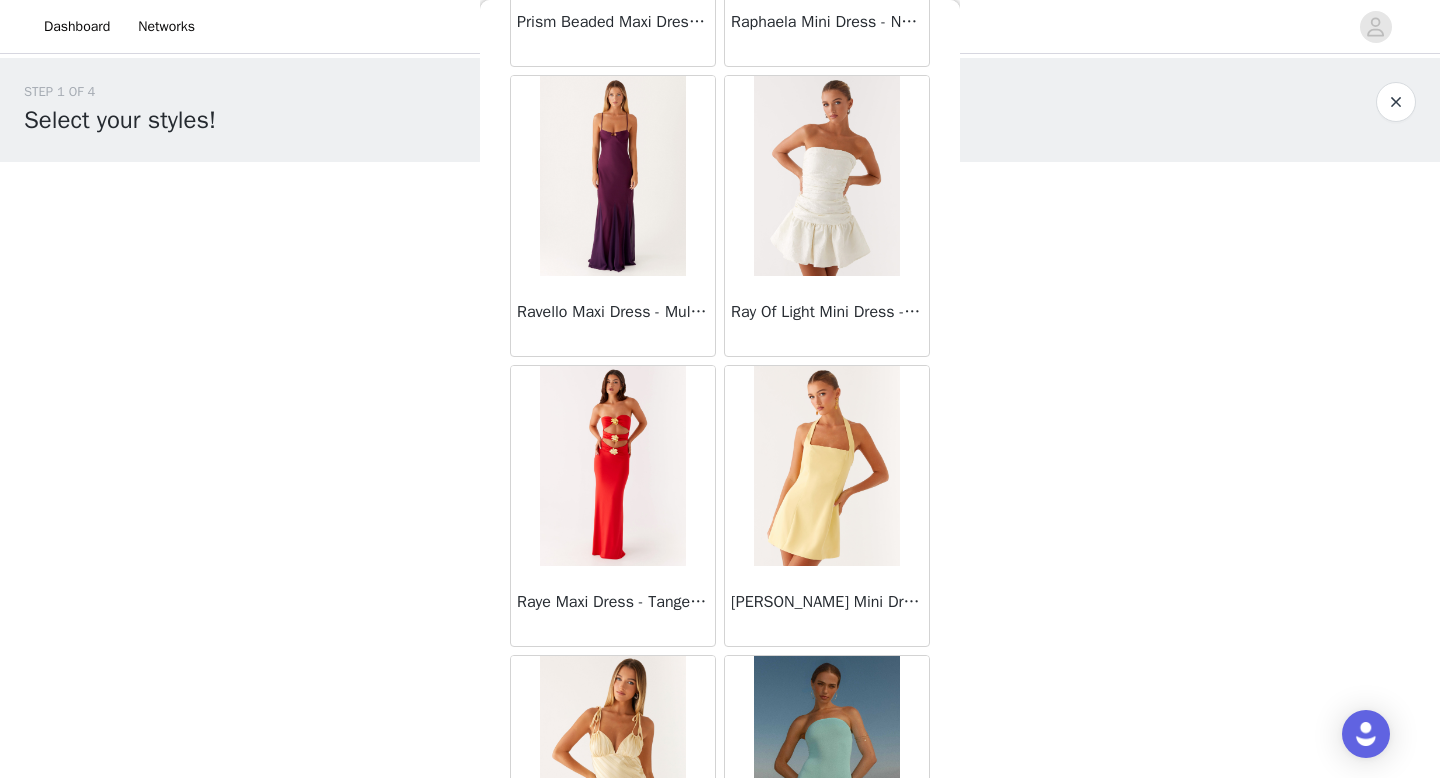 scroll, scrollTop: 48682, scrollLeft: 0, axis: vertical 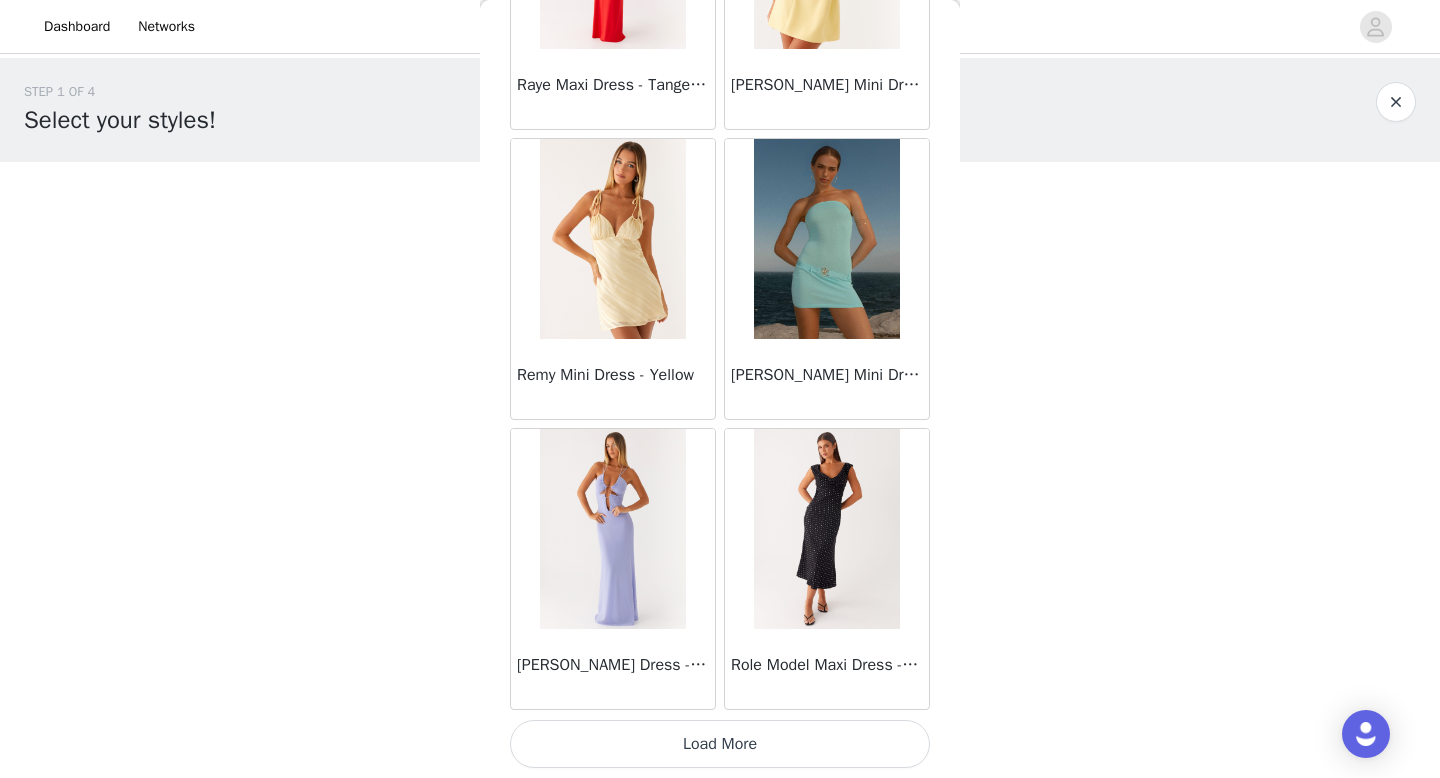 click on "Load More" at bounding box center (720, 744) 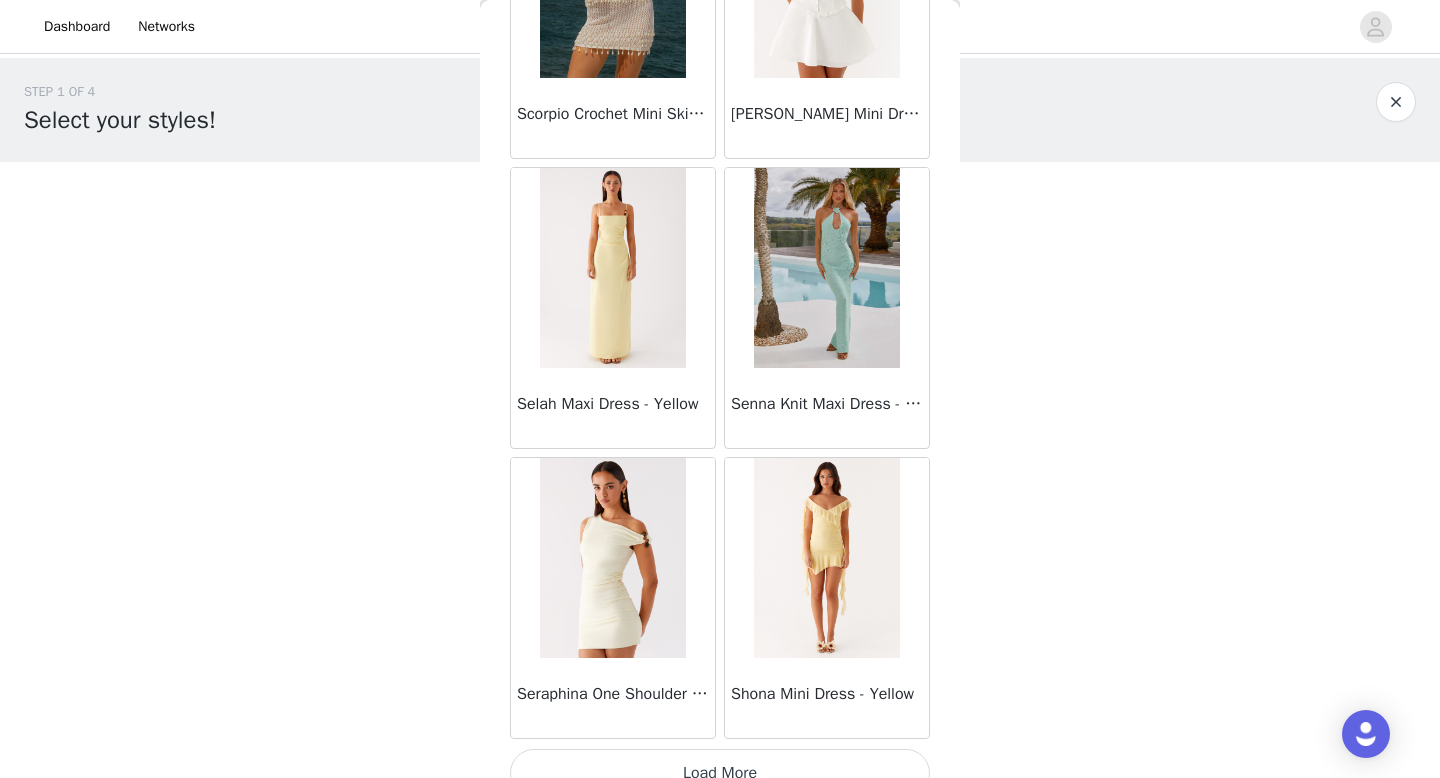 scroll, scrollTop: 51582, scrollLeft: 0, axis: vertical 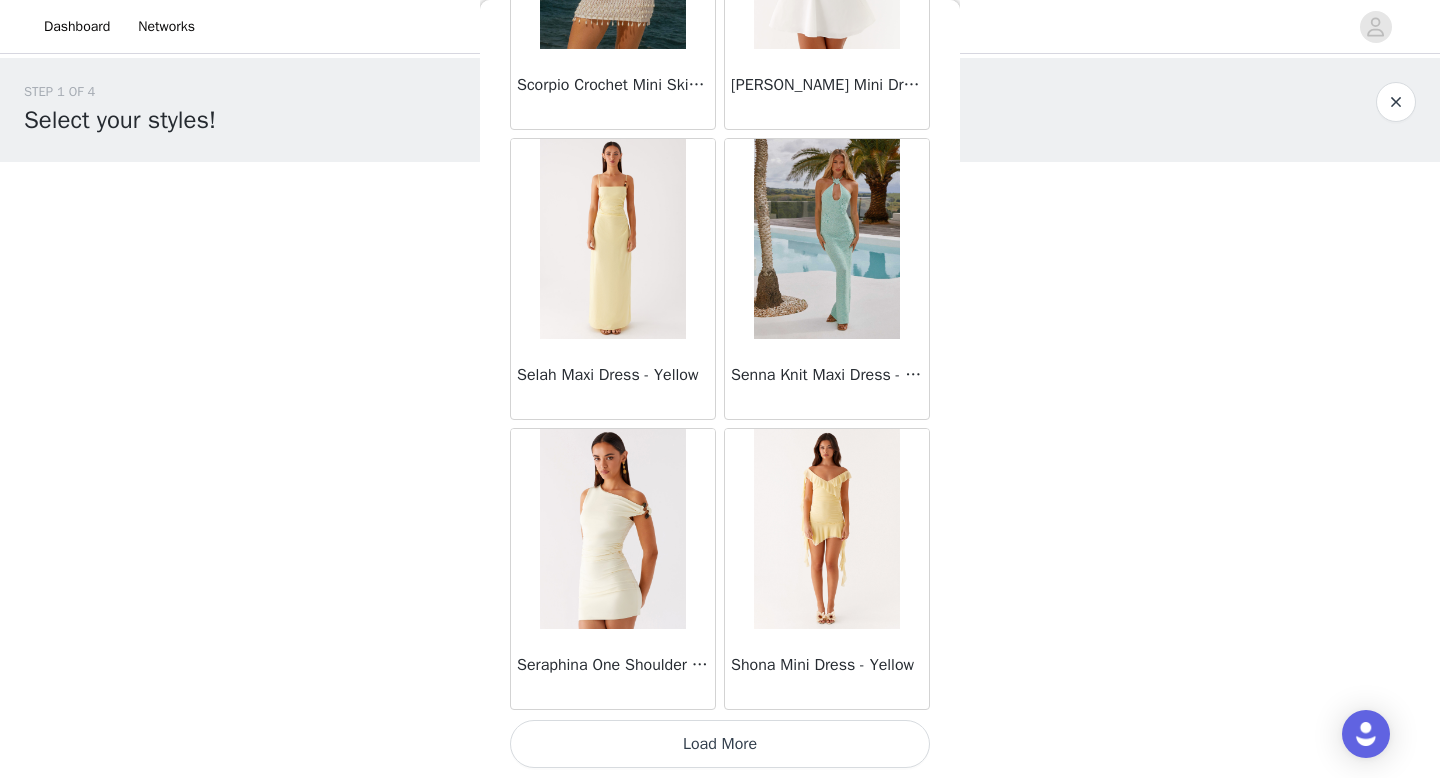 click on "Load More" at bounding box center [720, 744] 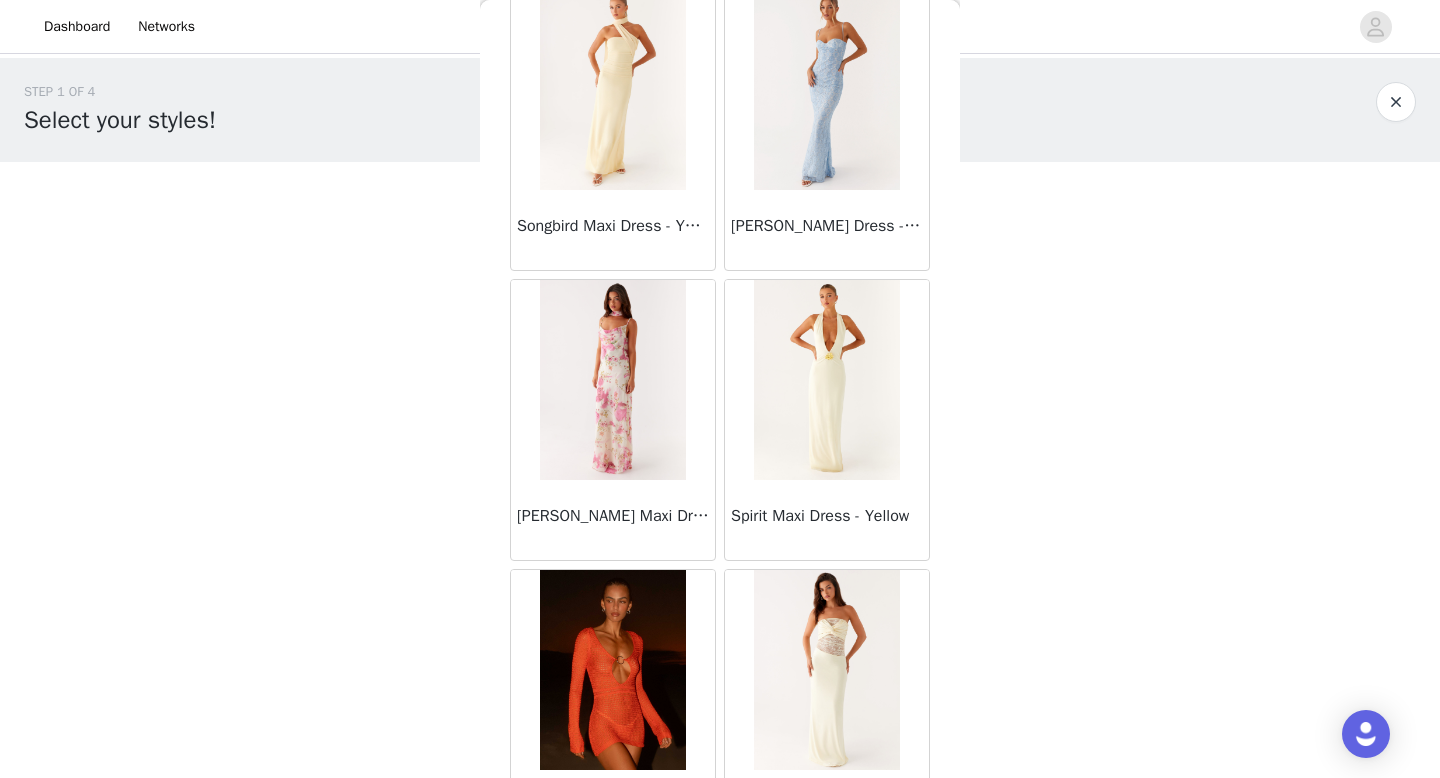 scroll, scrollTop: 54482, scrollLeft: 0, axis: vertical 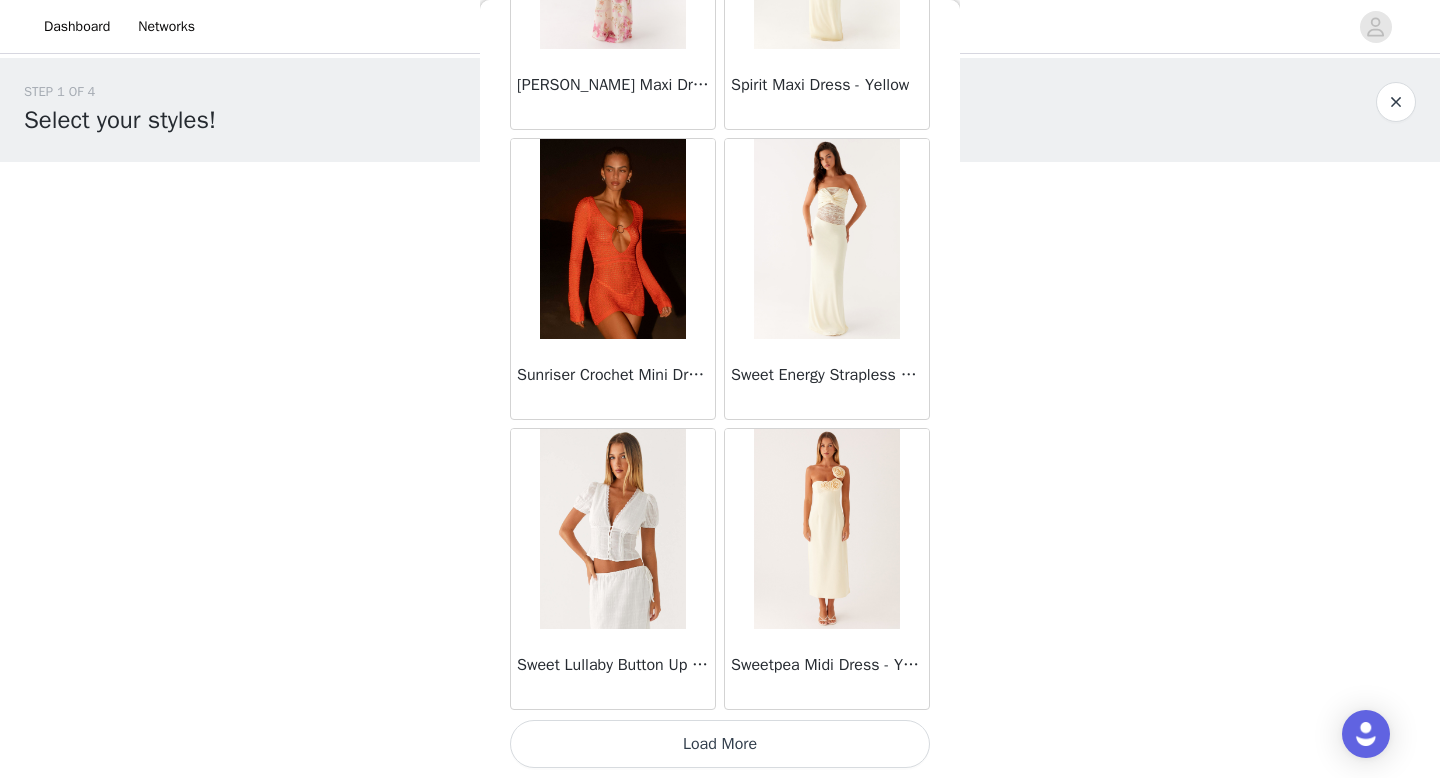 click on "Load More" at bounding box center (720, 744) 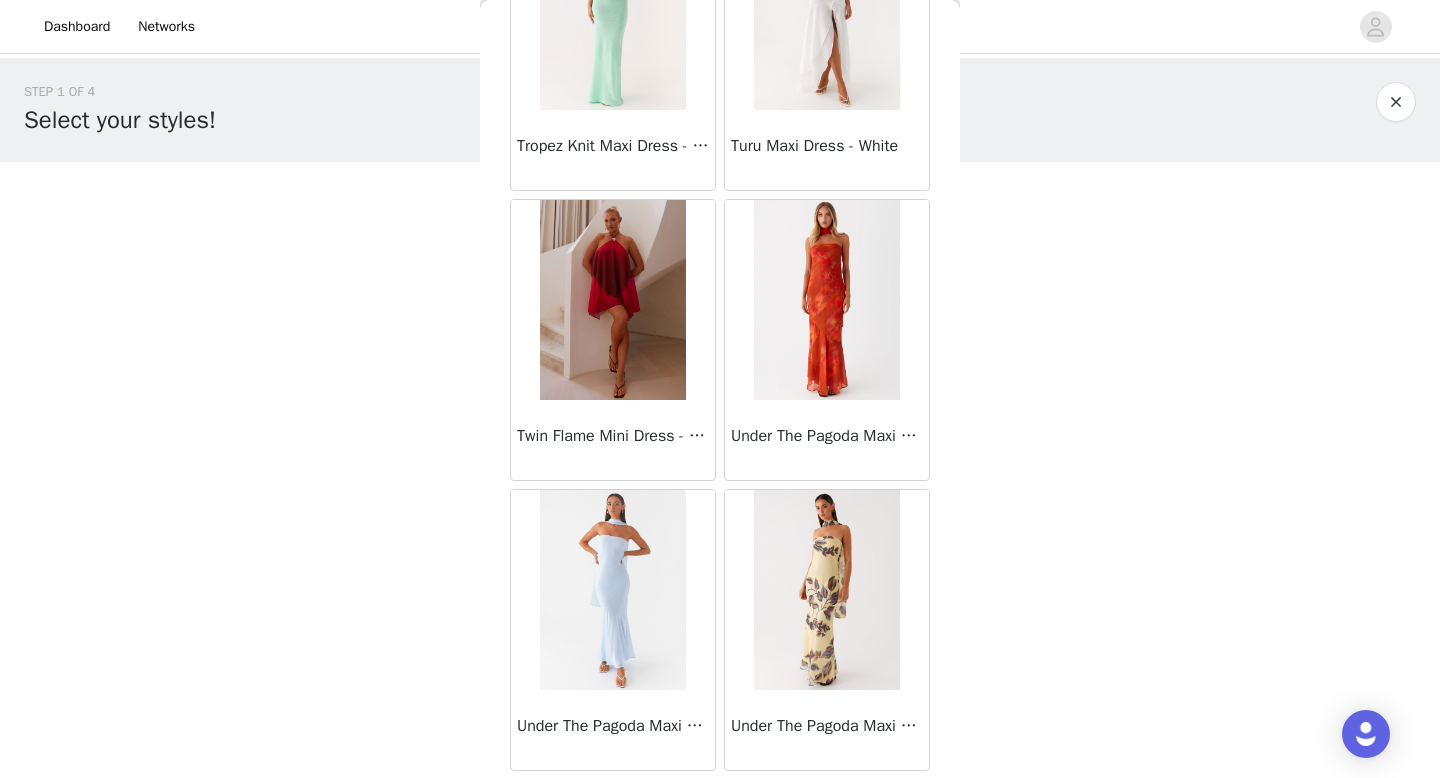 scroll, scrollTop: 57382, scrollLeft: 0, axis: vertical 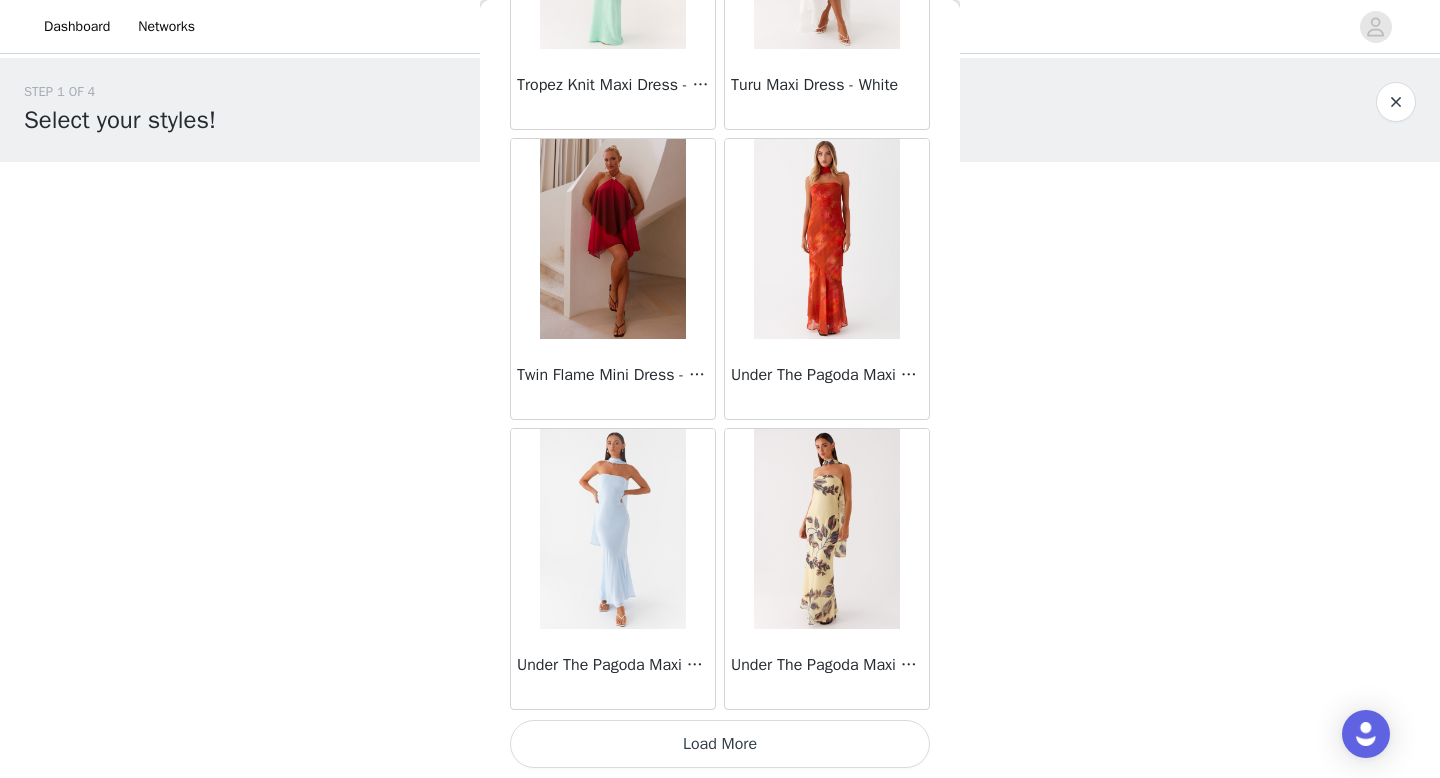 click on "Load More" at bounding box center [720, 744] 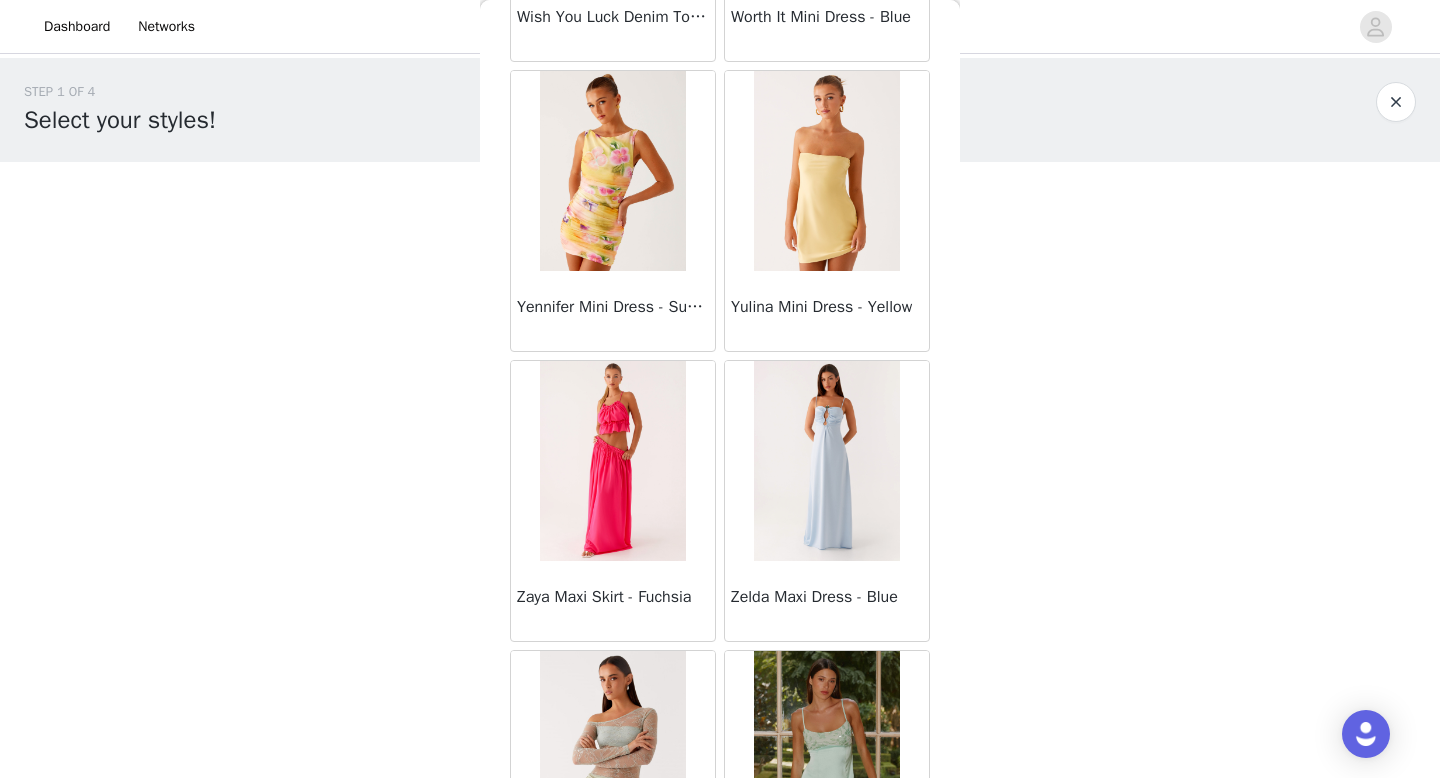 scroll, scrollTop: 60282, scrollLeft: 0, axis: vertical 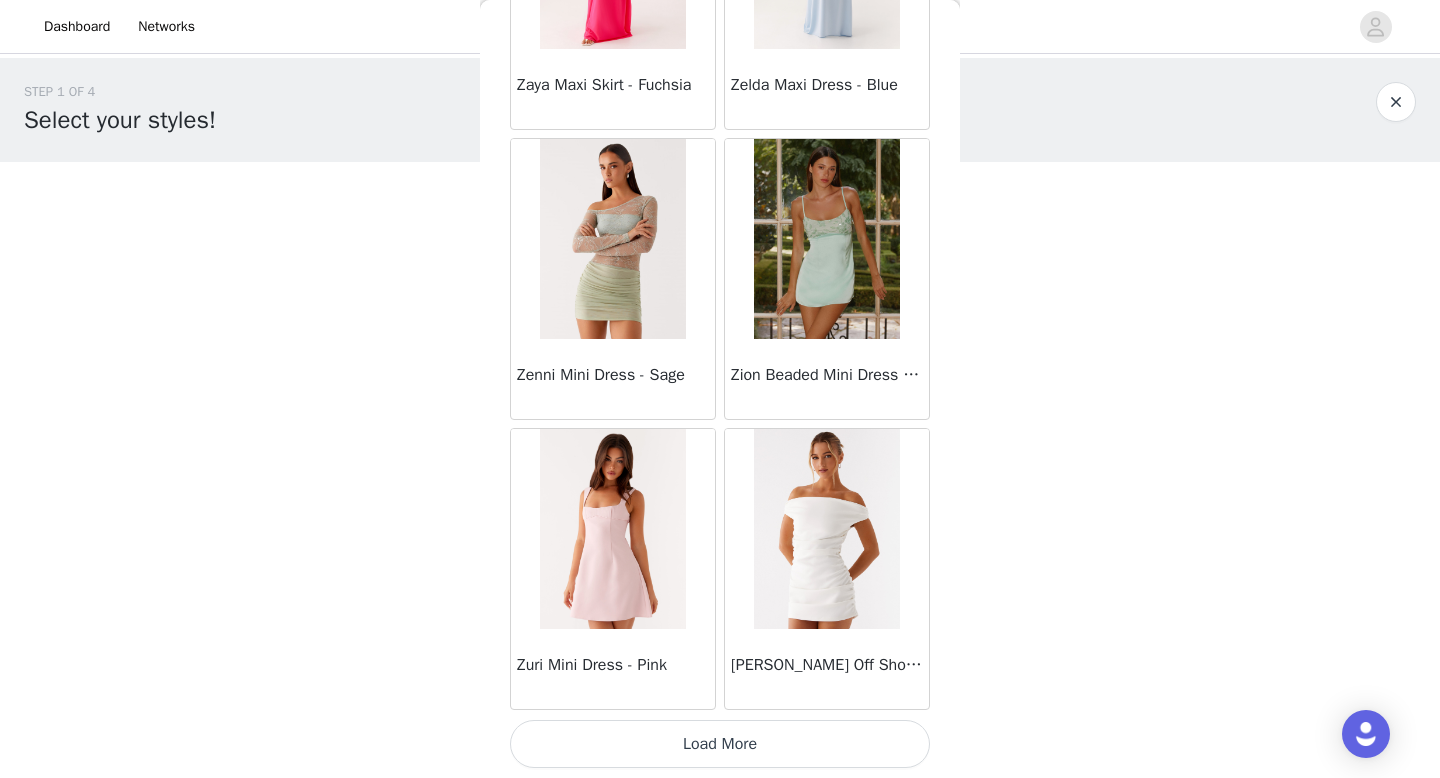 click on "Load More" at bounding box center (720, 744) 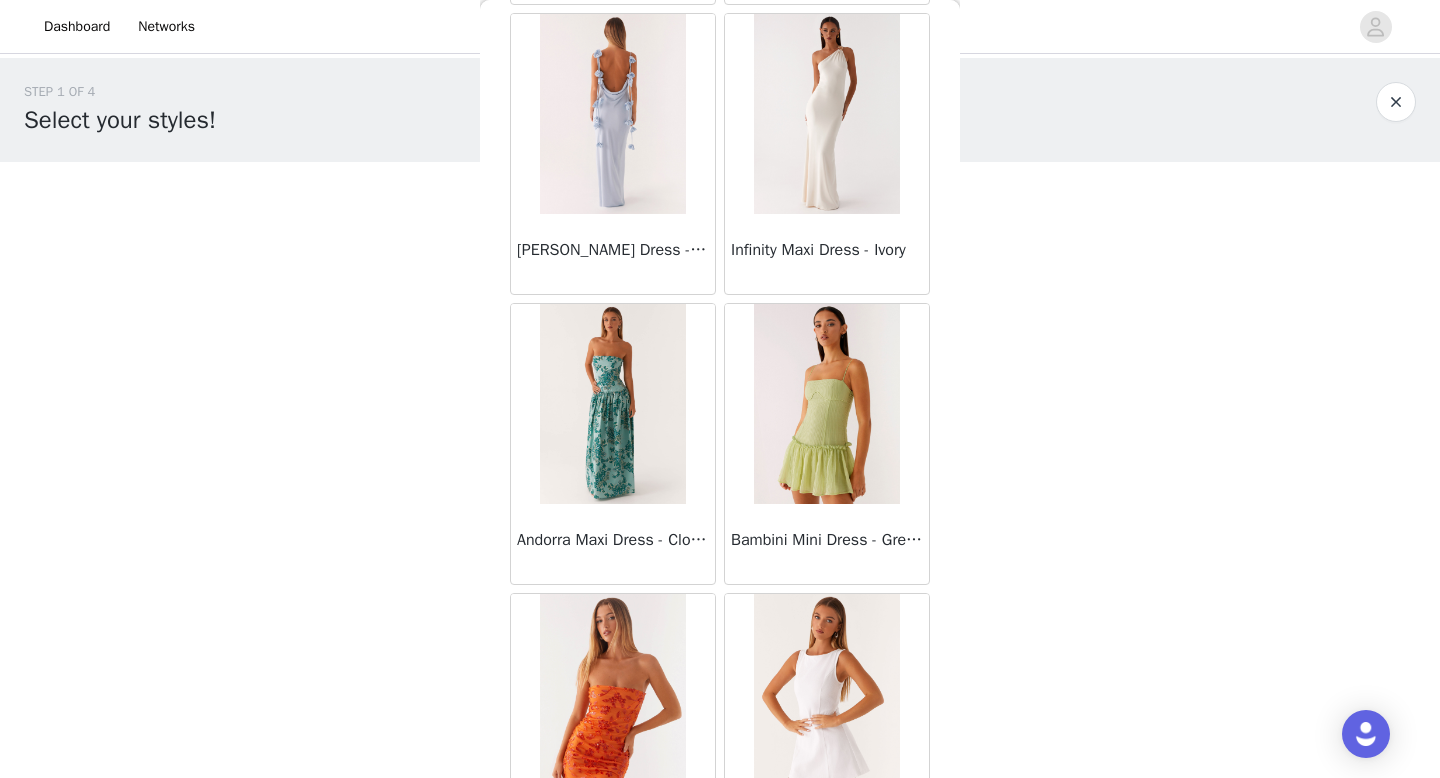 scroll, scrollTop: 63182, scrollLeft: 0, axis: vertical 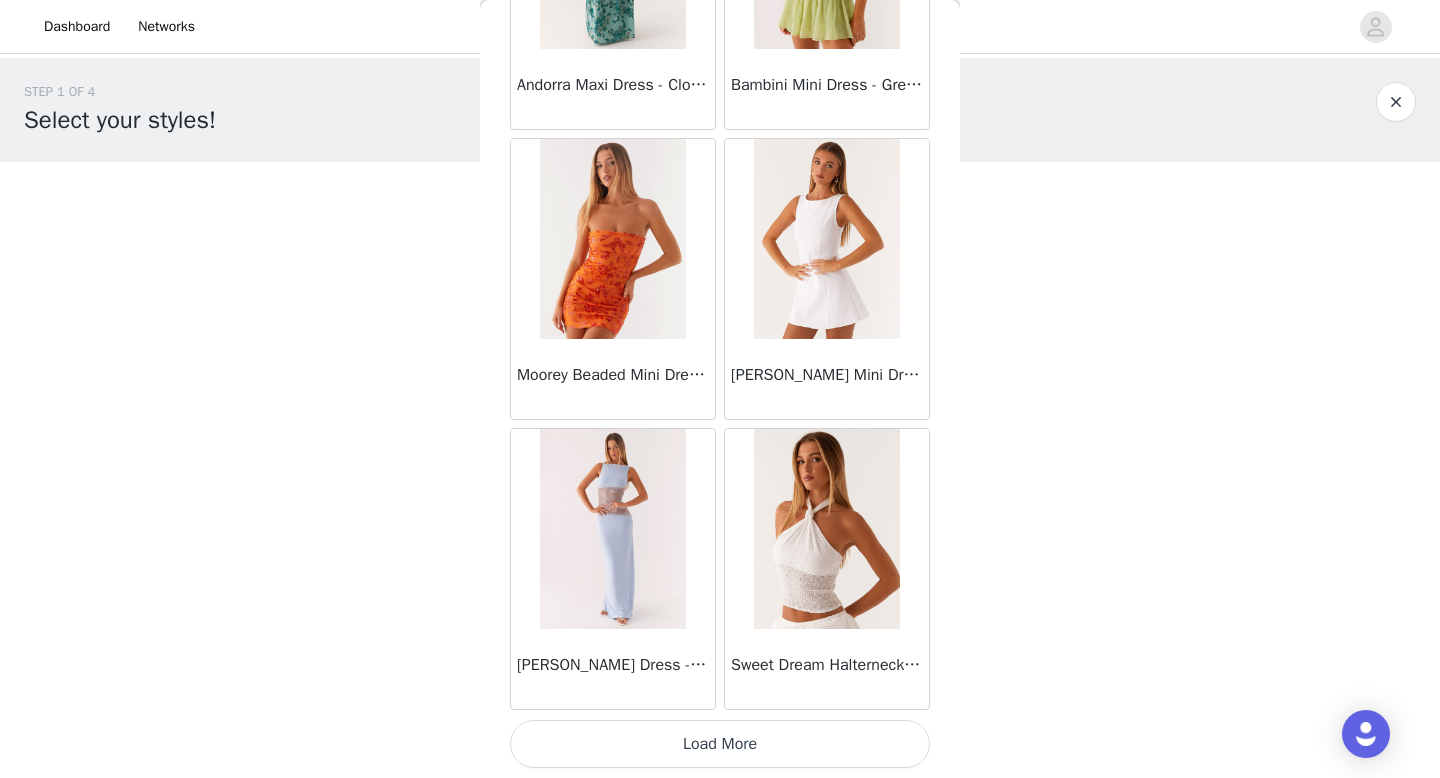 click on "Load More" at bounding box center [720, 744] 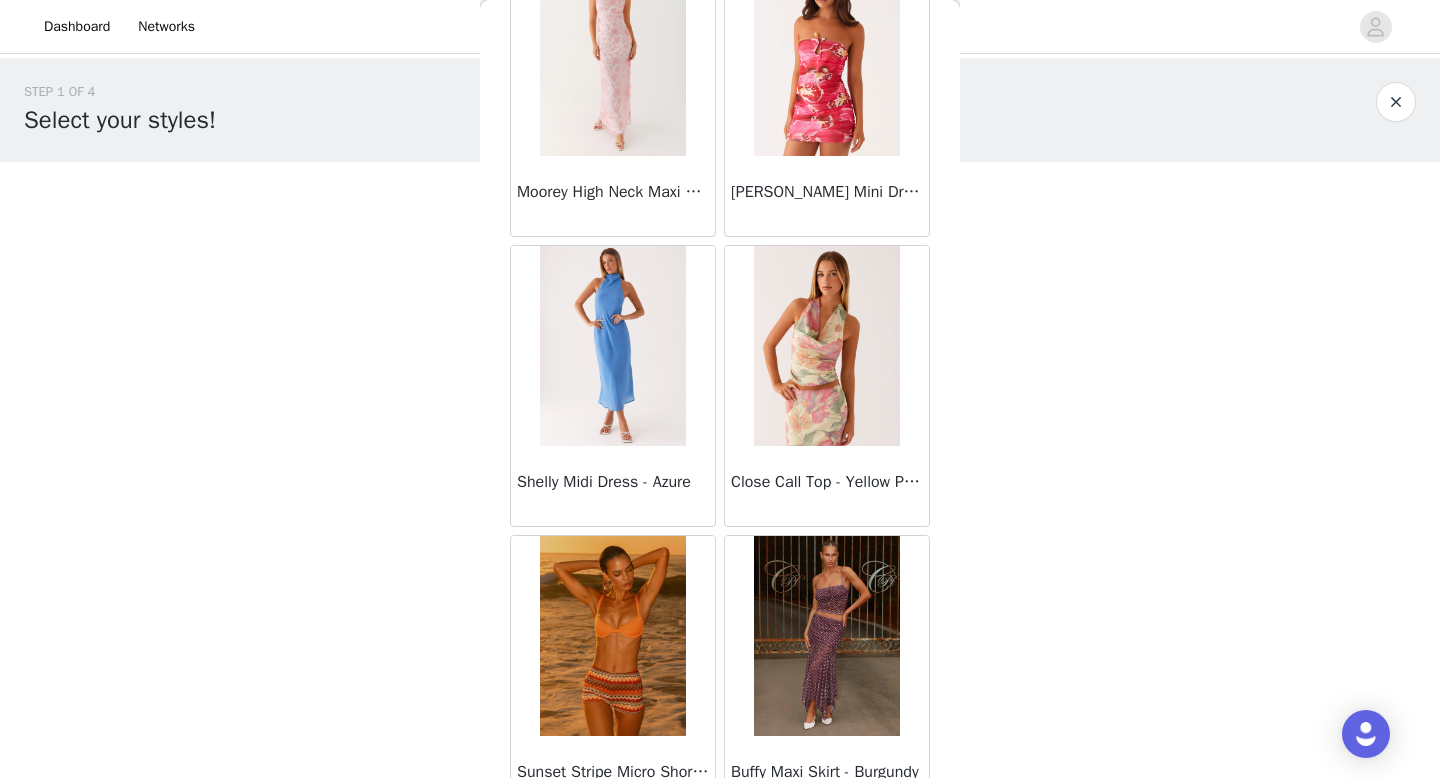 scroll, scrollTop: 66082, scrollLeft: 0, axis: vertical 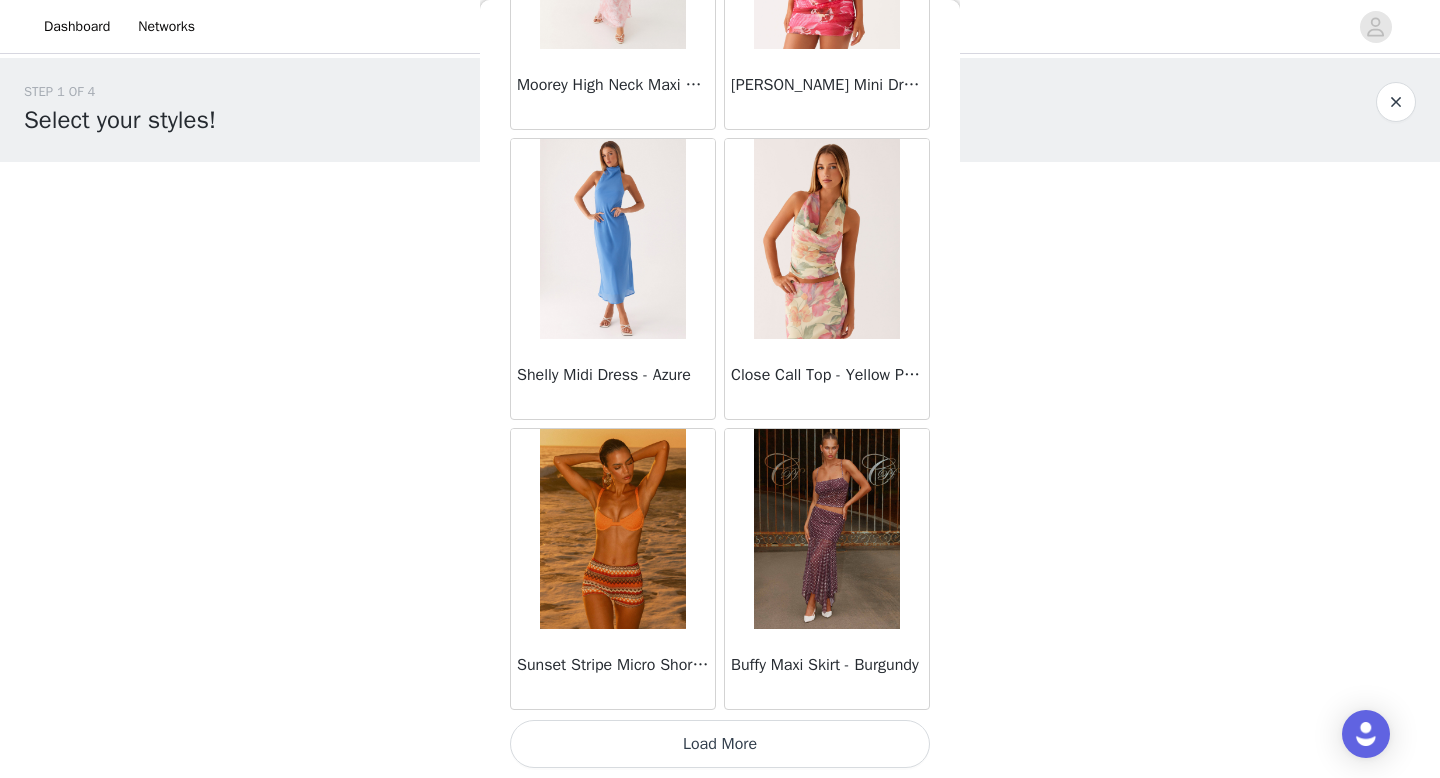 click on "Load More" at bounding box center [720, 744] 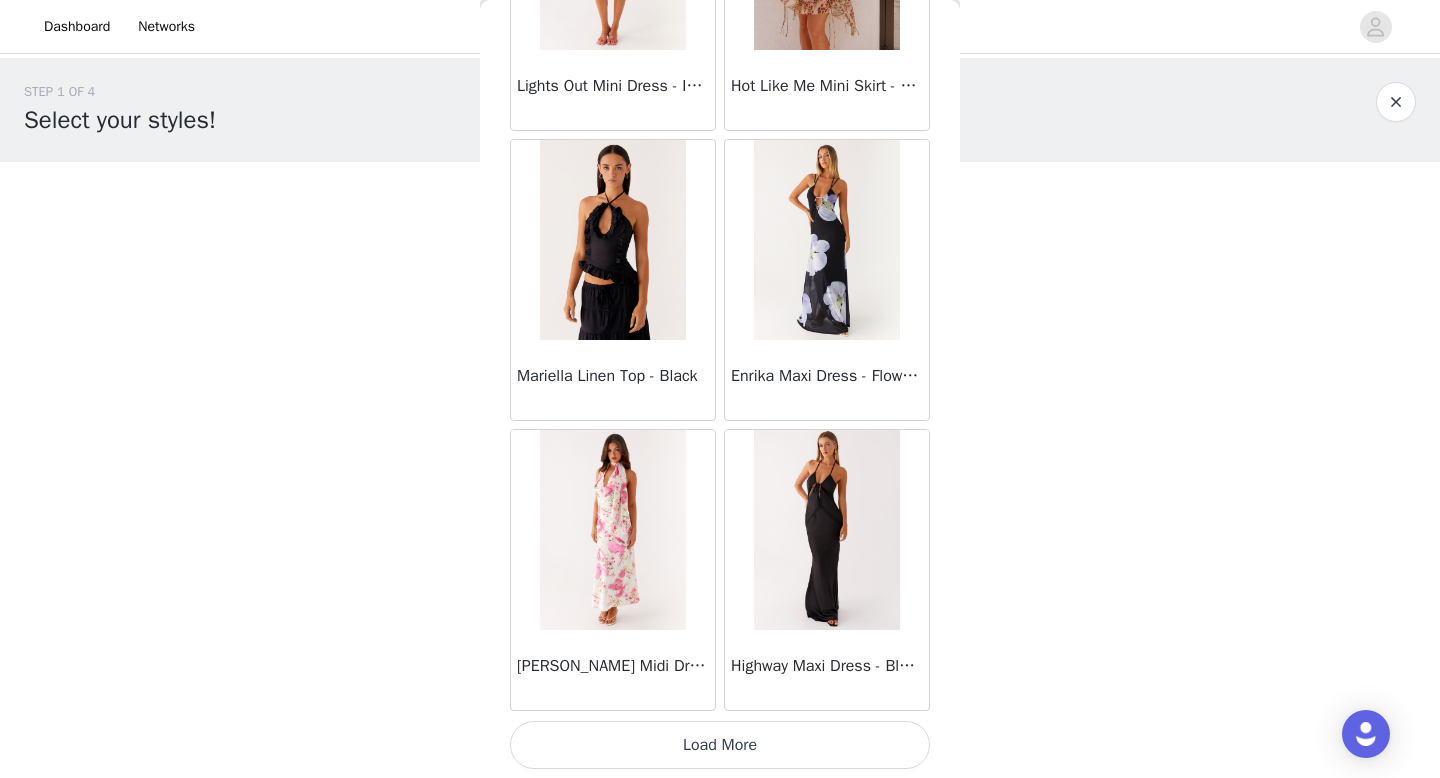 scroll, scrollTop: 68982, scrollLeft: 0, axis: vertical 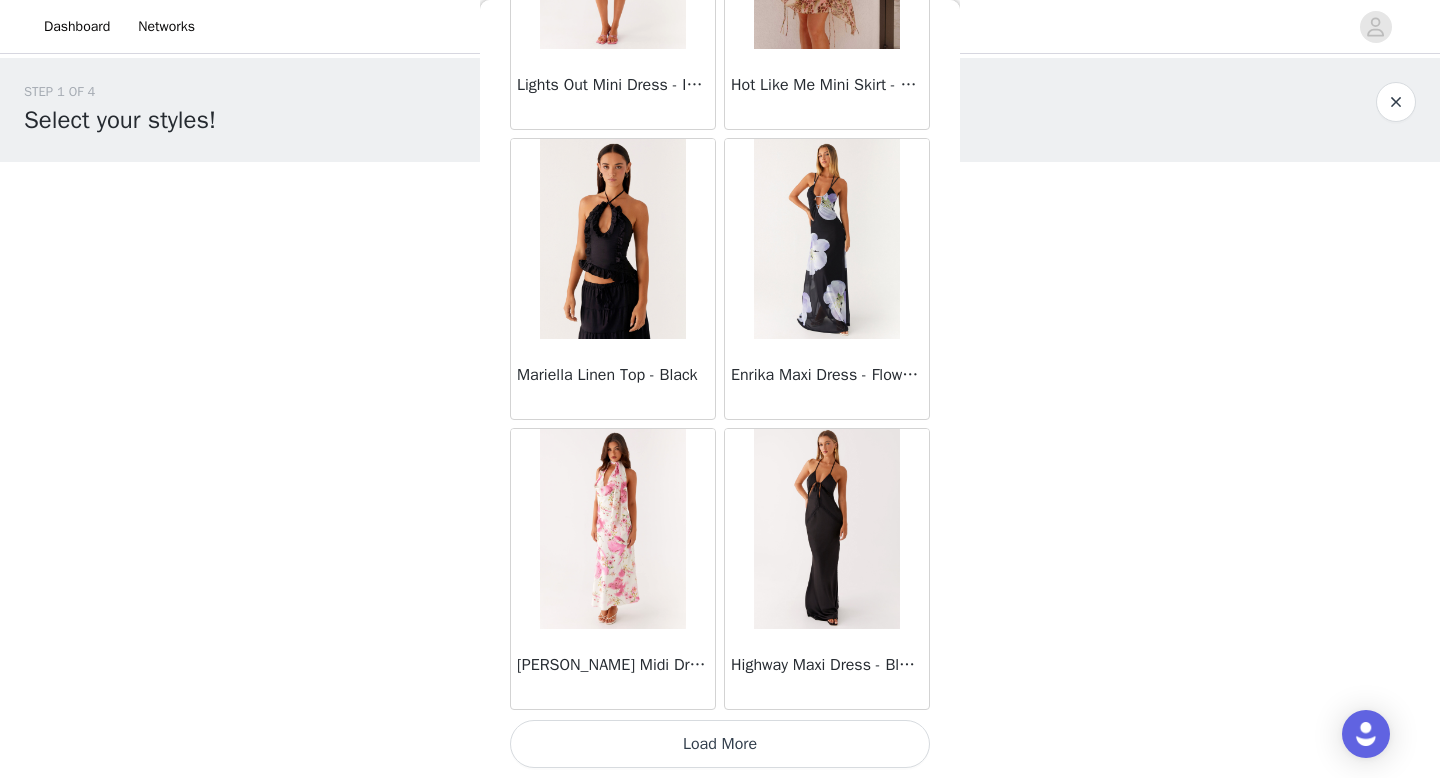 click on "Load More" at bounding box center (720, 744) 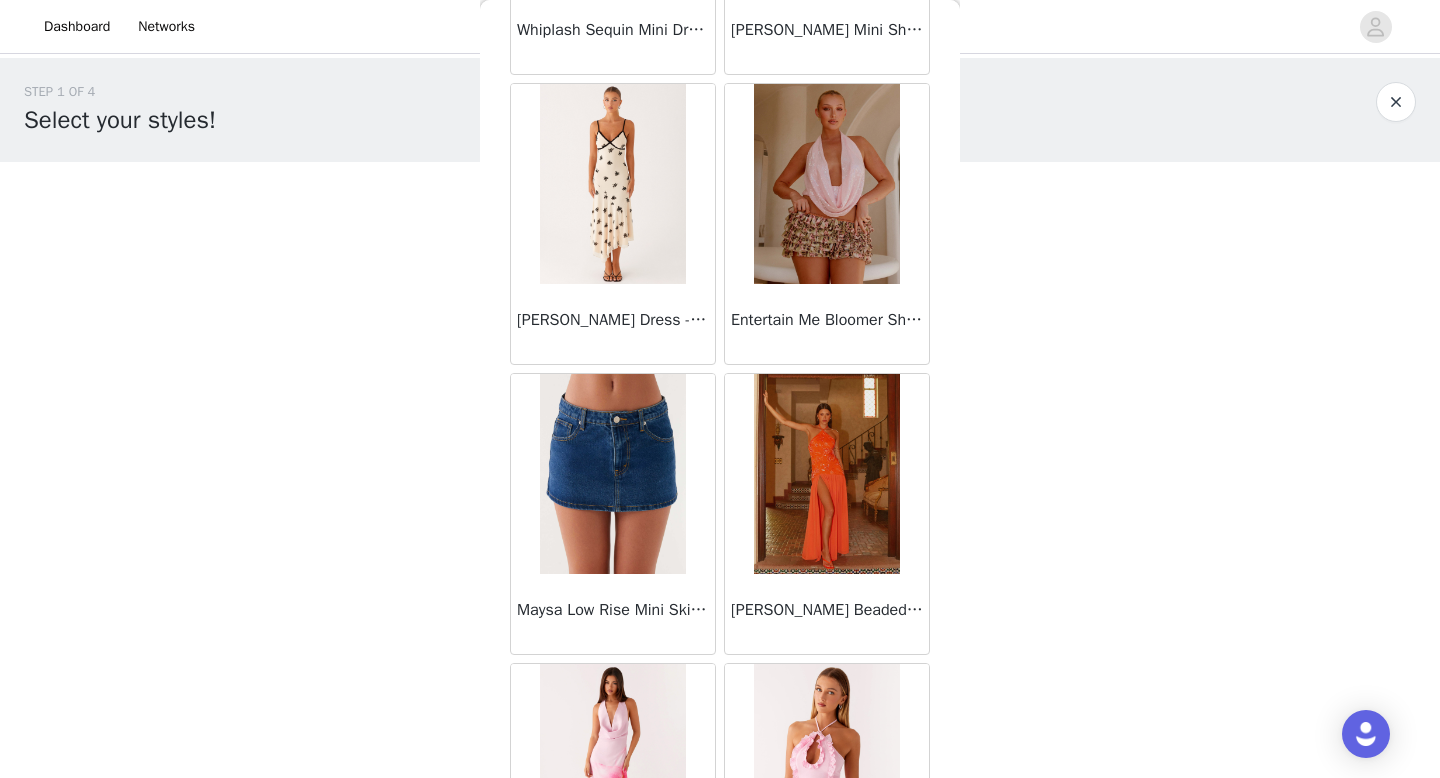 scroll, scrollTop: 69985, scrollLeft: 0, axis: vertical 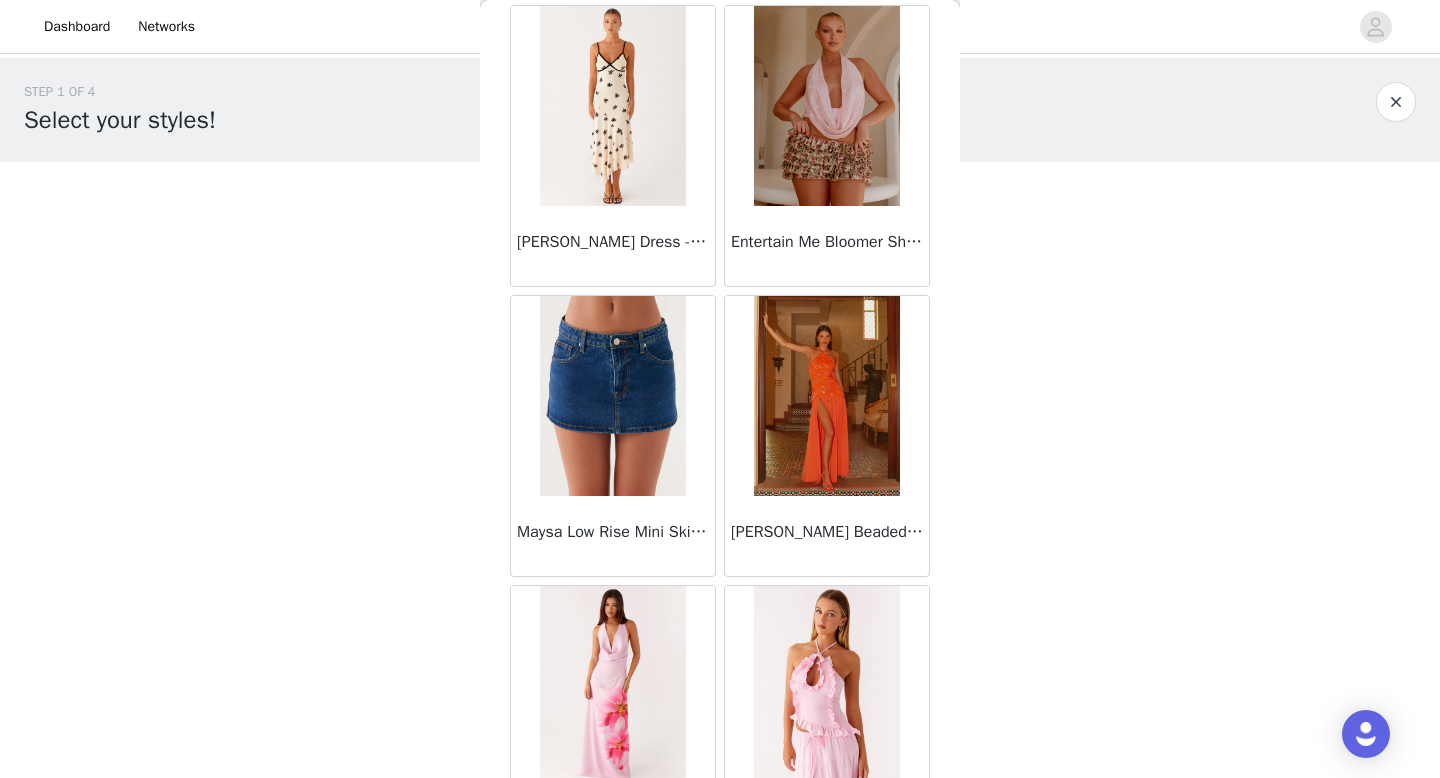 click on "Maysa Low Rise Mini Skirt - Dark Blue" at bounding box center [613, 532] 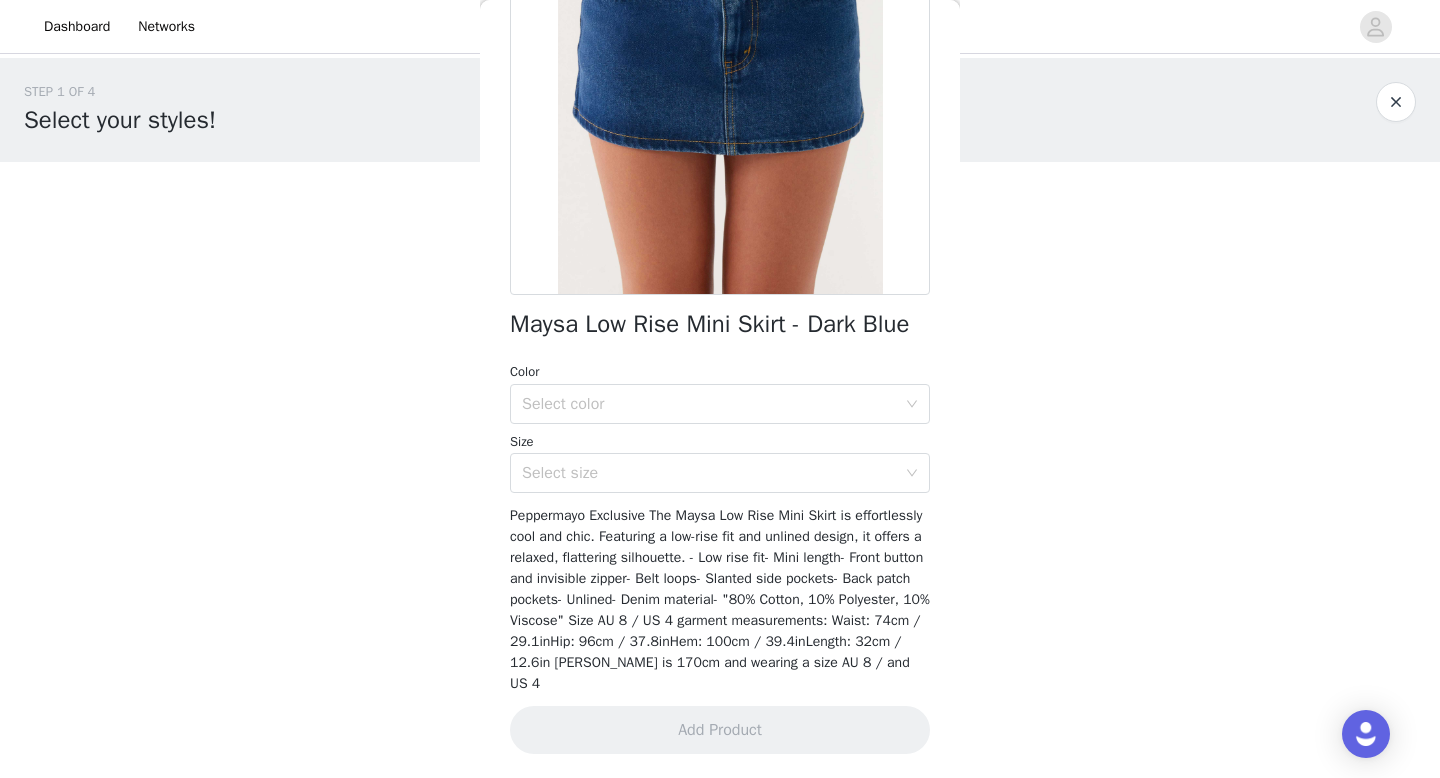 scroll, scrollTop: 255, scrollLeft: 0, axis: vertical 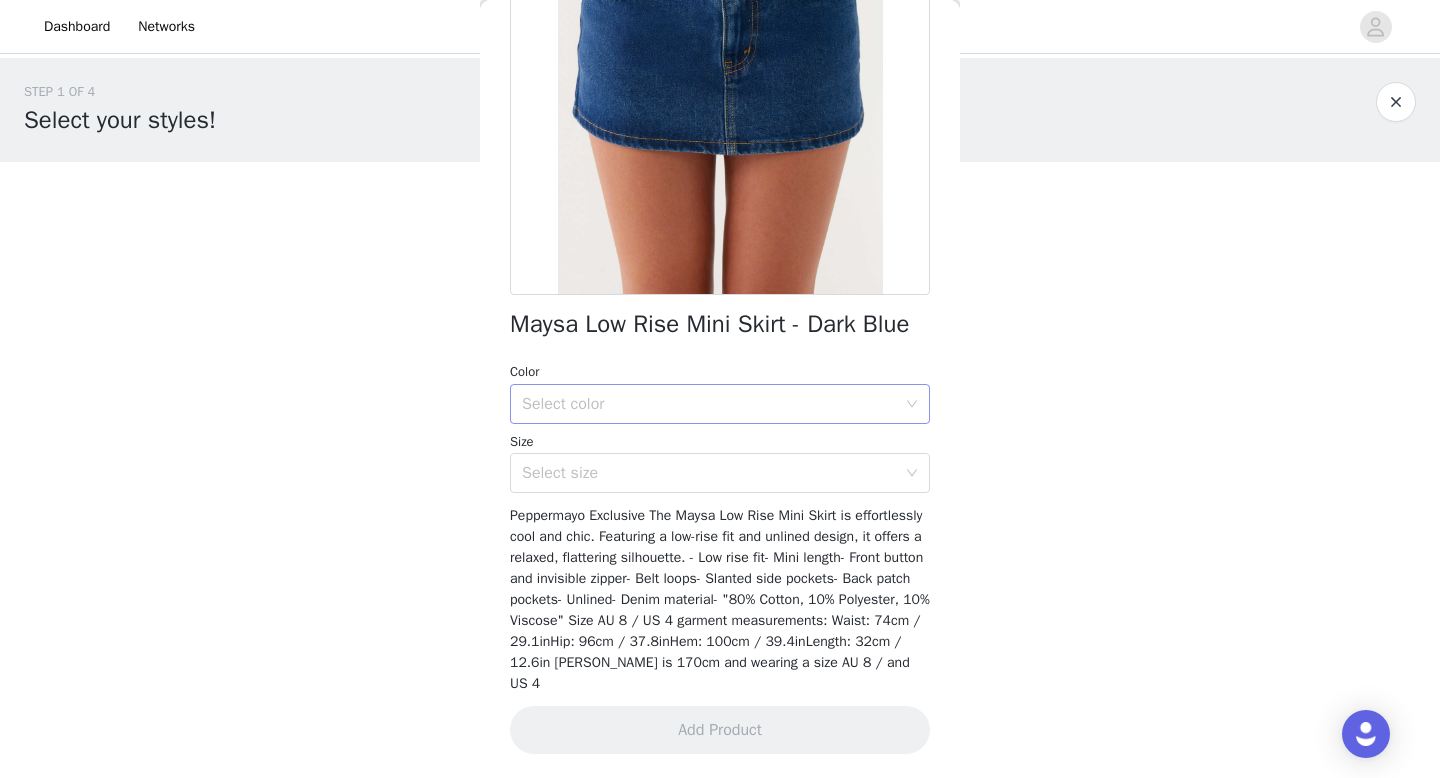 click on "Select color" at bounding box center [709, 404] 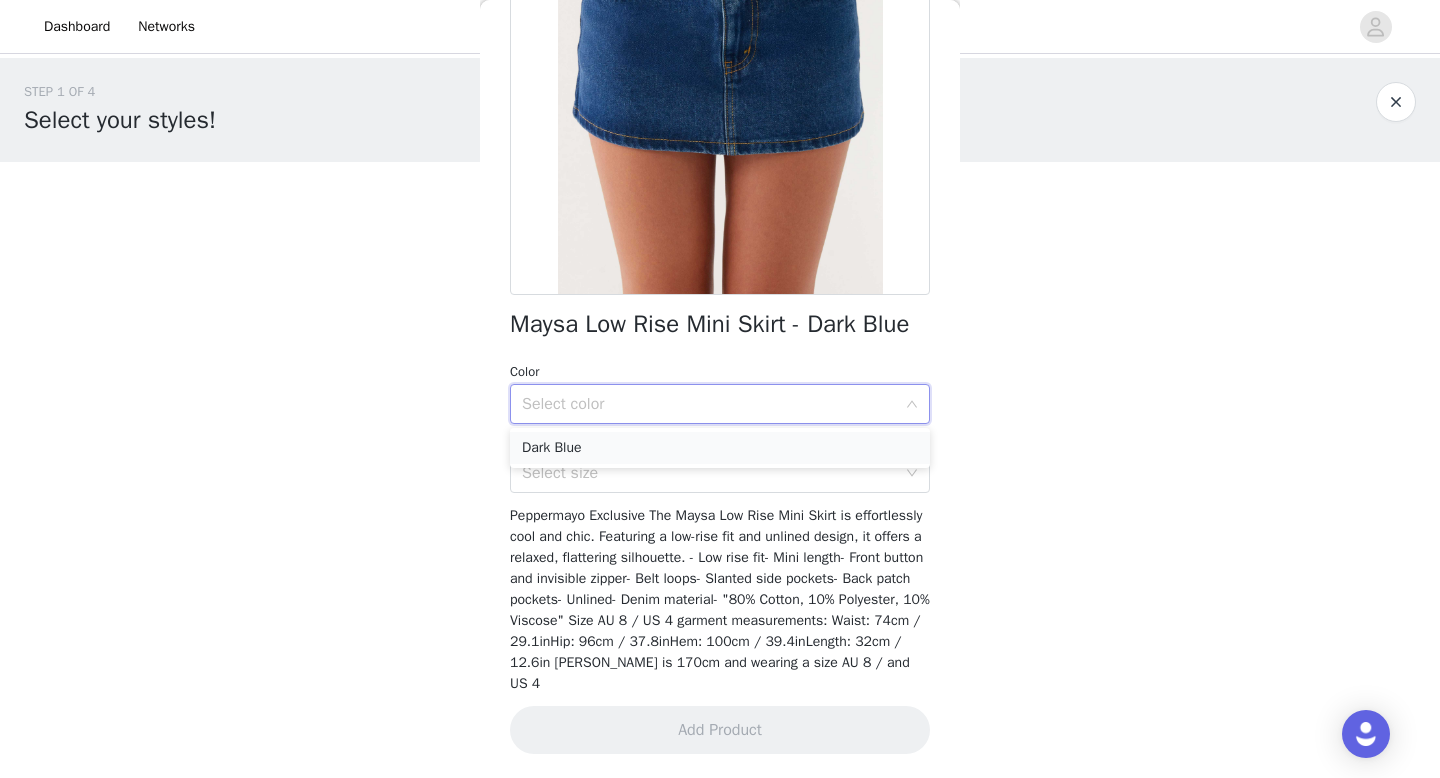 click on "Dark Blue" at bounding box center (720, 448) 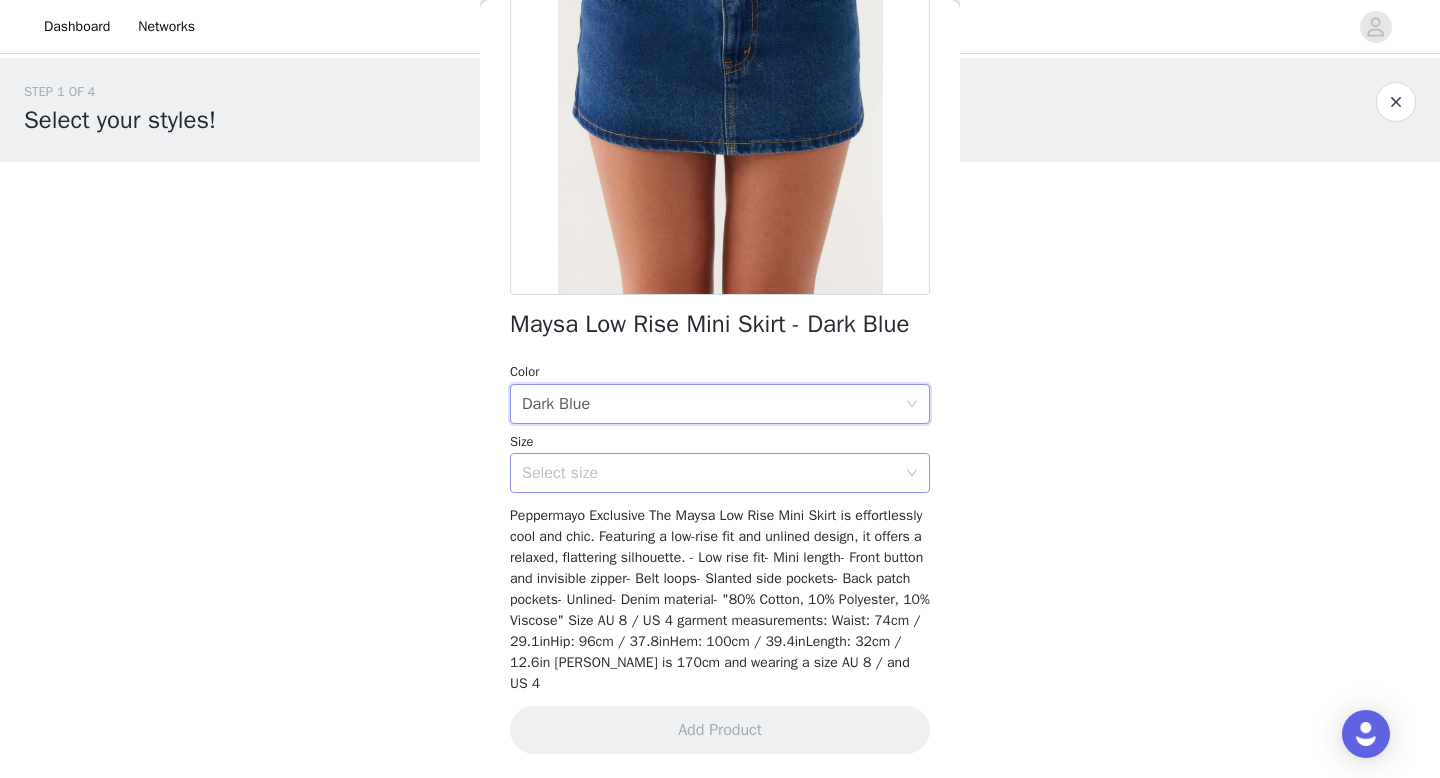 click on "Select size" at bounding box center [709, 473] 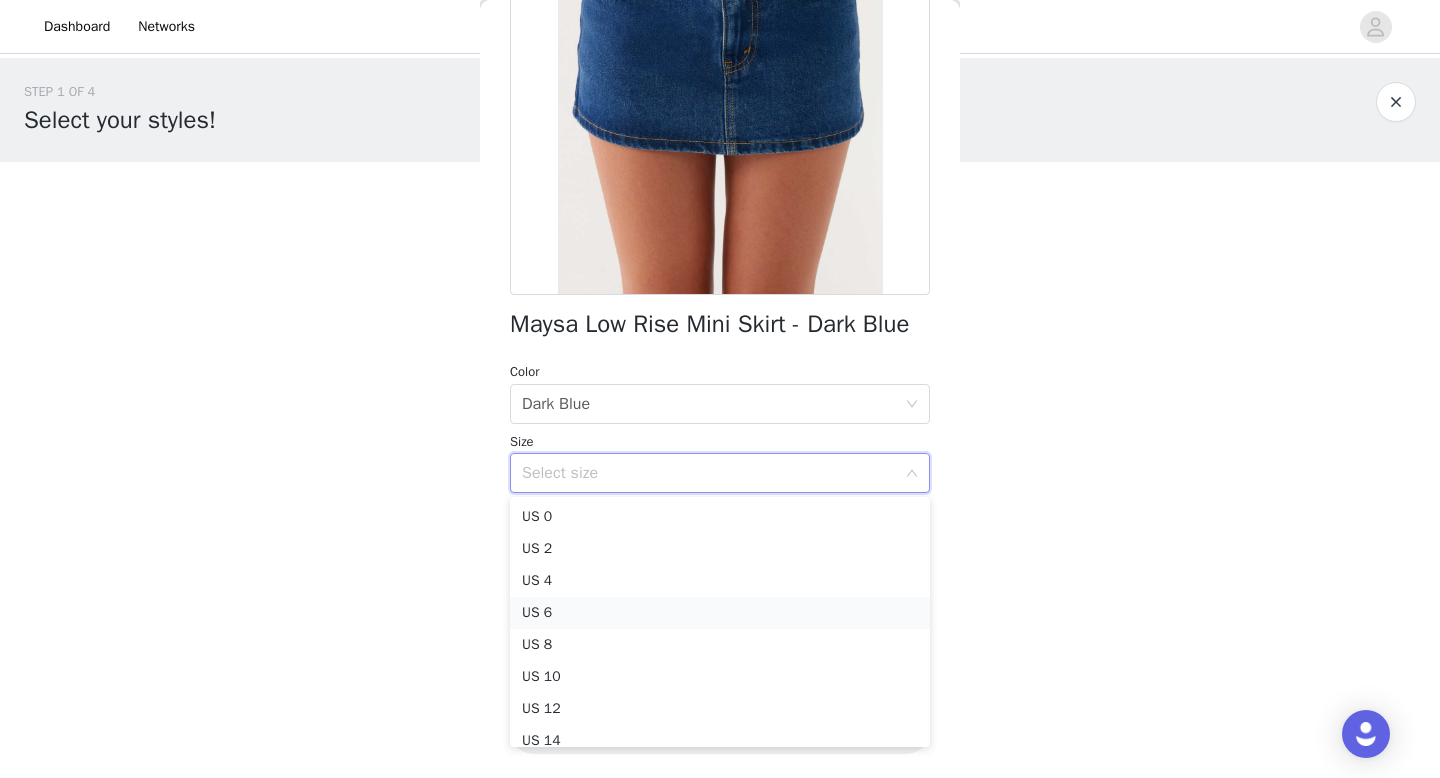 click on "US 6" at bounding box center (720, 613) 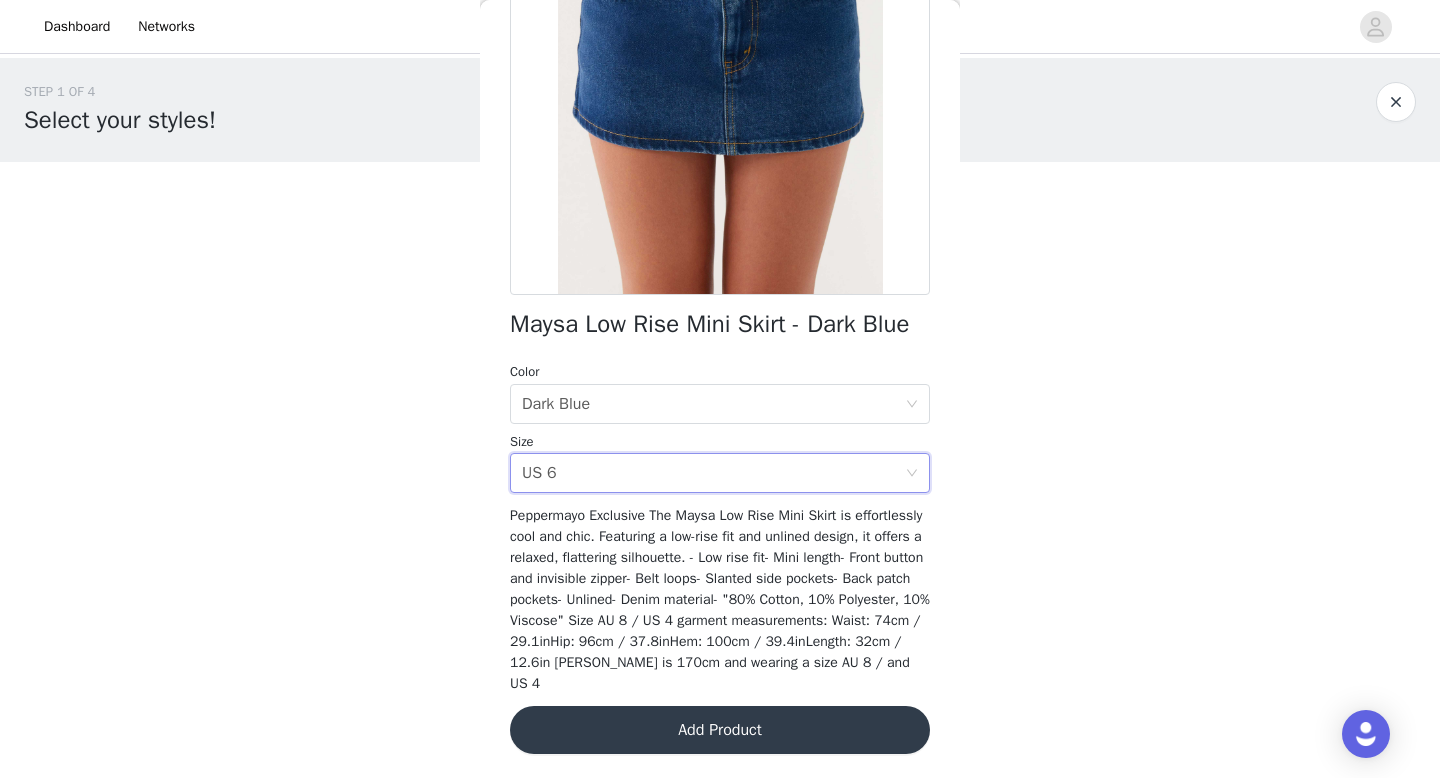 click on "Add Product" at bounding box center (720, 730) 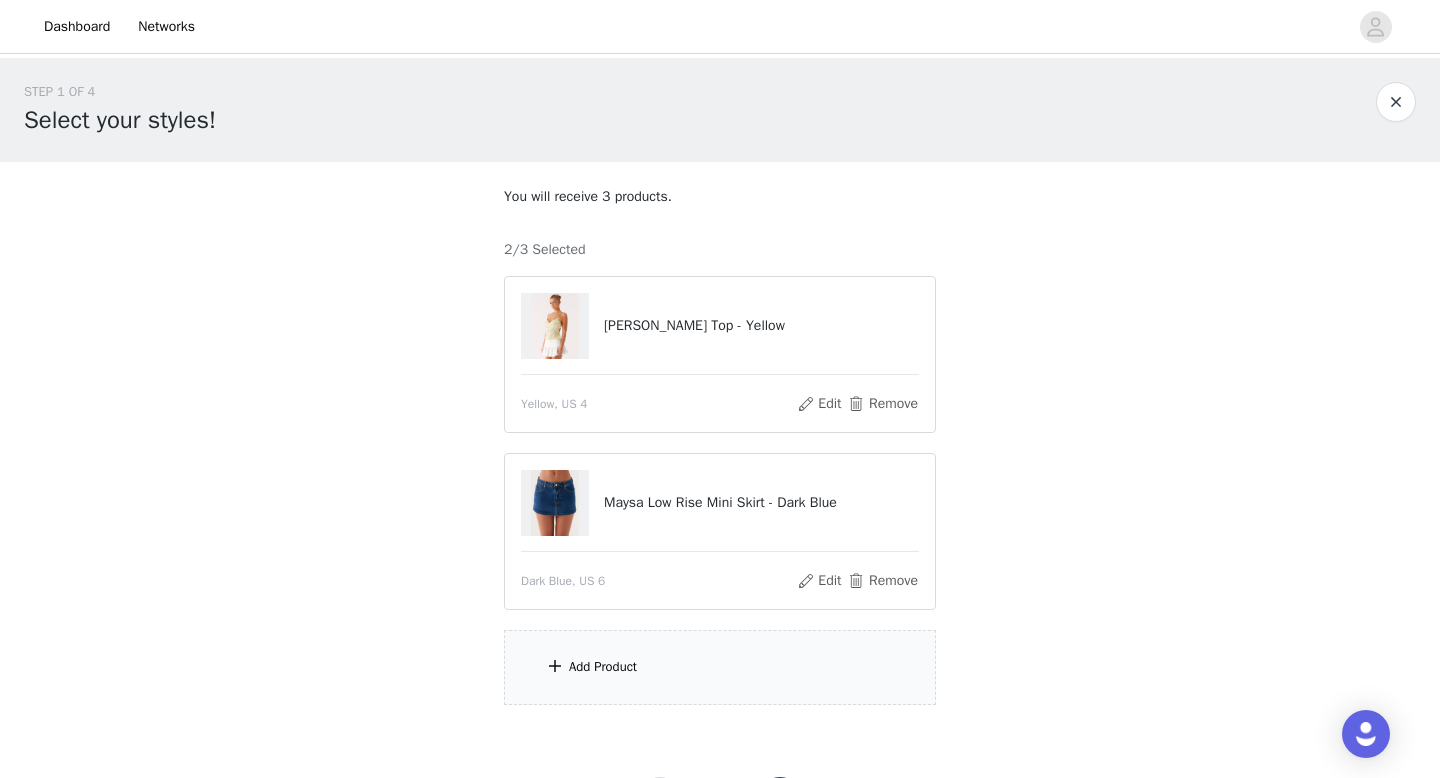 click on "Add Product" at bounding box center [720, 667] 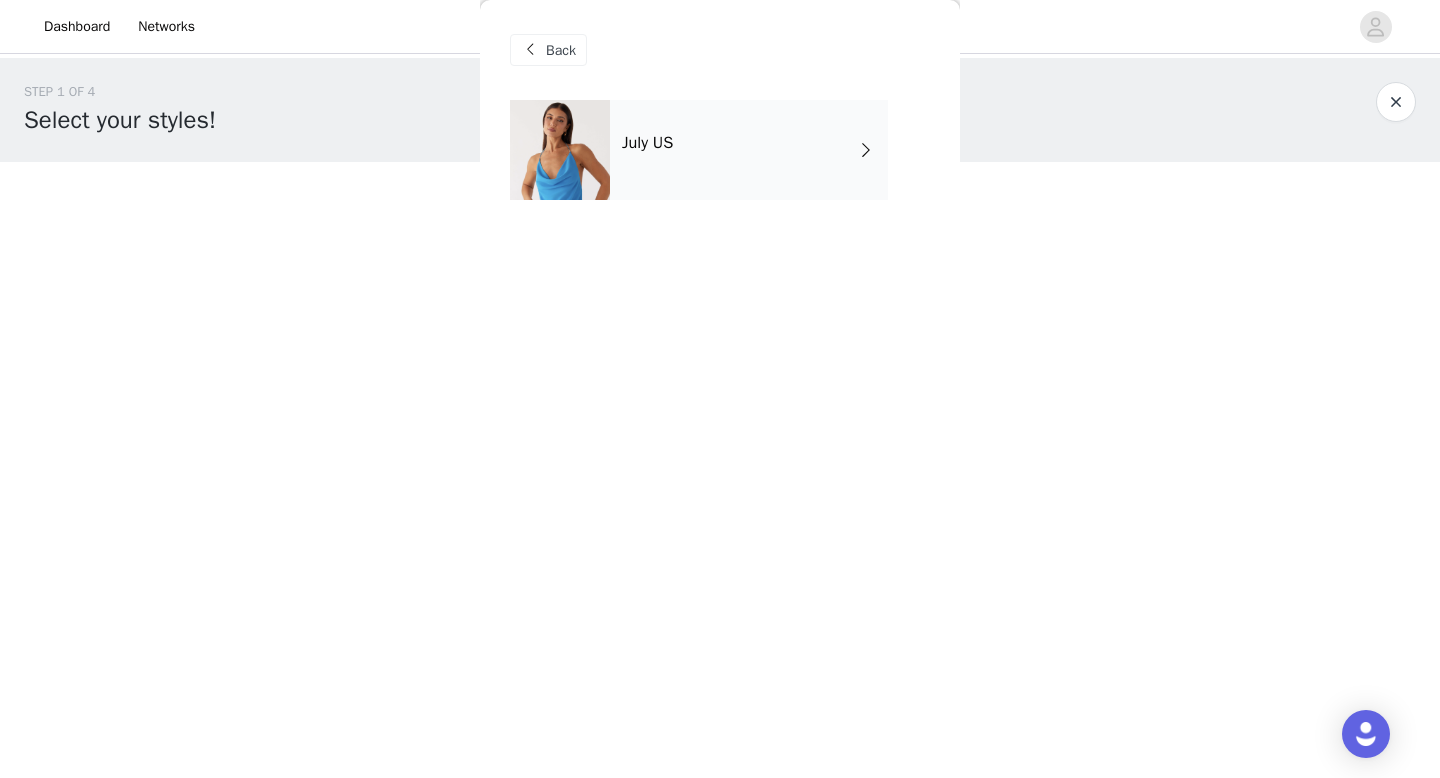 click on "July US" at bounding box center (647, 143) 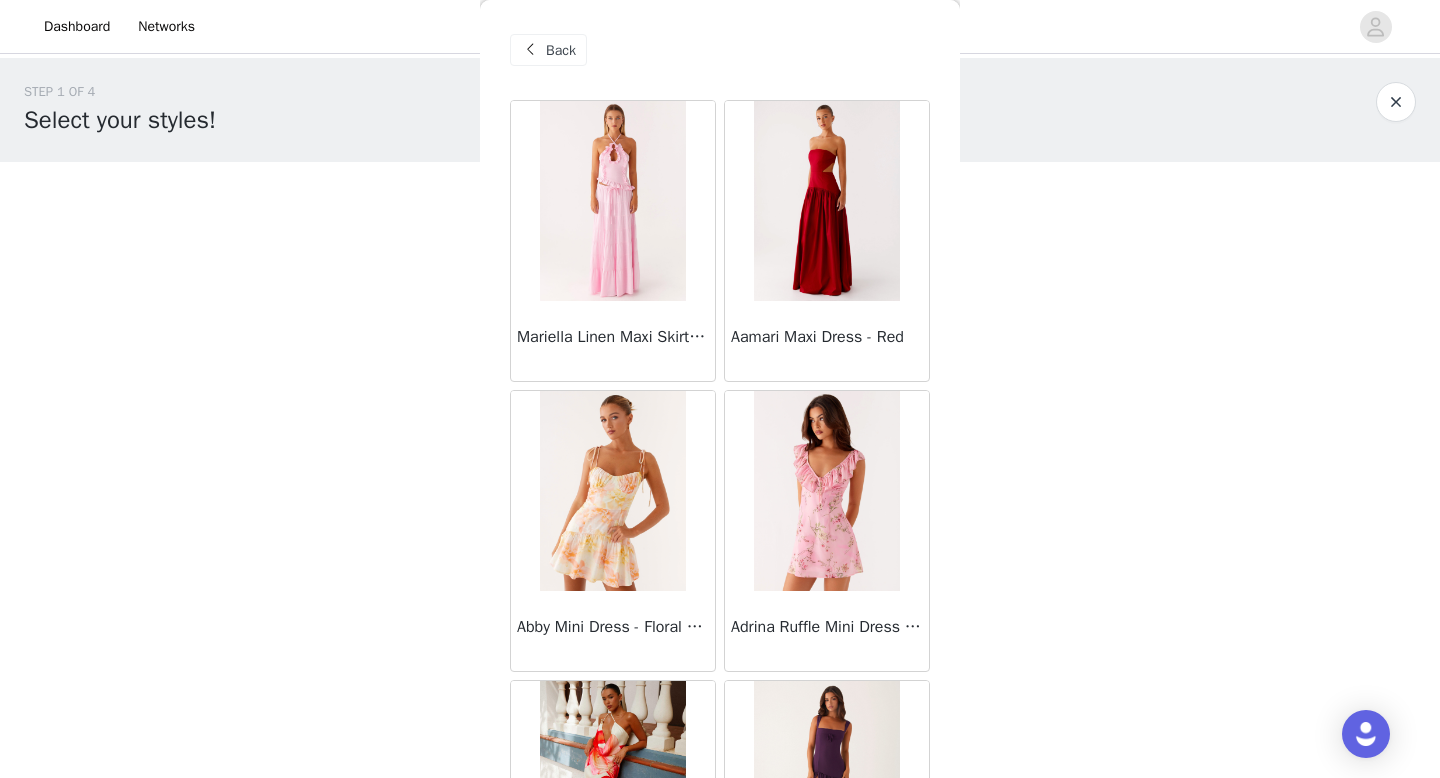 scroll, scrollTop: 2282, scrollLeft: 0, axis: vertical 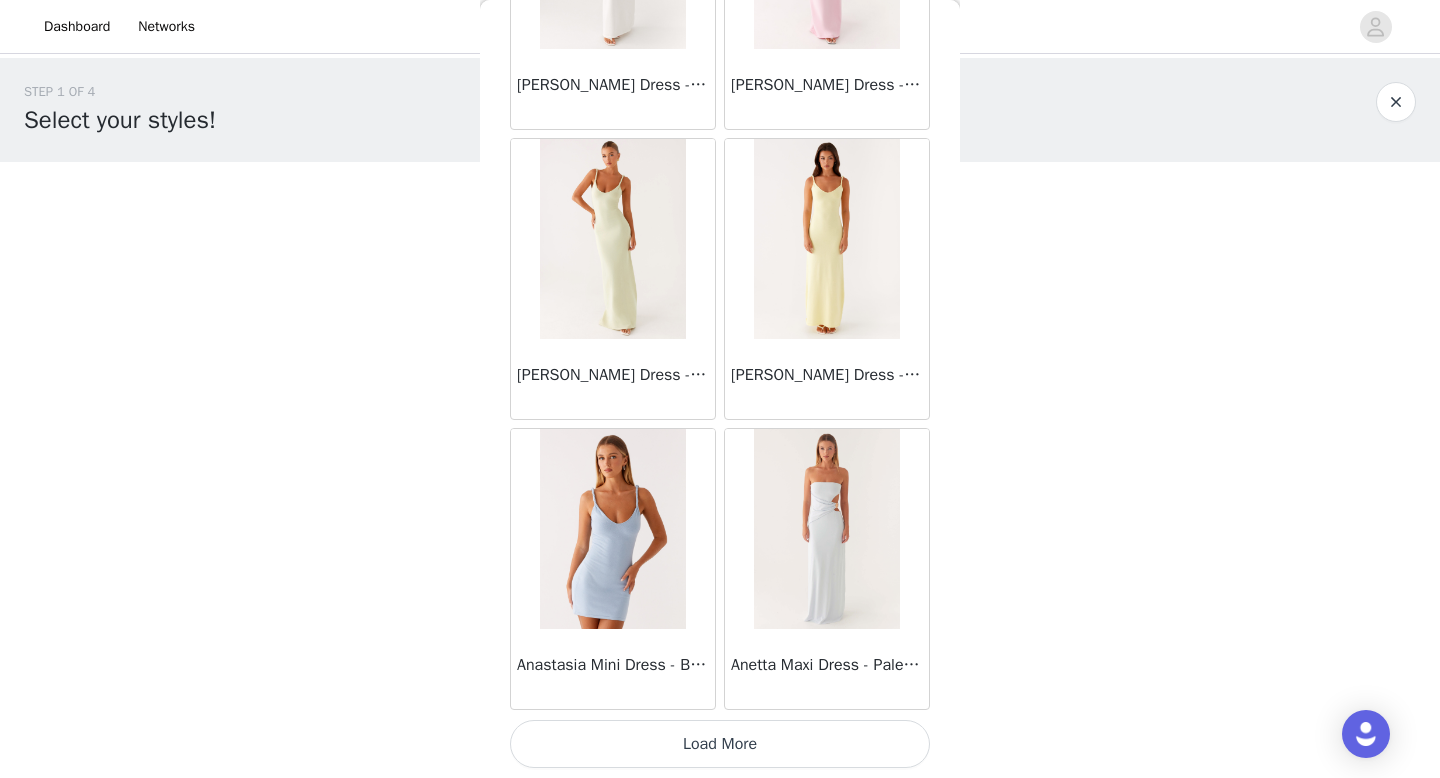 click on "Load More" at bounding box center [720, 744] 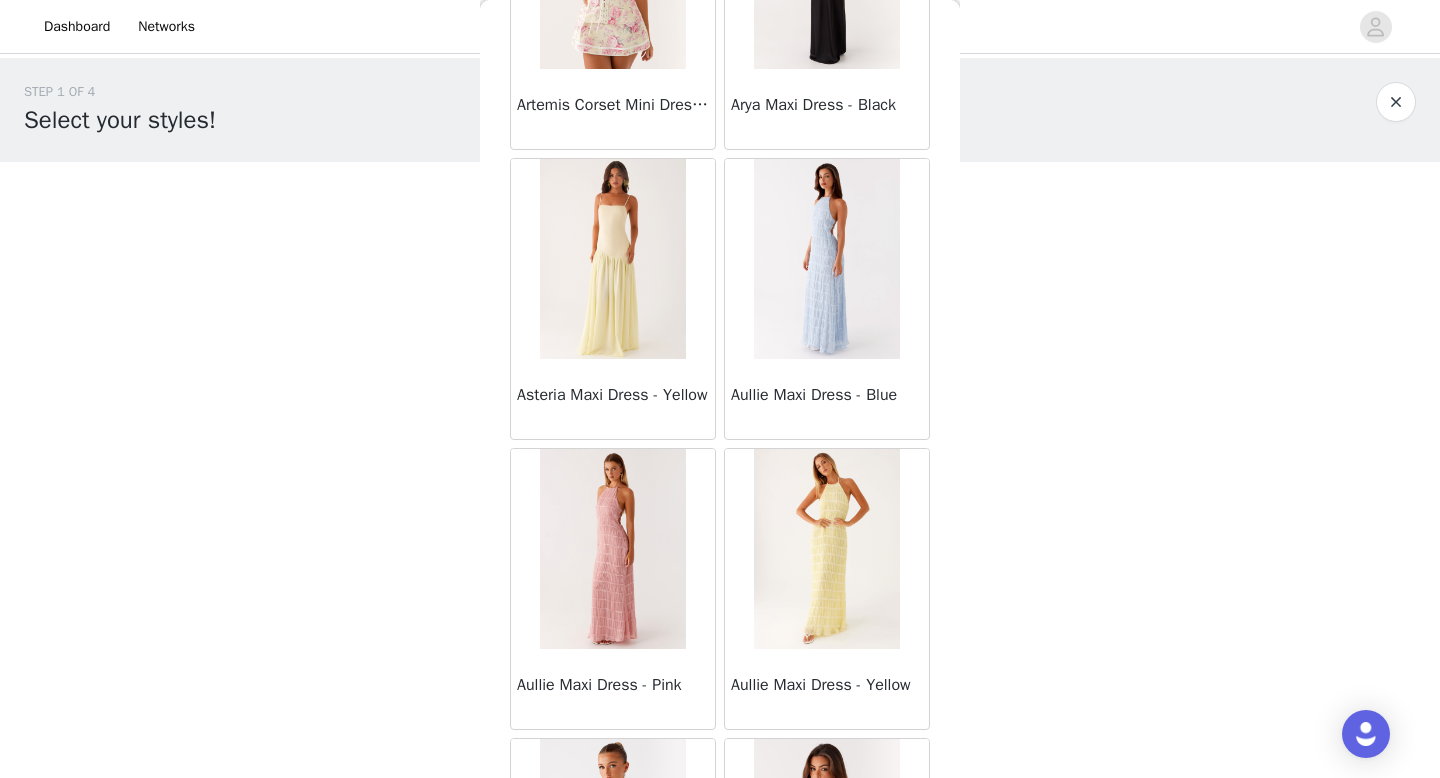 scroll, scrollTop: 5182, scrollLeft: 0, axis: vertical 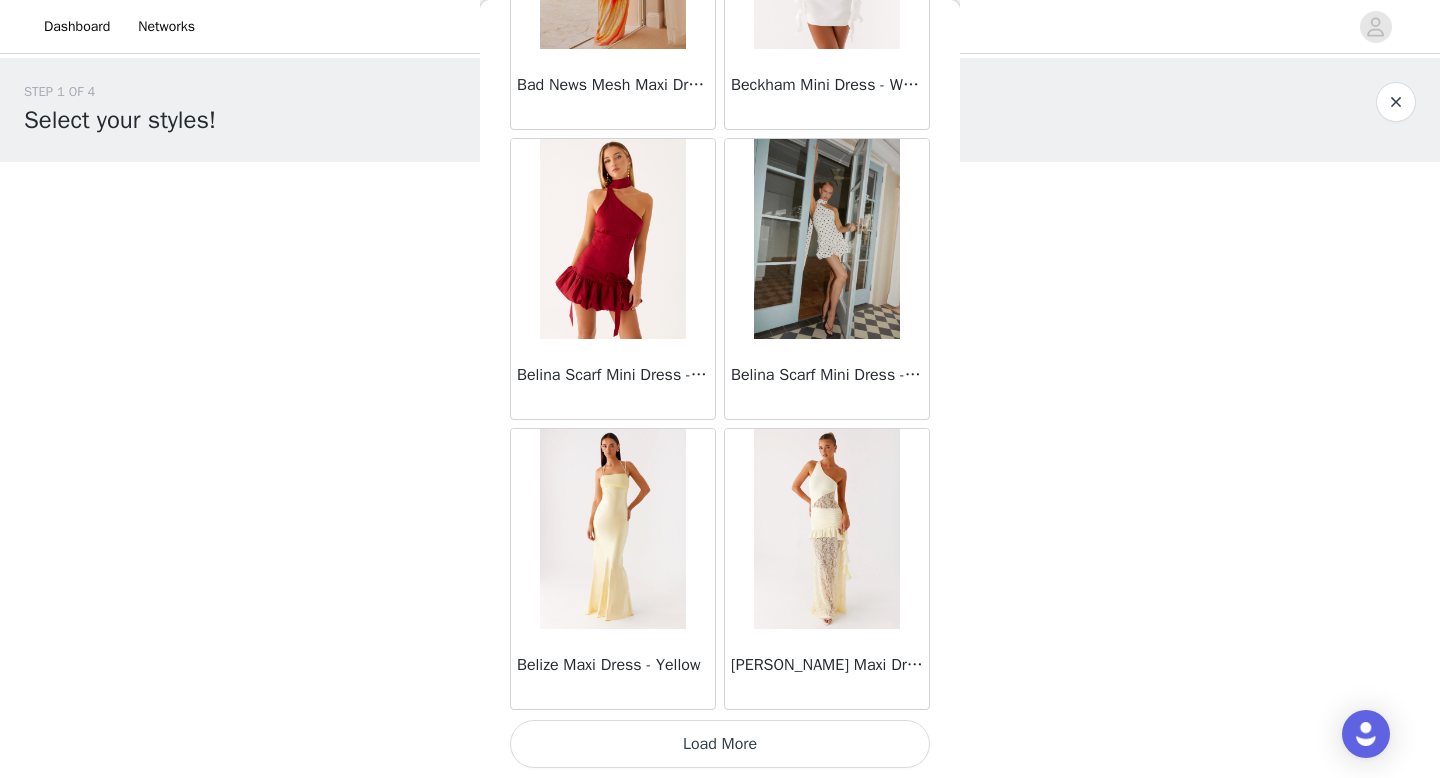 click on "Load More" at bounding box center [720, 744] 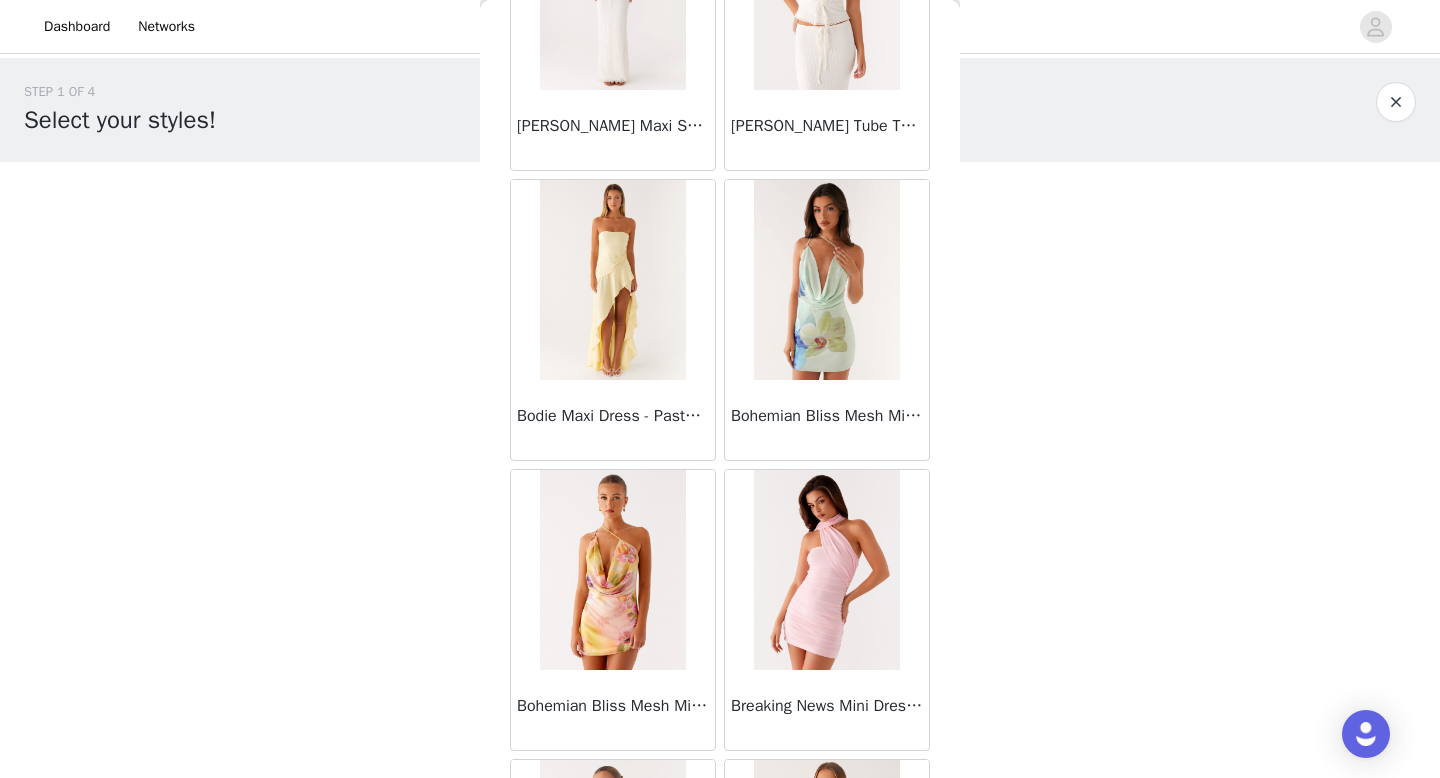 scroll, scrollTop: 8082, scrollLeft: 0, axis: vertical 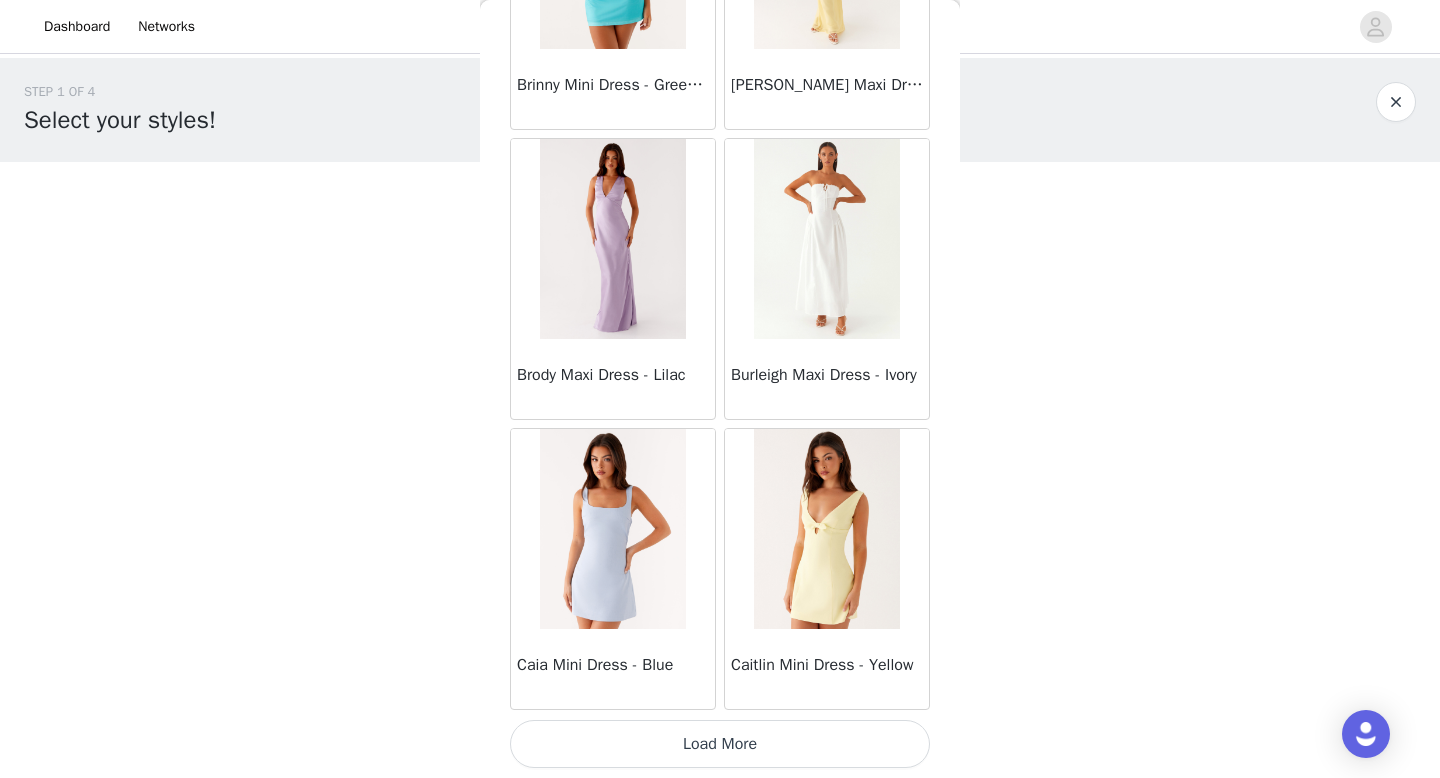 click on "Load More" at bounding box center (720, 744) 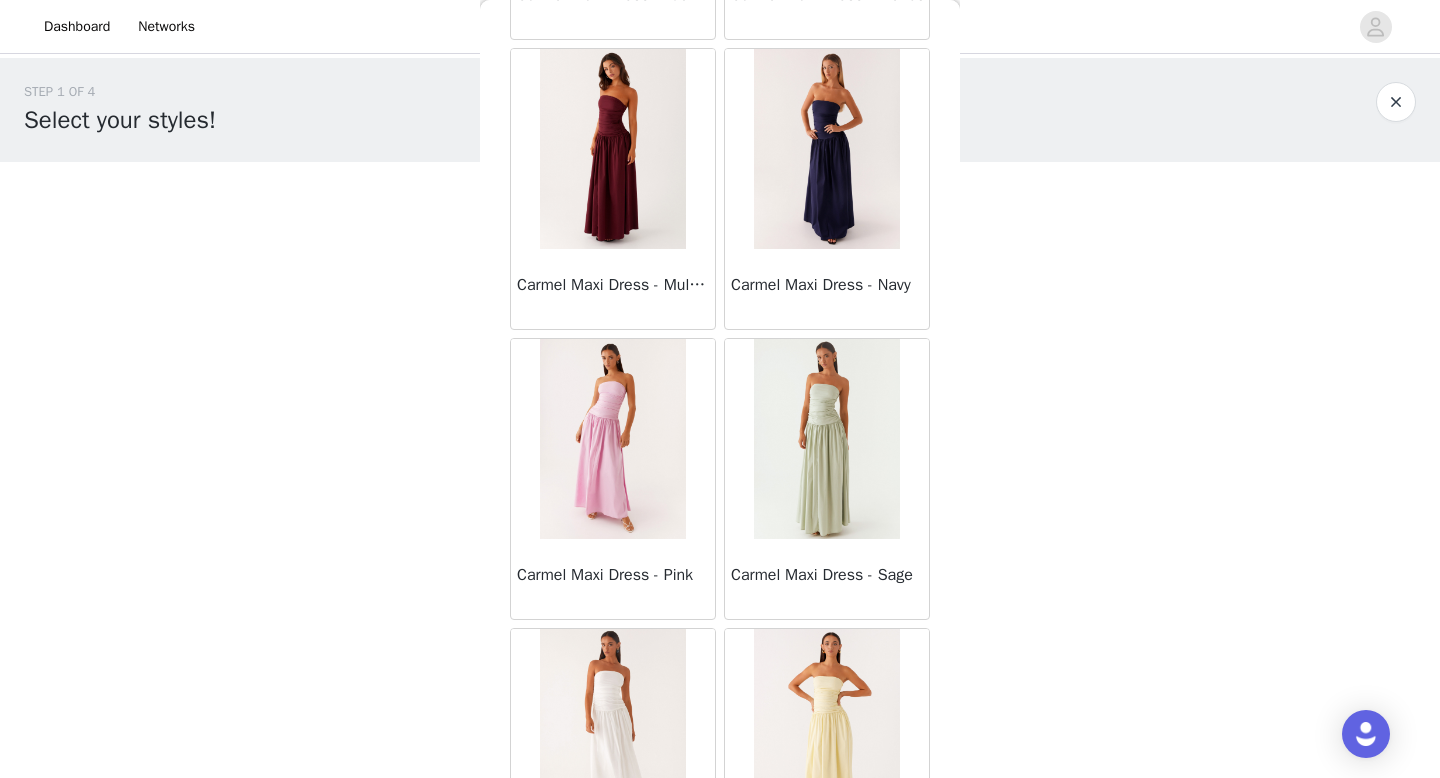 scroll, scrollTop: 10982, scrollLeft: 0, axis: vertical 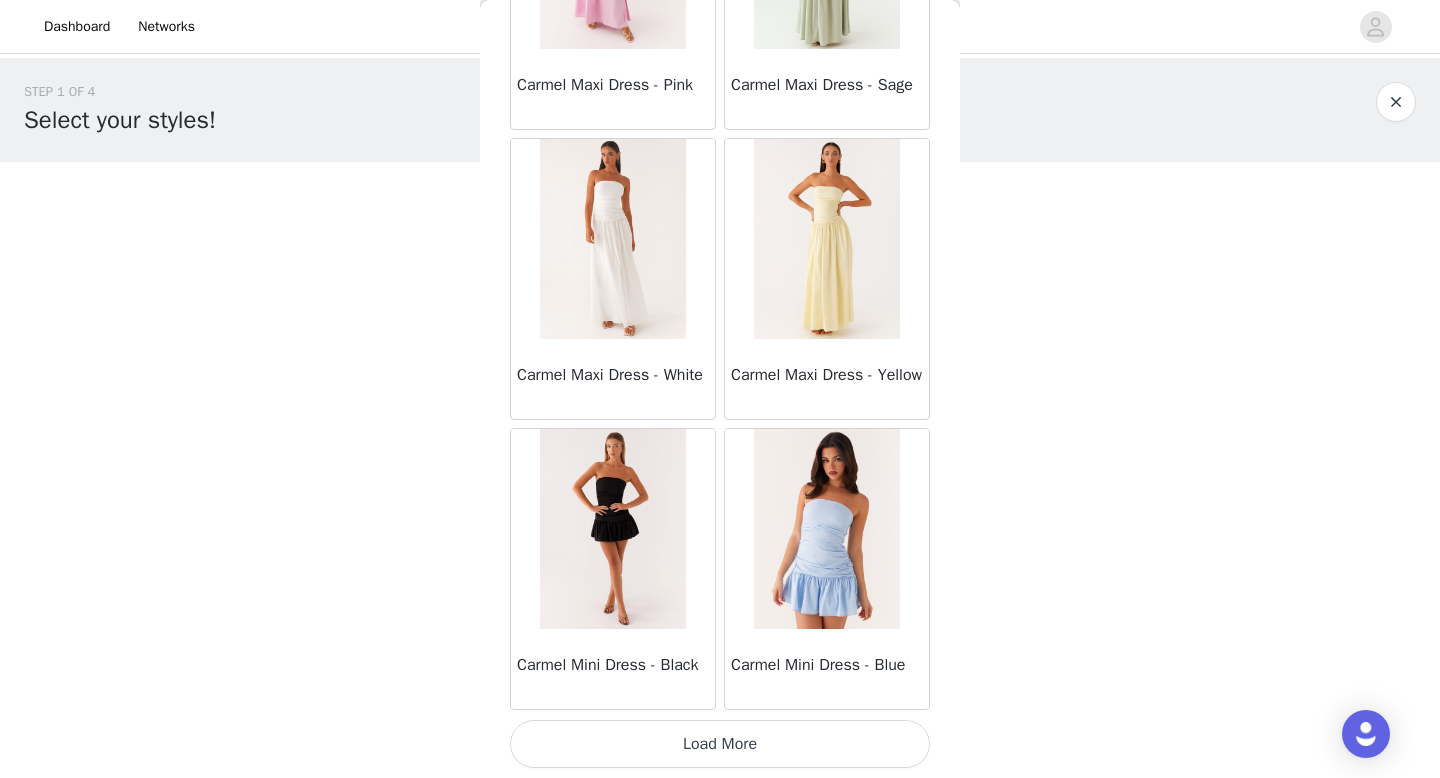 click on "Load More" at bounding box center (720, 744) 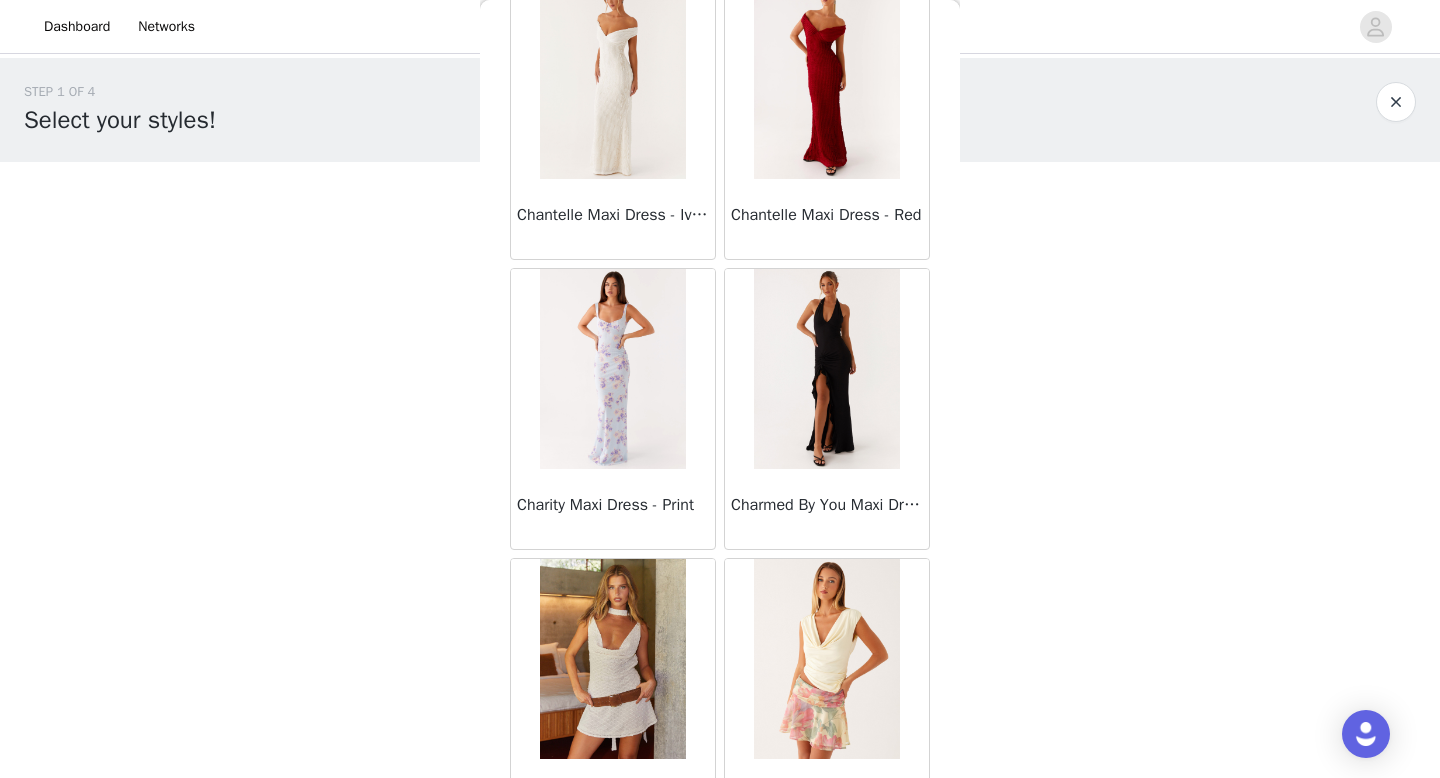 scroll, scrollTop: 13882, scrollLeft: 0, axis: vertical 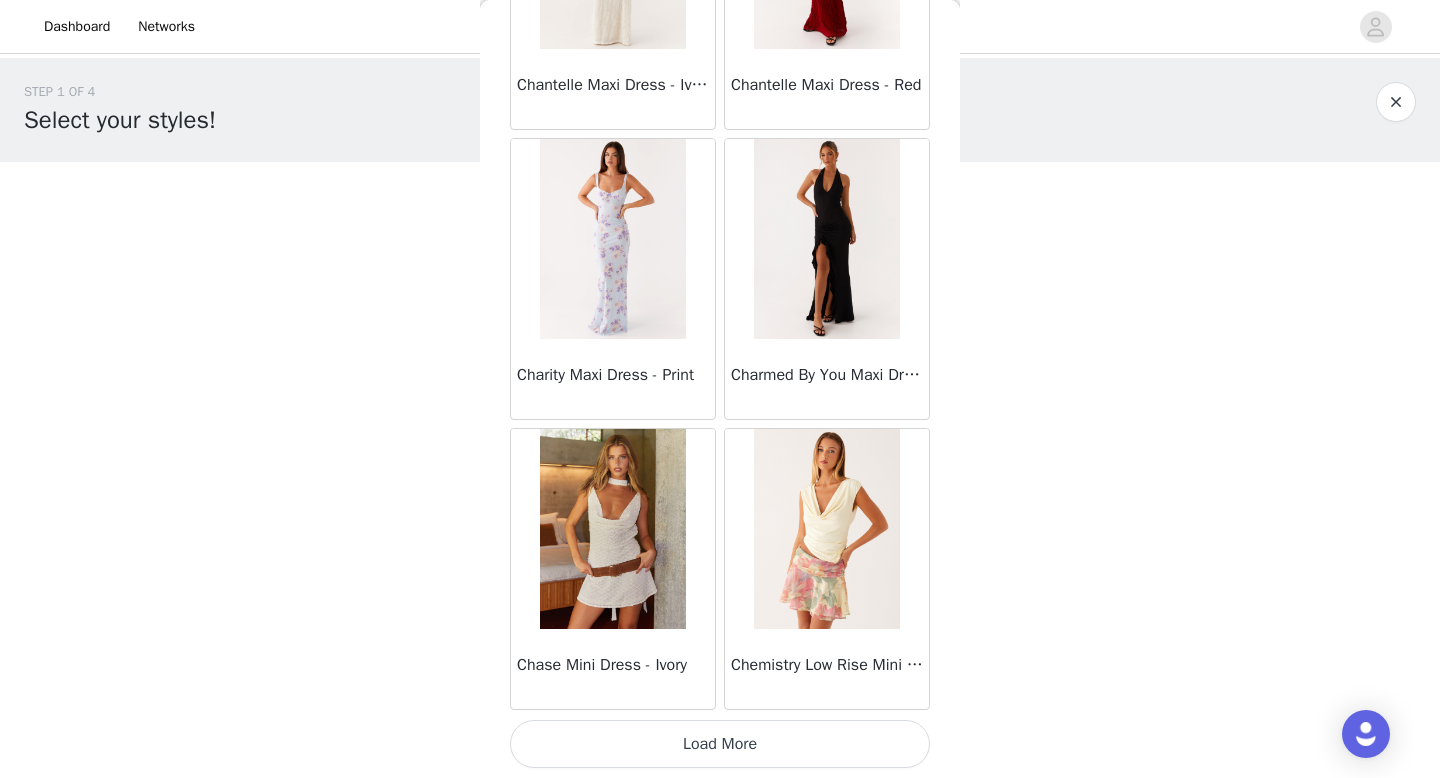 click on "Load More" at bounding box center [720, 744] 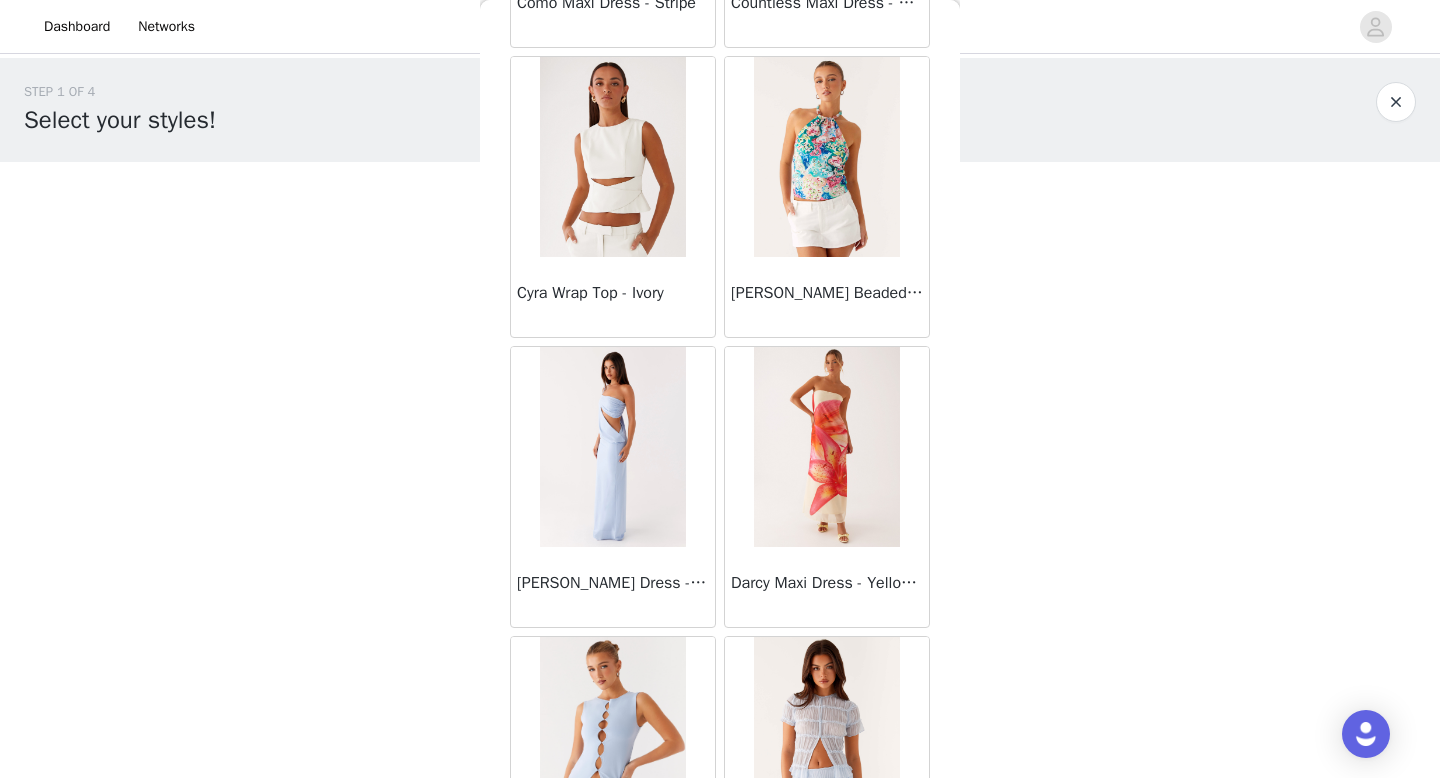 scroll, scrollTop: 16782, scrollLeft: 0, axis: vertical 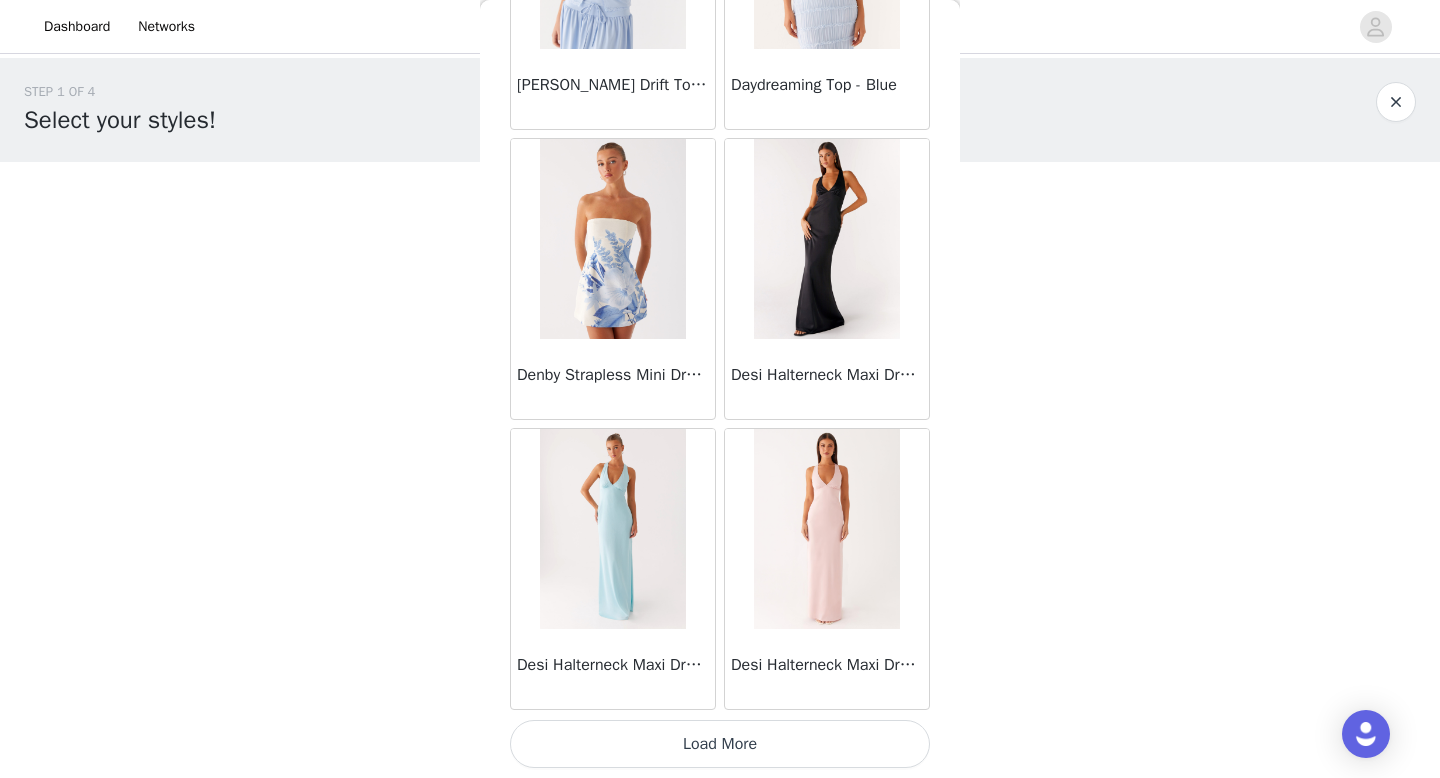 click on "Load More" at bounding box center [720, 744] 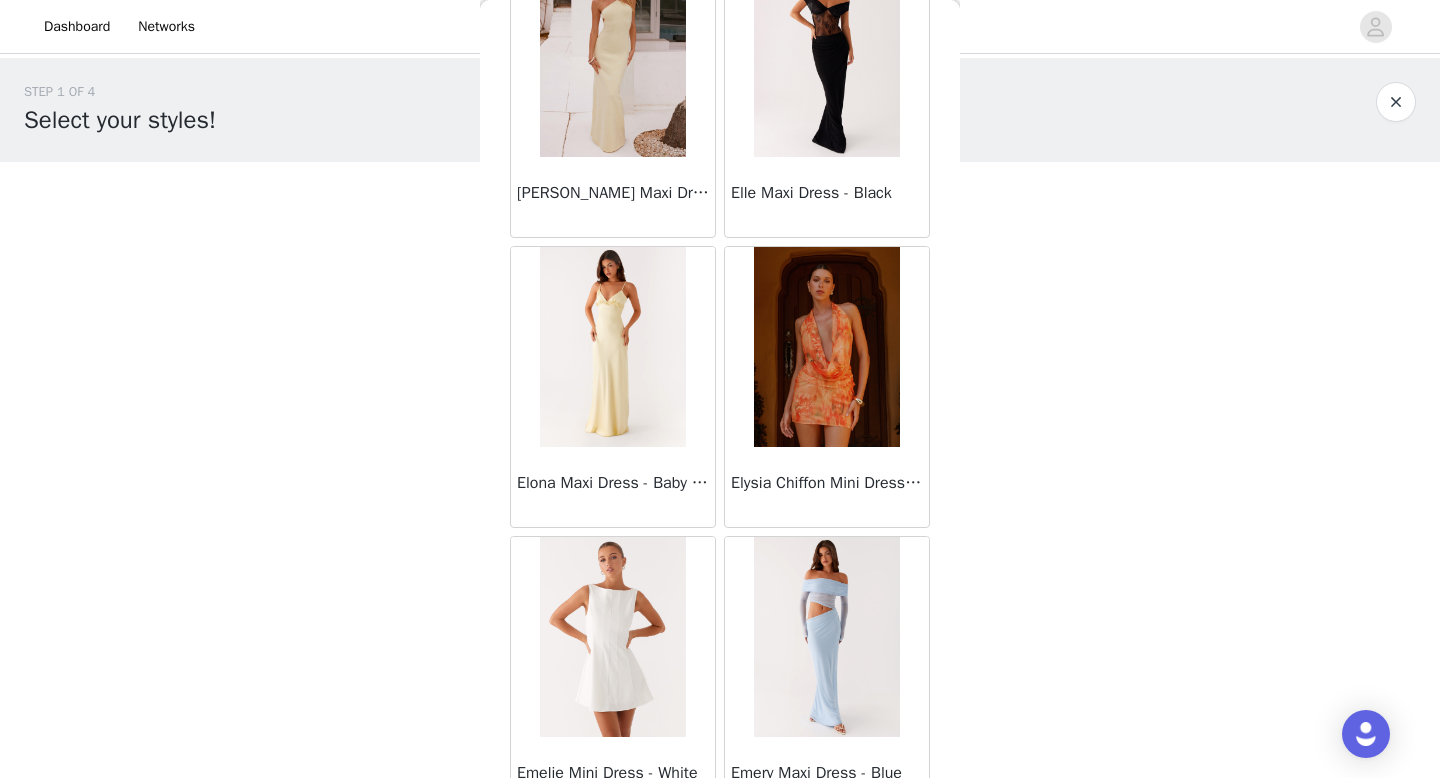 scroll, scrollTop: 19682, scrollLeft: 0, axis: vertical 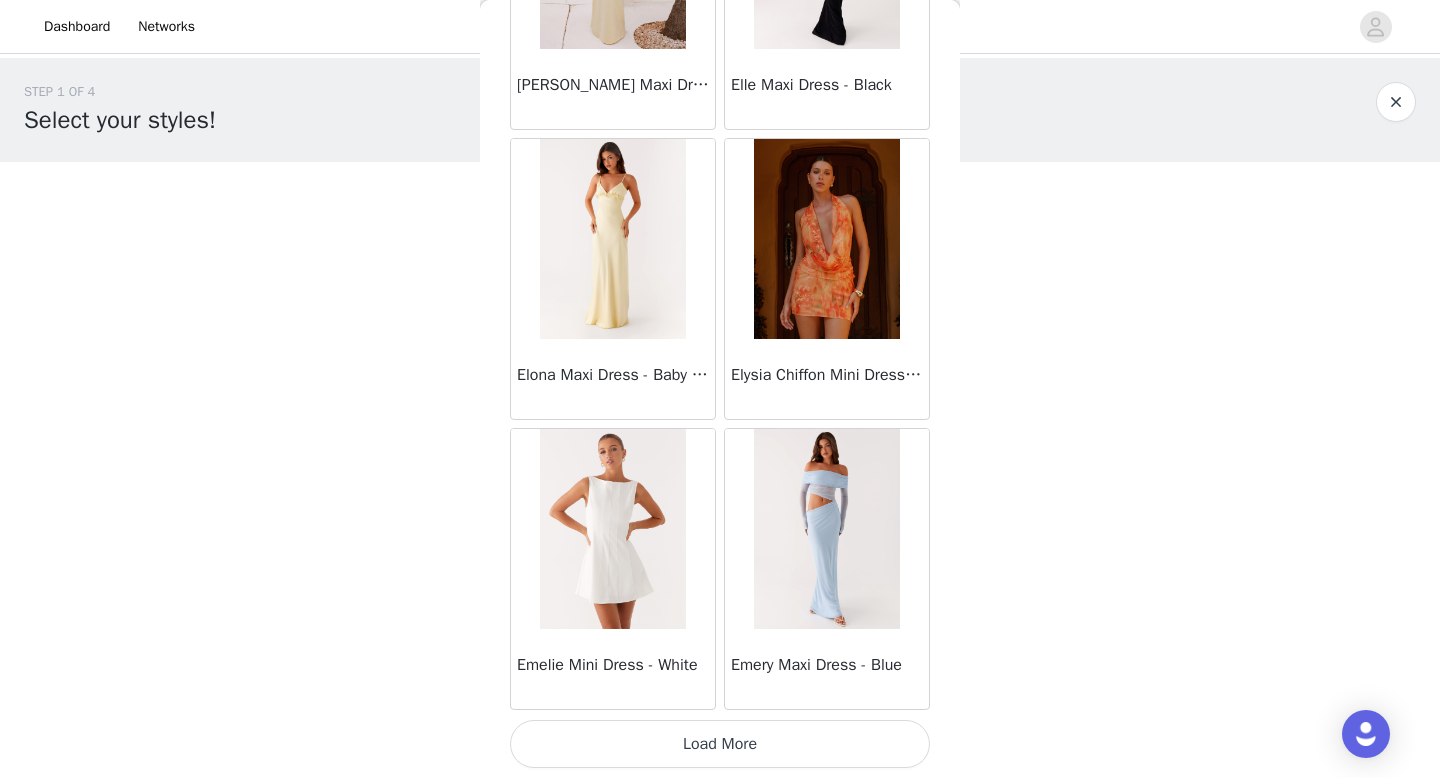 click on "Load More" at bounding box center [720, 744] 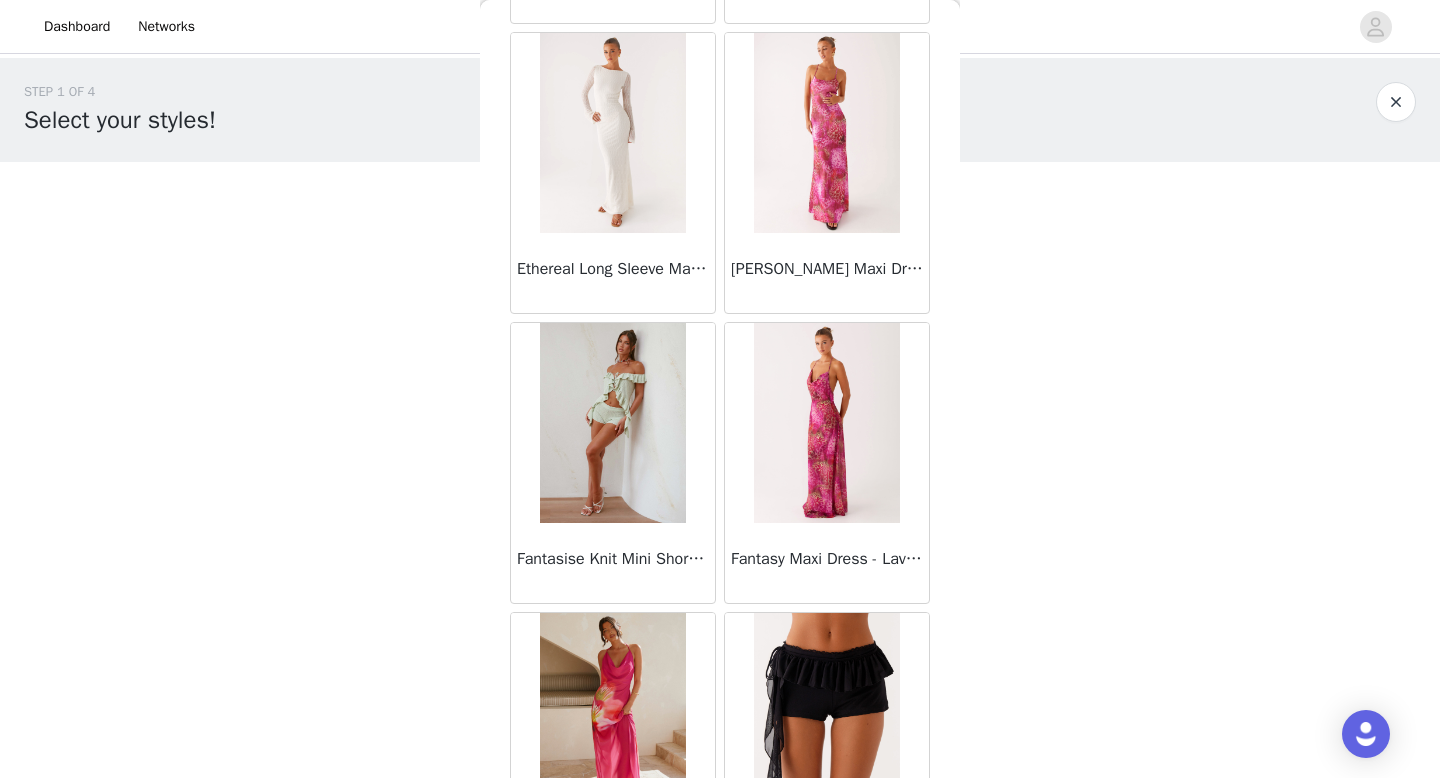 scroll, scrollTop: 22582, scrollLeft: 0, axis: vertical 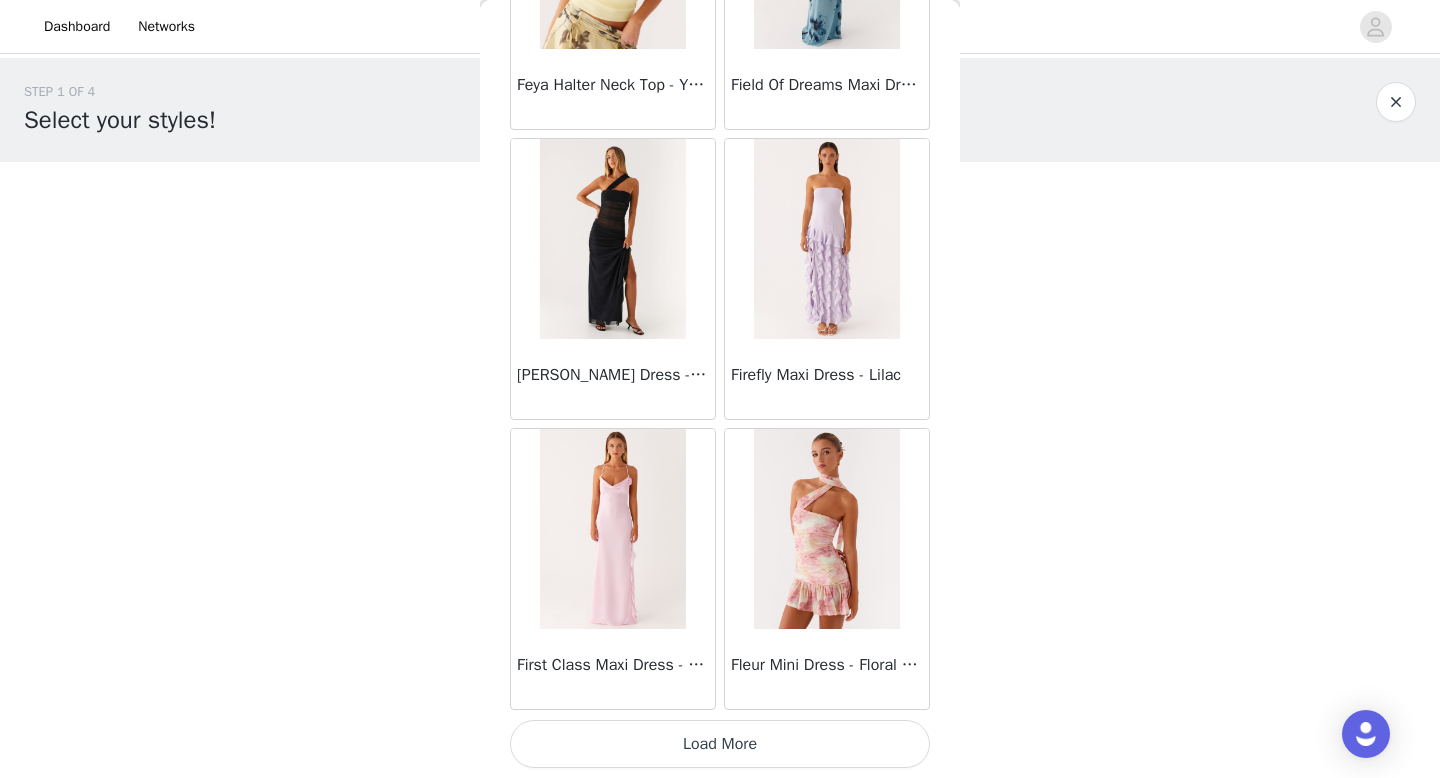 click on "Load More" at bounding box center [720, 744] 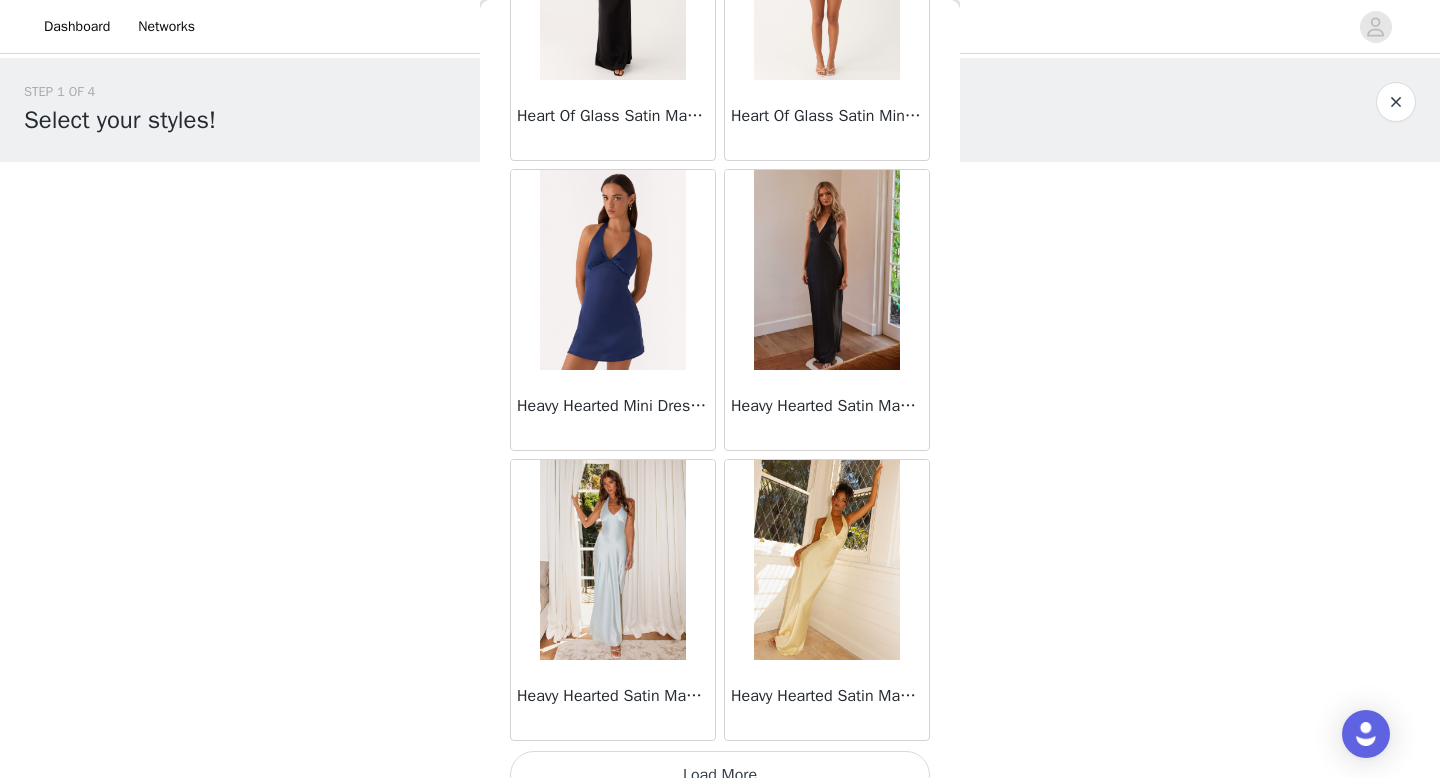 scroll, scrollTop: 25482, scrollLeft: 0, axis: vertical 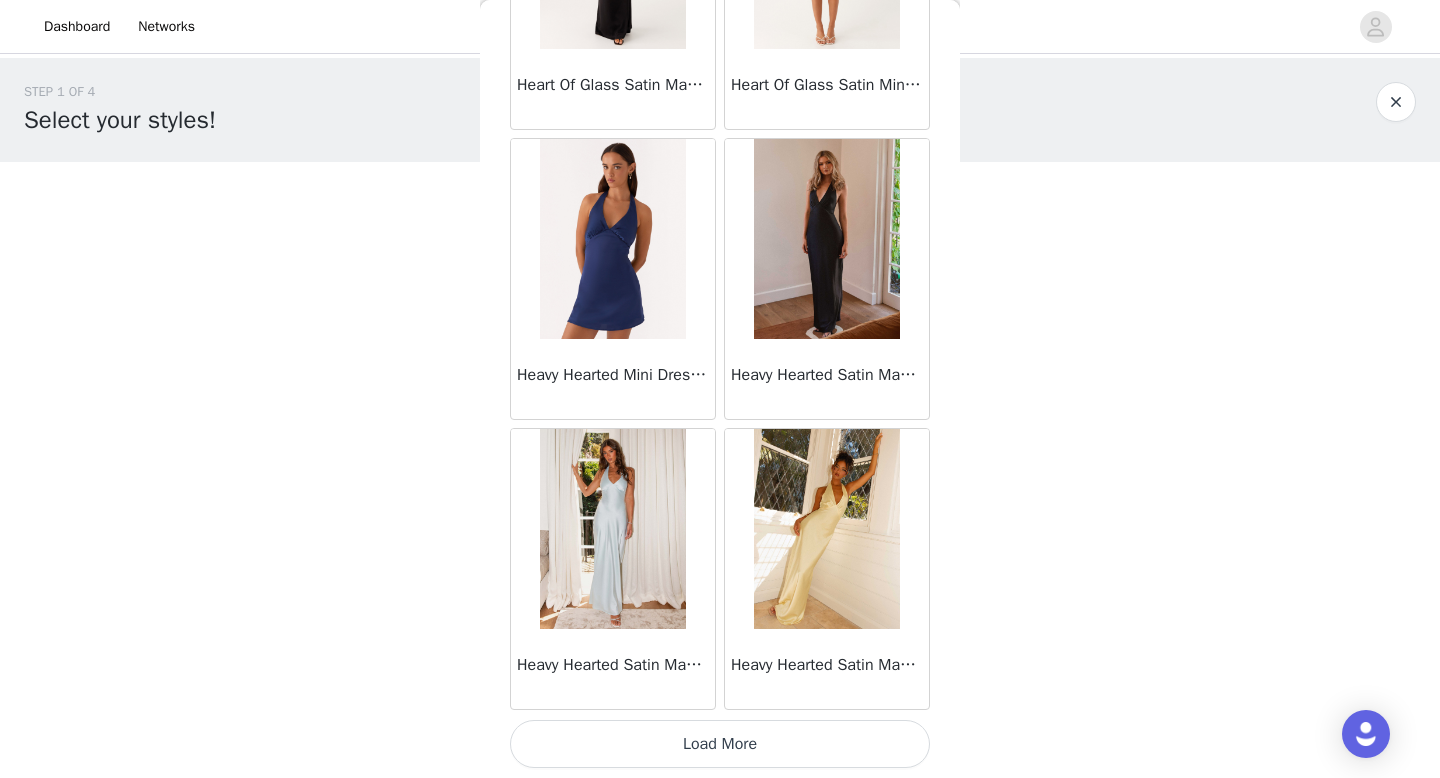 click on "Load More" at bounding box center (720, 744) 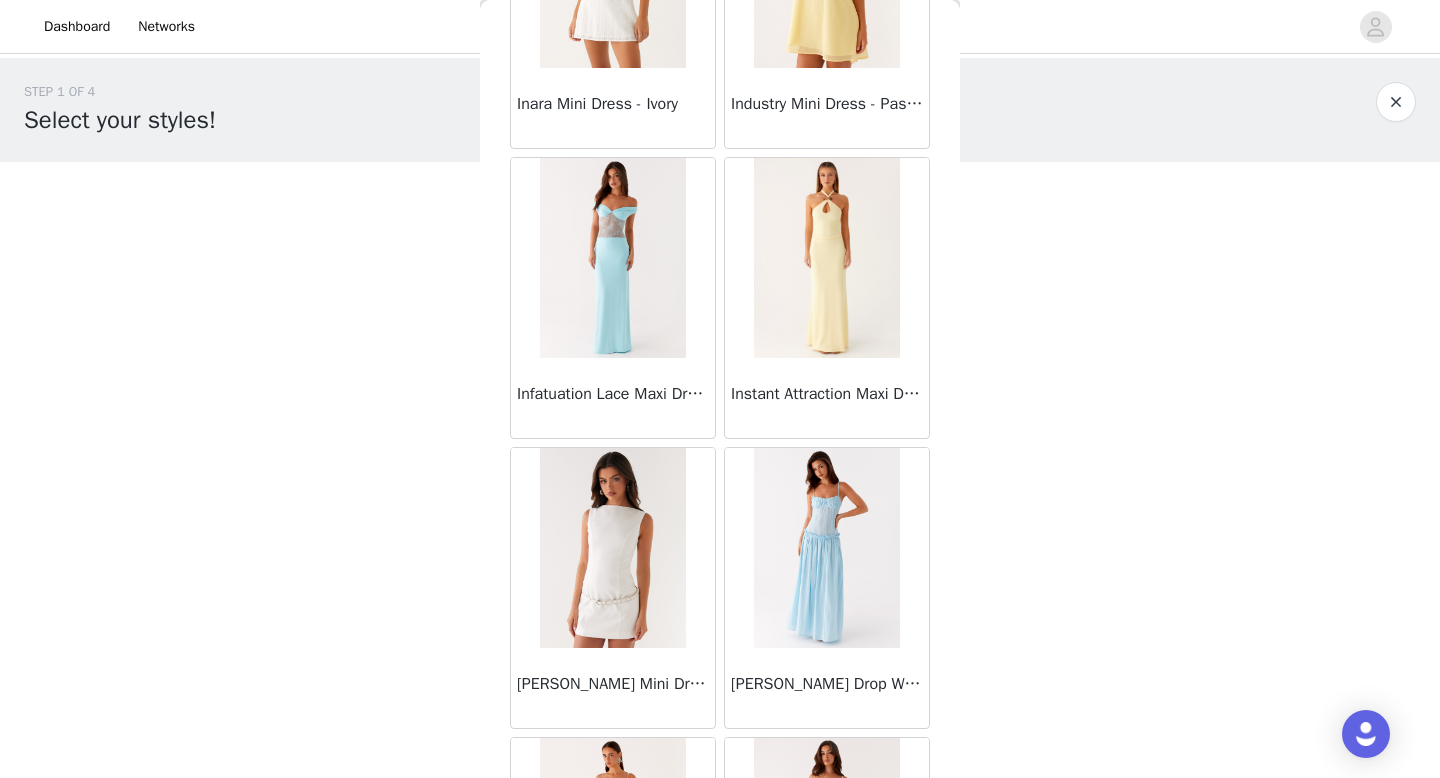 scroll, scrollTop: 28382, scrollLeft: 0, axis: vertical 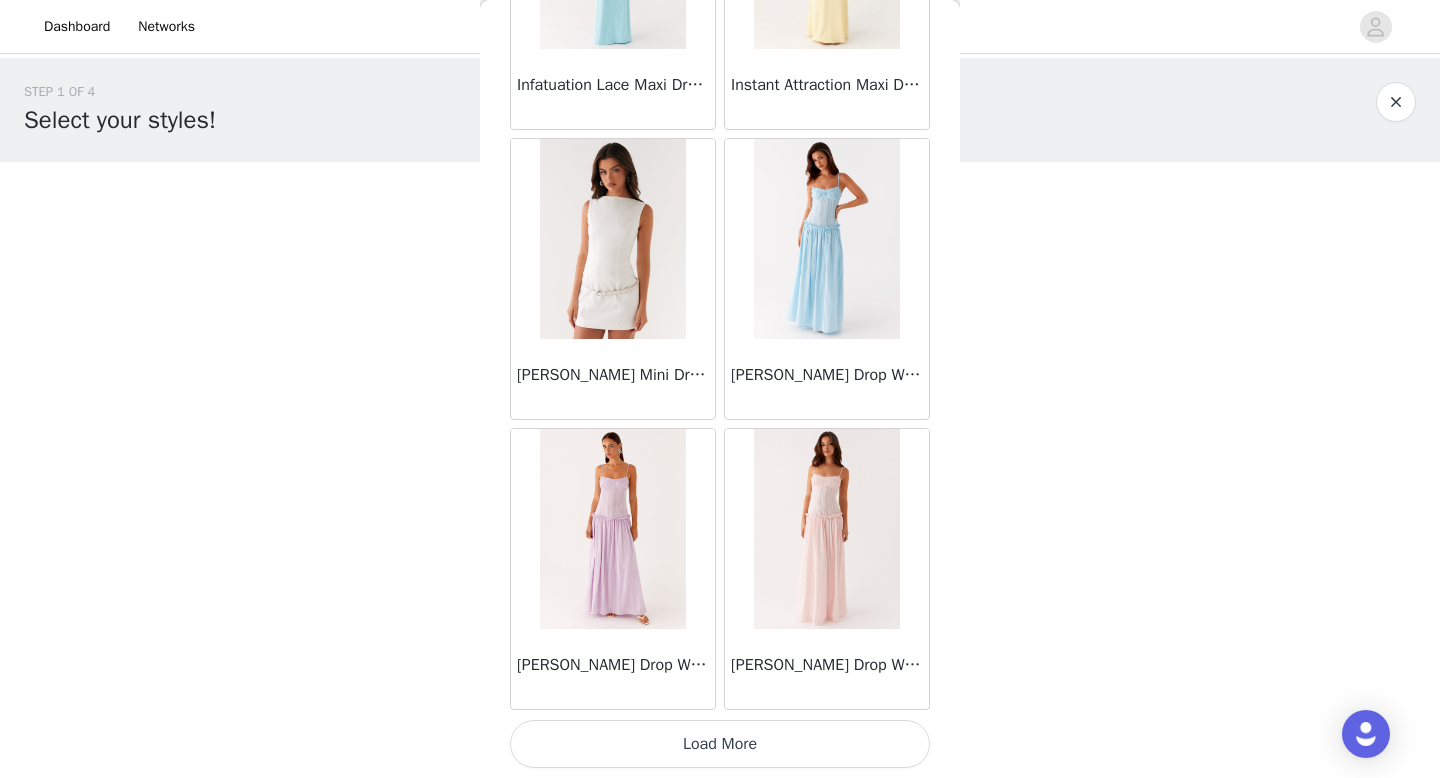 click on "Load More" at bounding box center [720, 744] 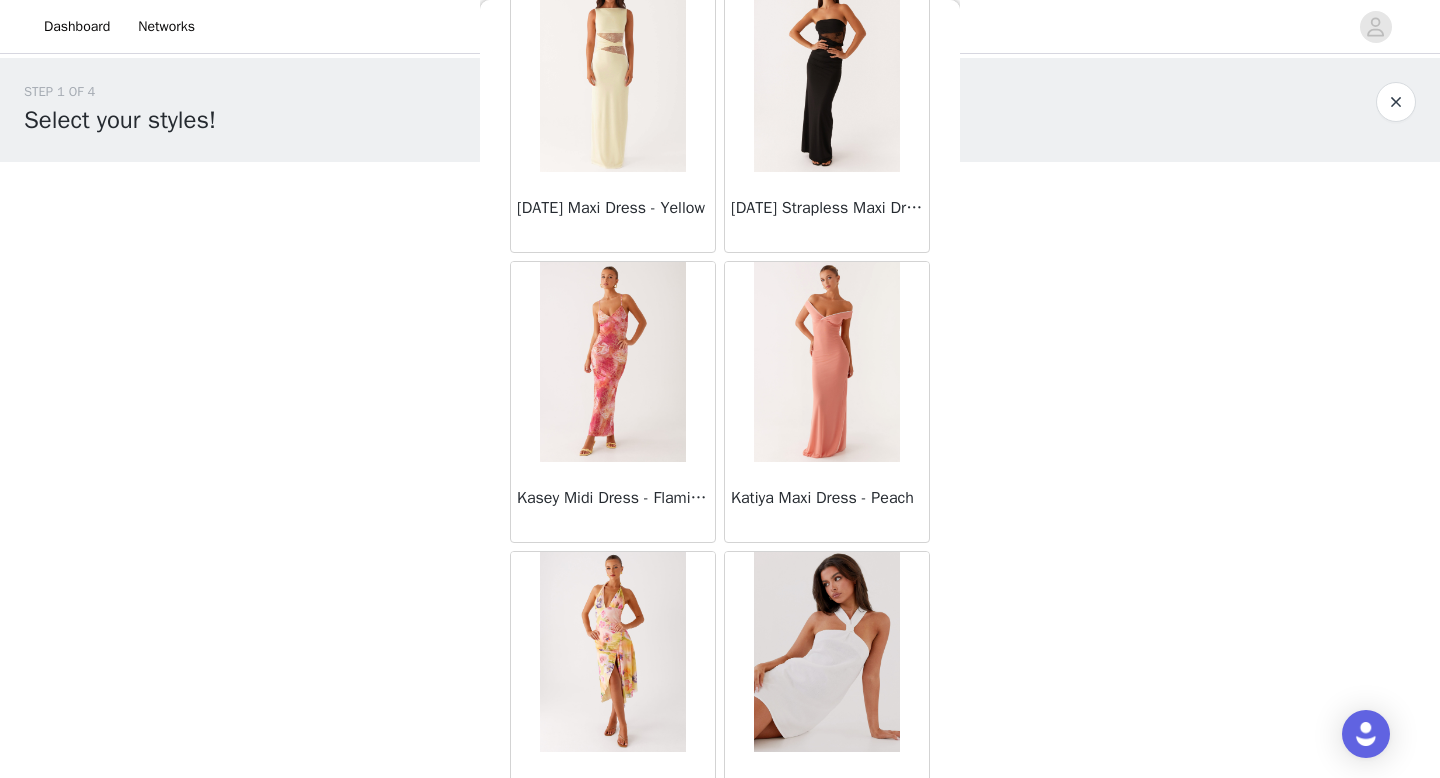 scroll, scrollTop: 31282, scrollLeft: 0, axis: vertical 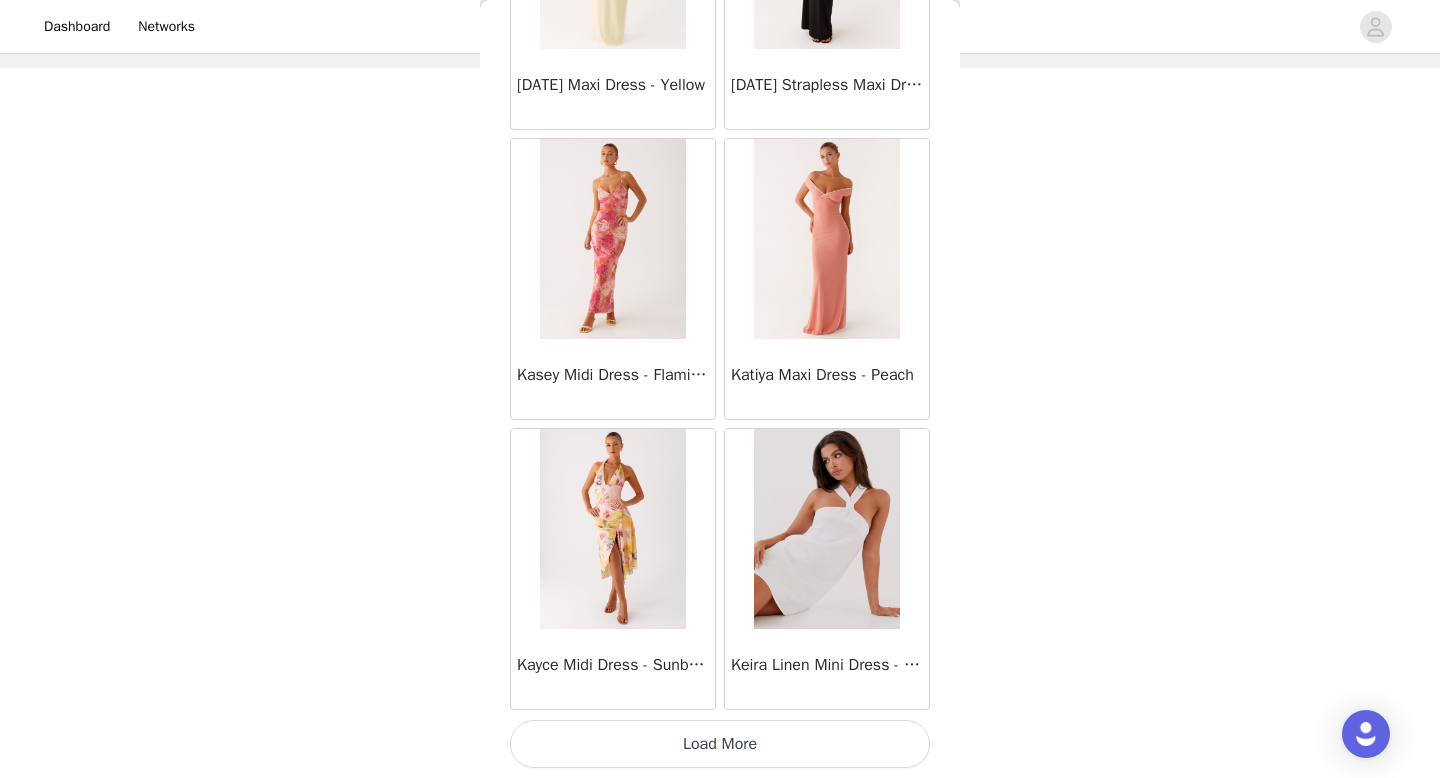 click on "Load More" at bounding box center (720, 744) 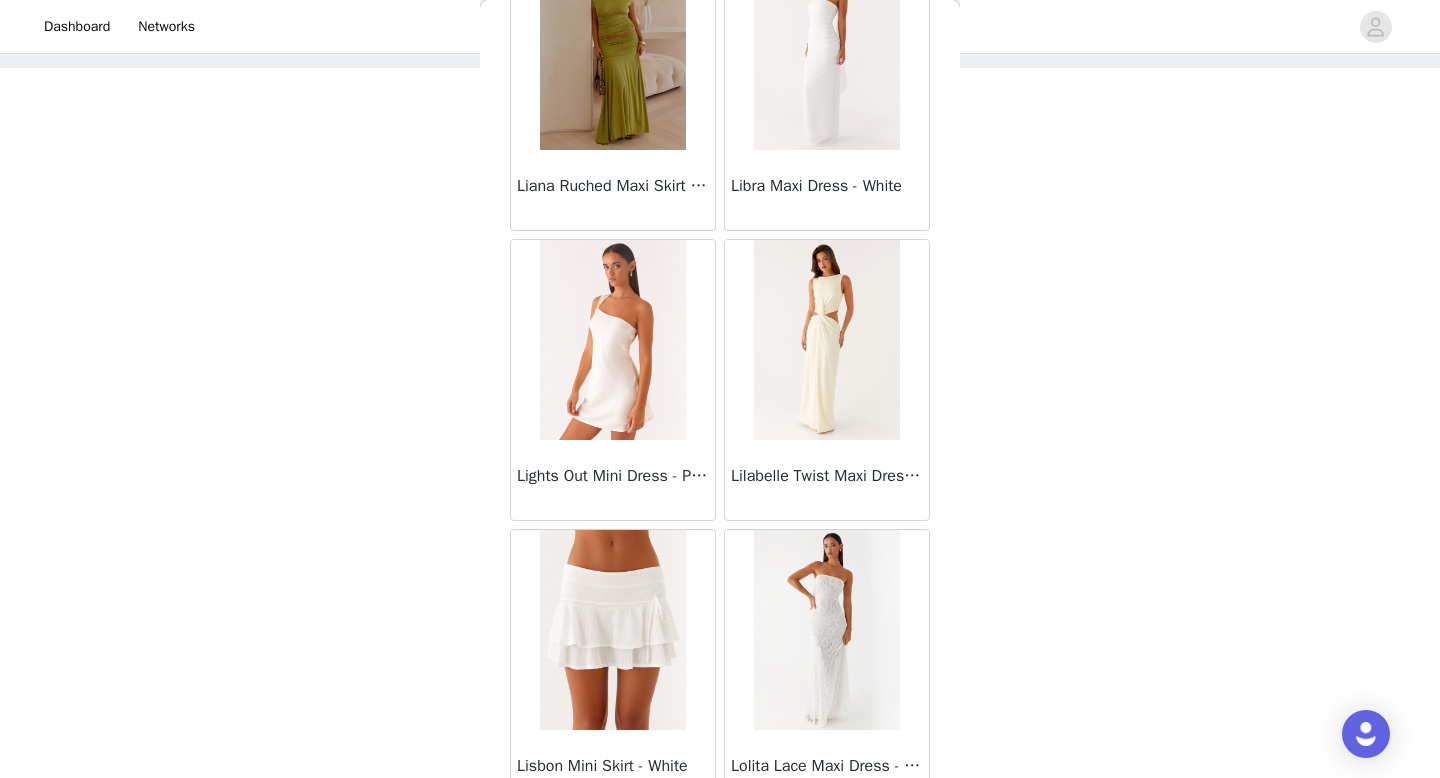 scroll, scrollTop: 34182, scrollLeft: 0, axis: vertical 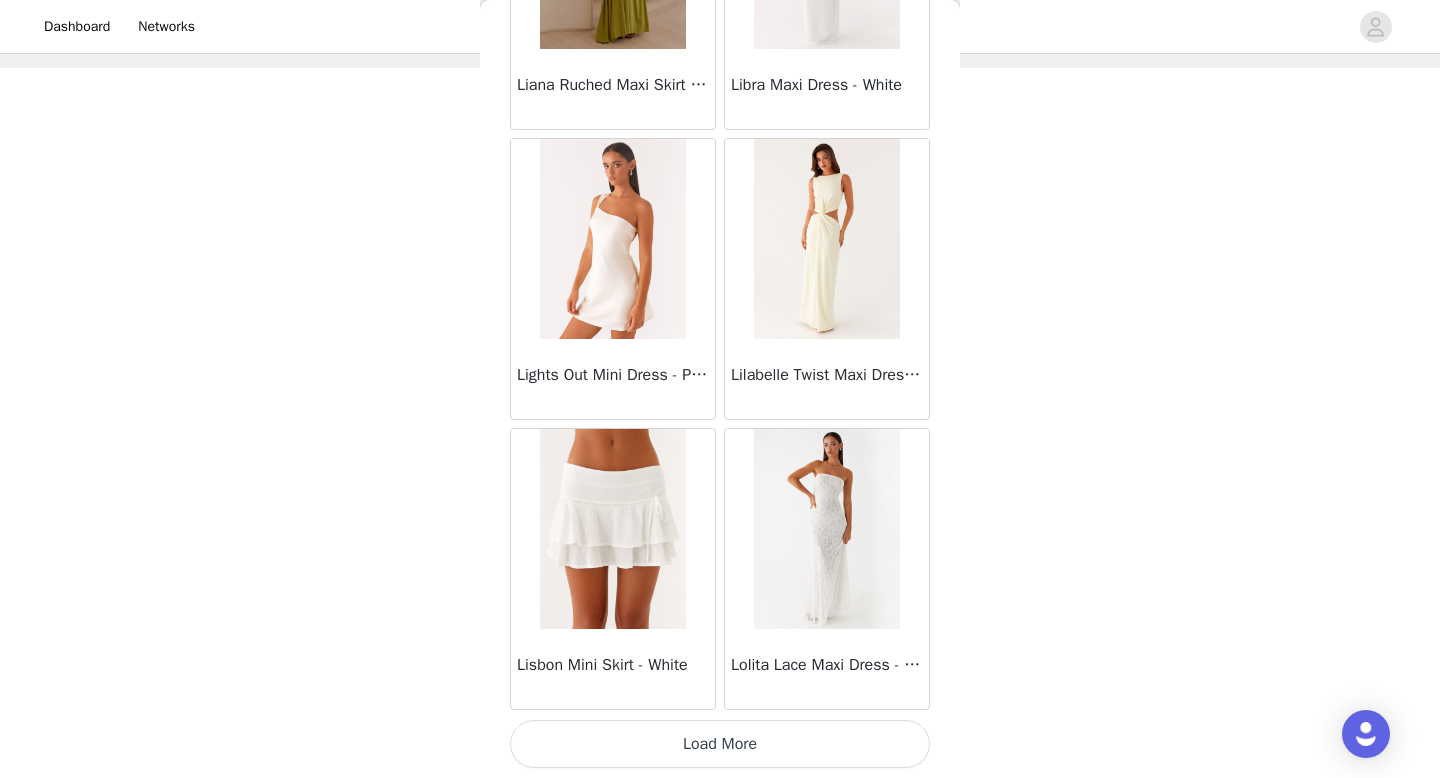 click on "Load More" at bounding box center (720, 744) 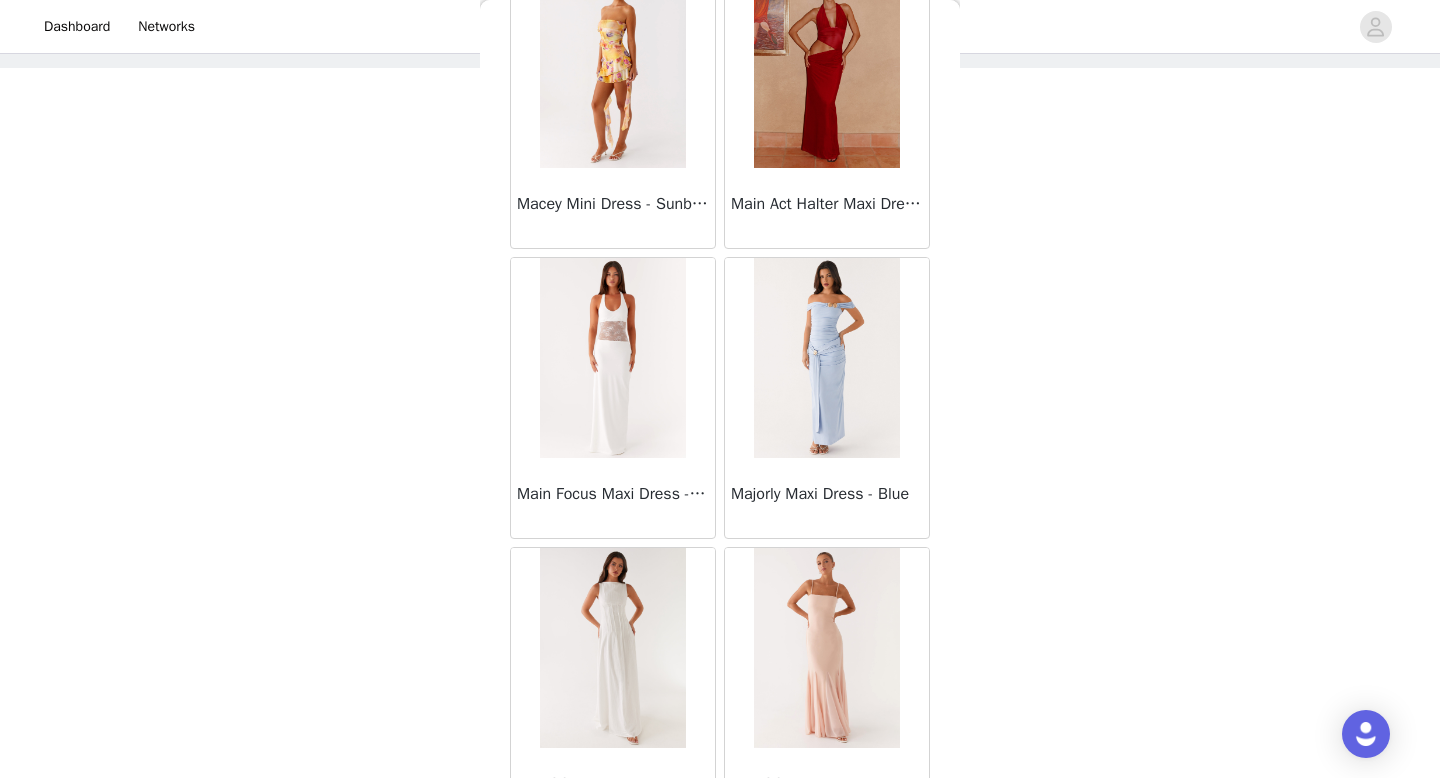 scroll, scrollTop: 37082, scrollLeft: 0, axis: vertical 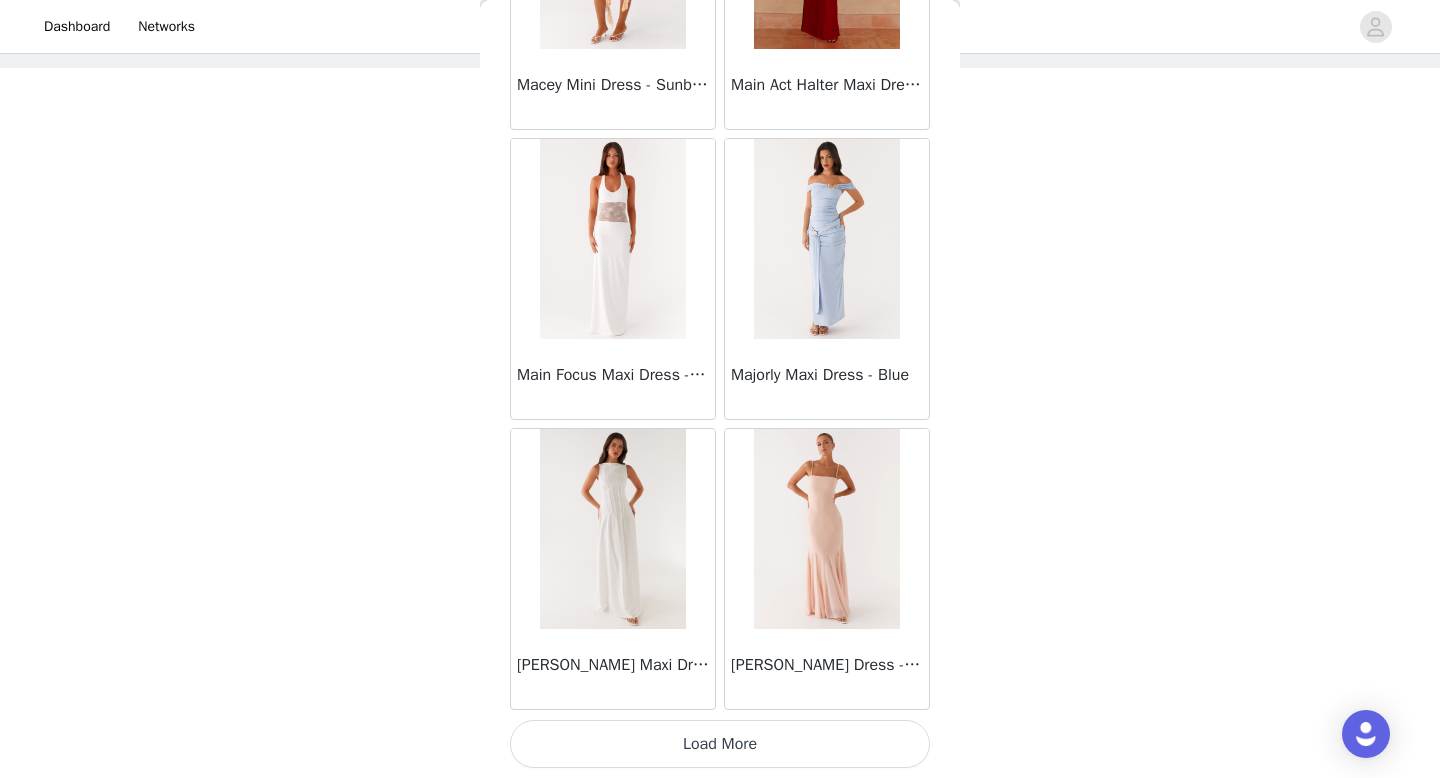 click on "Load More" at bounding box center (720, 744) 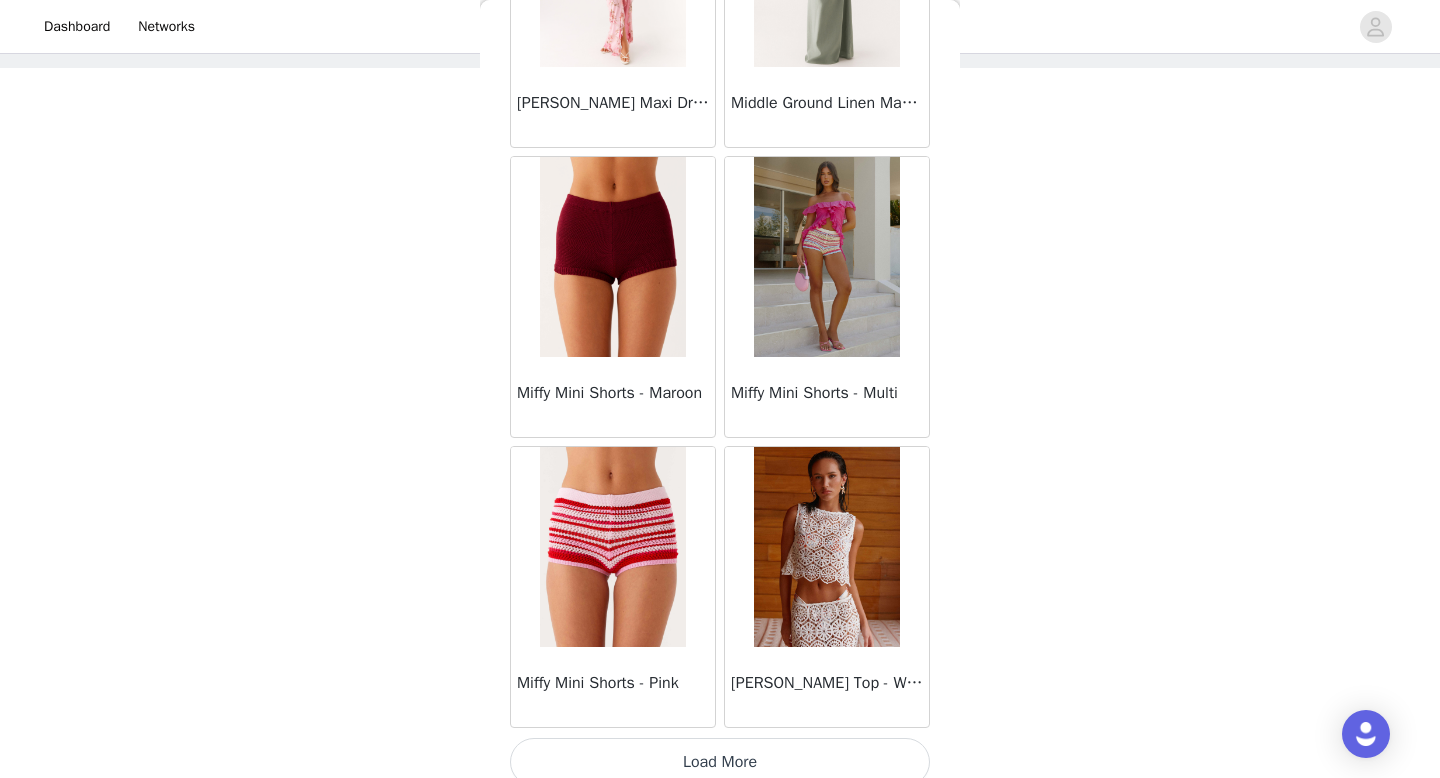scroll, scrollTop: 39982, scrollLeft: 0, axis: vertical 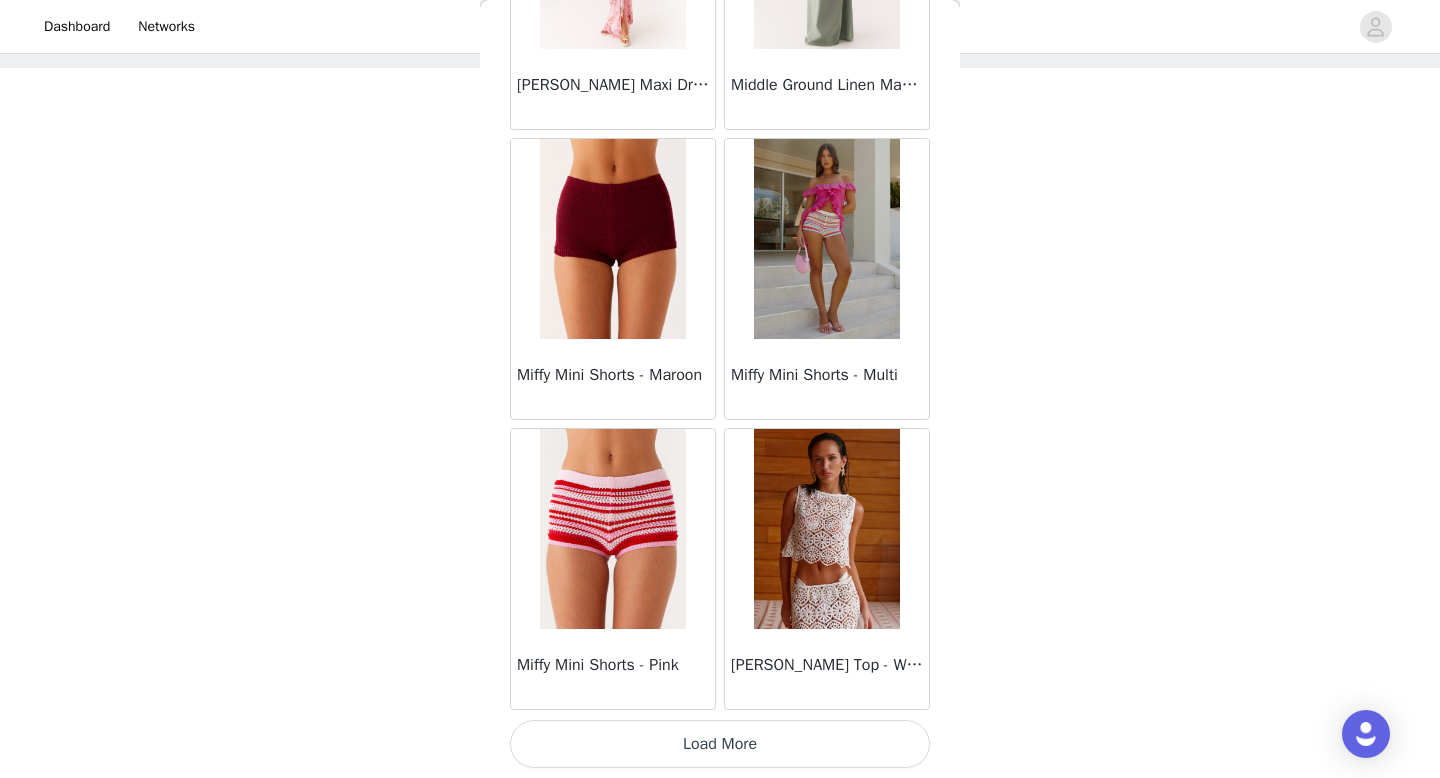 click on "Load More" at bounding box center [720, 744] 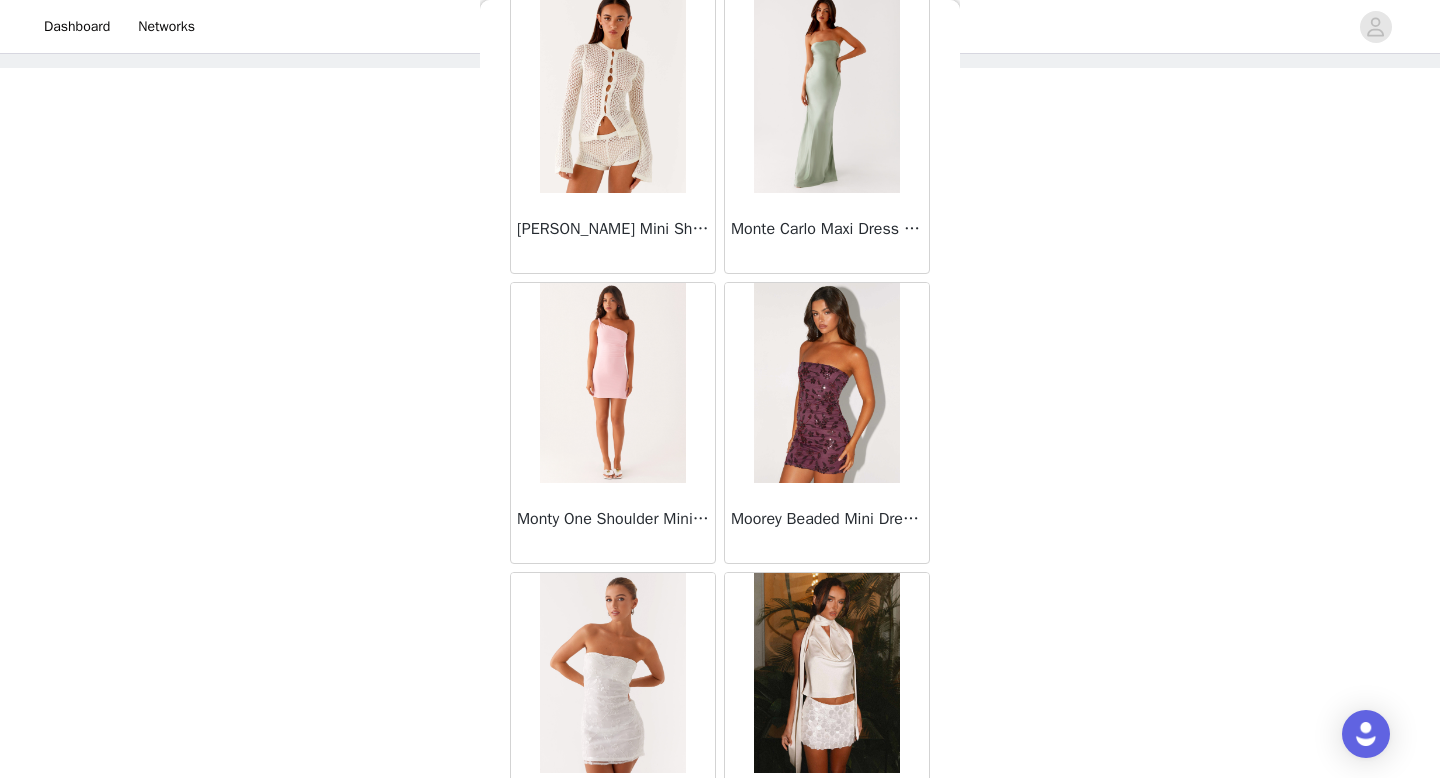 scroll, scrollTop: 42882, scrollLeft: 0, axis: vertical 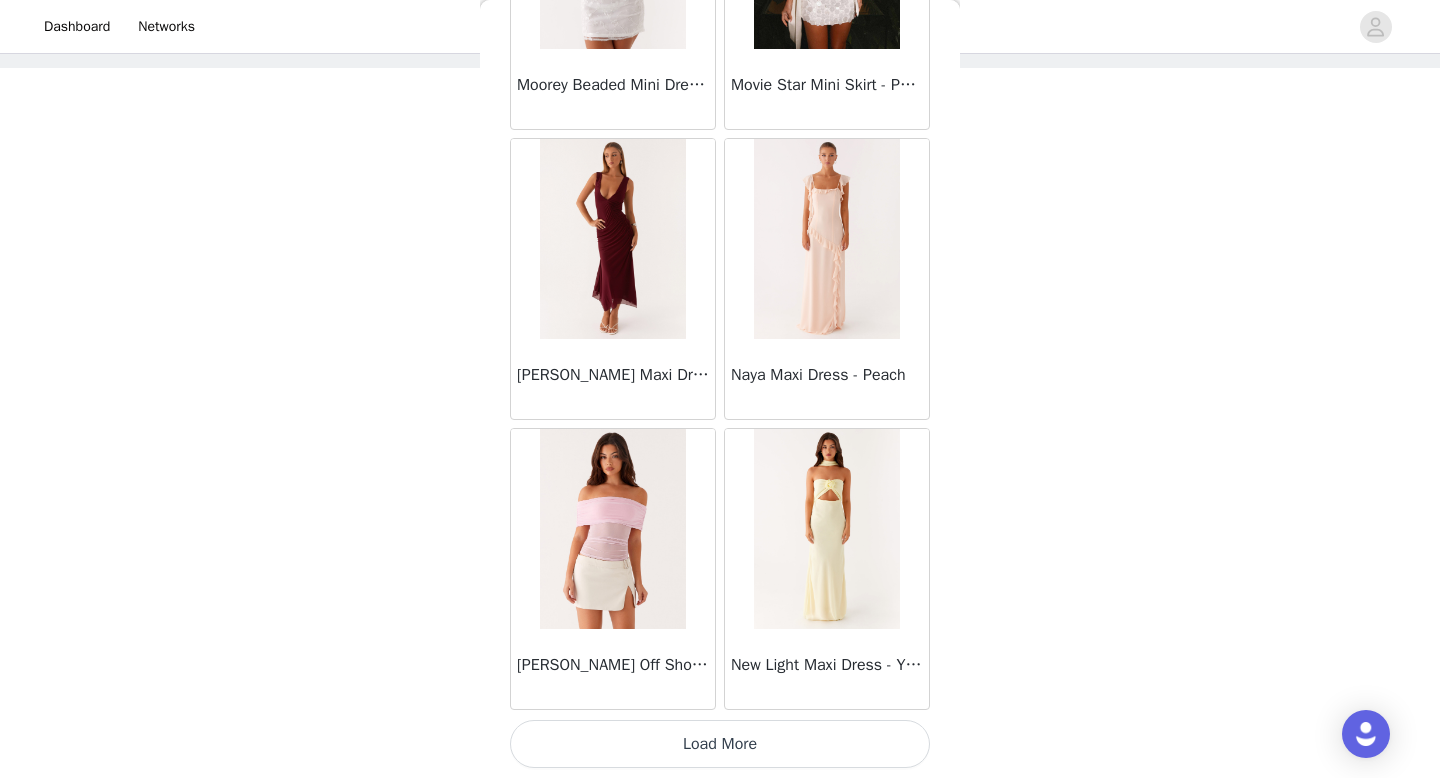 click on "Load More" at bounding box center (720, 744) 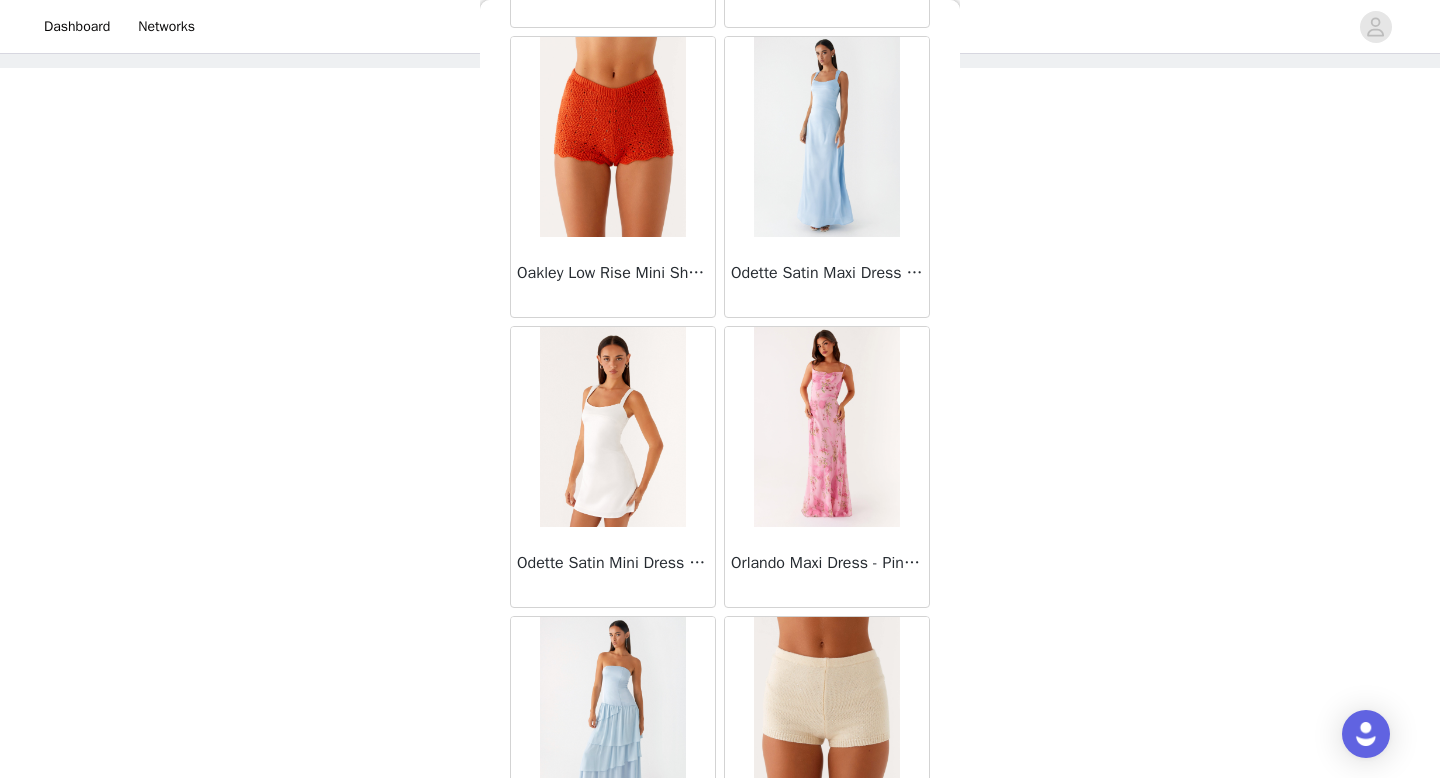 scroll, scrollTop: 45782, scrollLeft: 0, axis: vertical 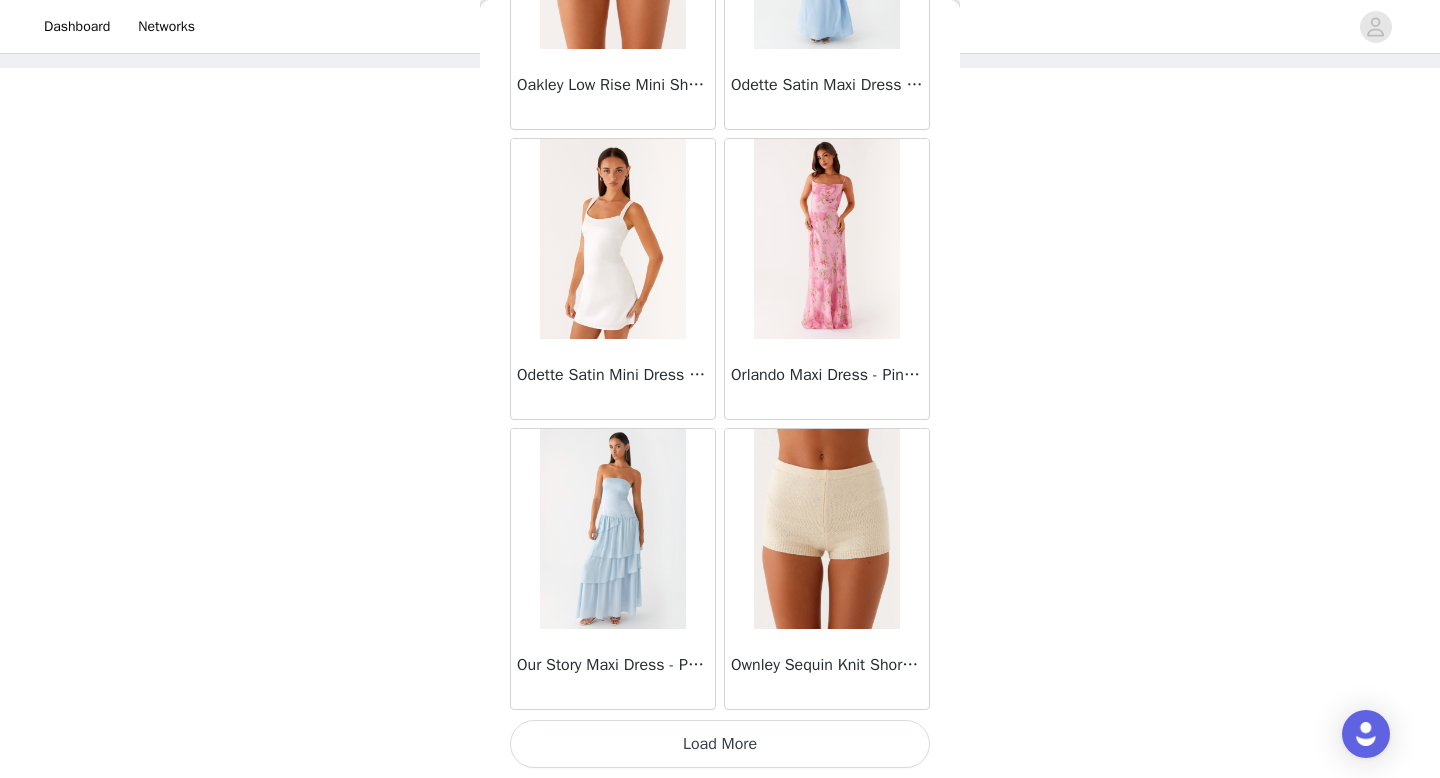click on "Load More" at bounding box center (720, 744) 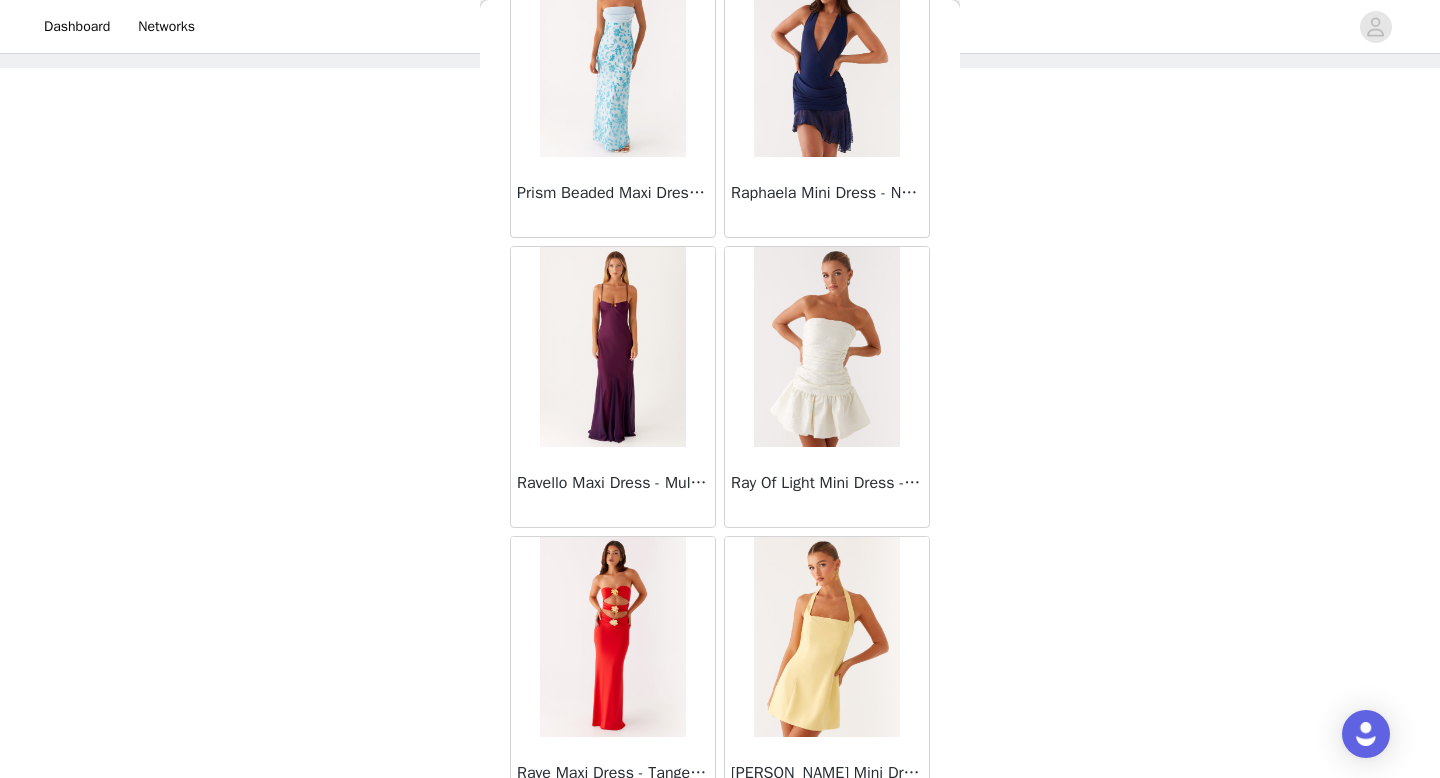 scroll, scrollTop: 48682, scrollLeft: 0, axis: vertical 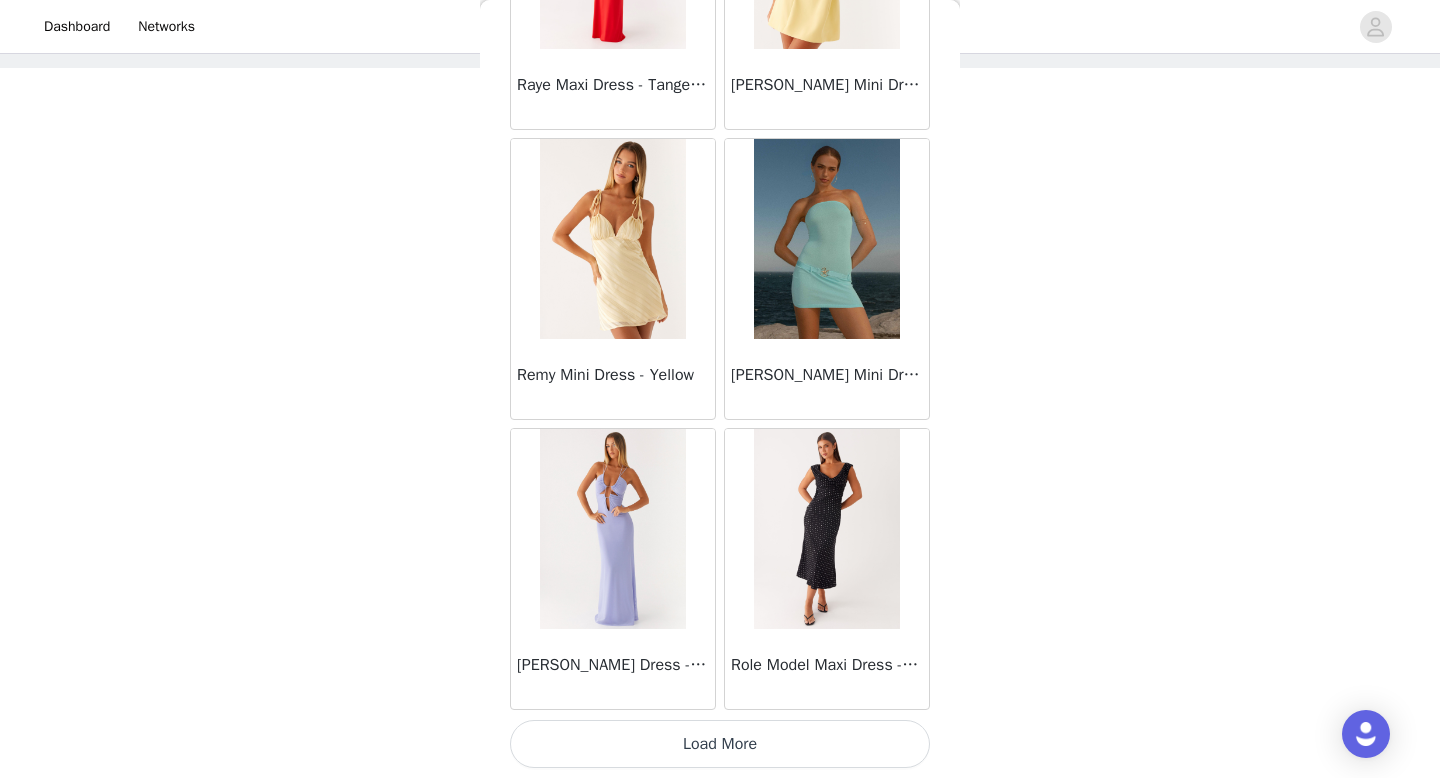 click on "Load More" at bounding box center [720, 744] 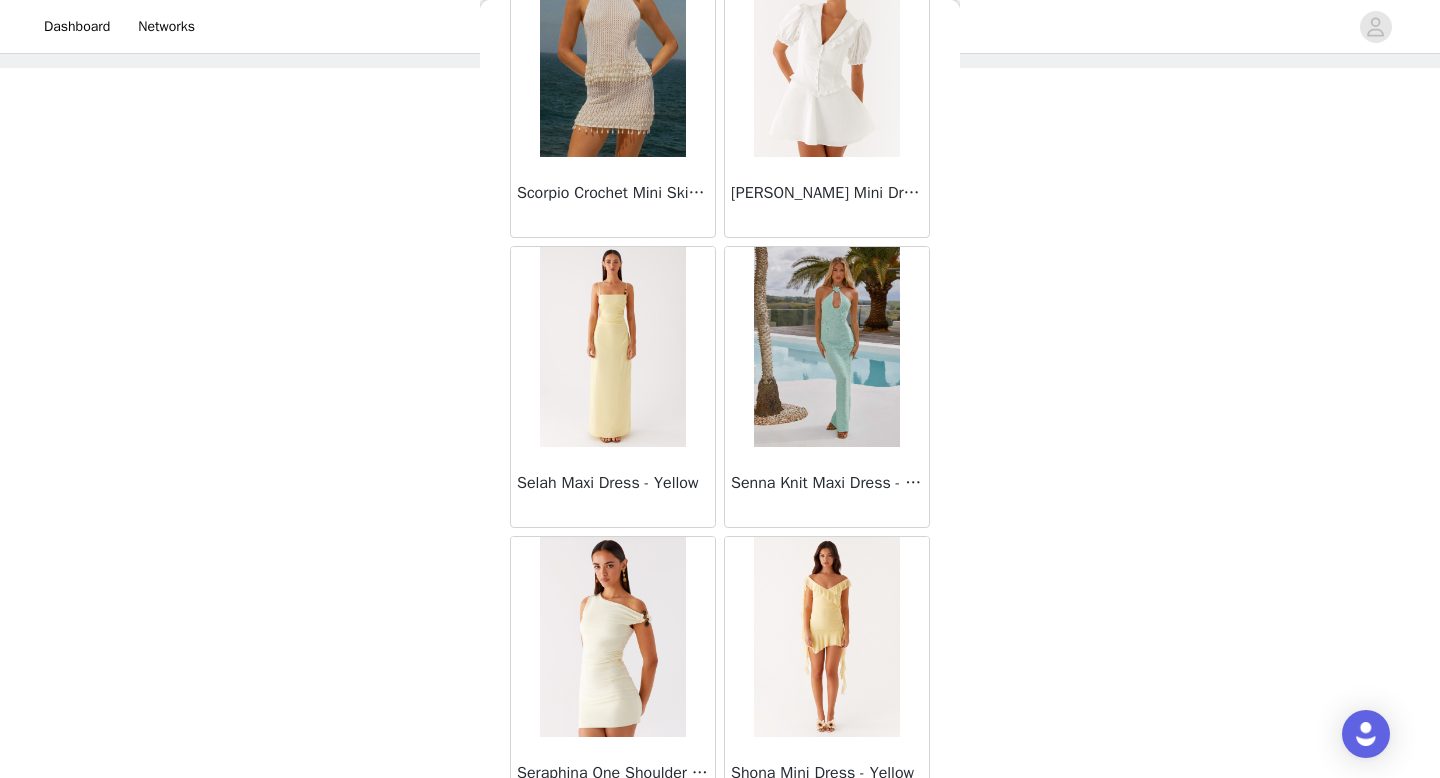 scroll, scrollTop: 51582, scrollLeft: 0, axis: vertical 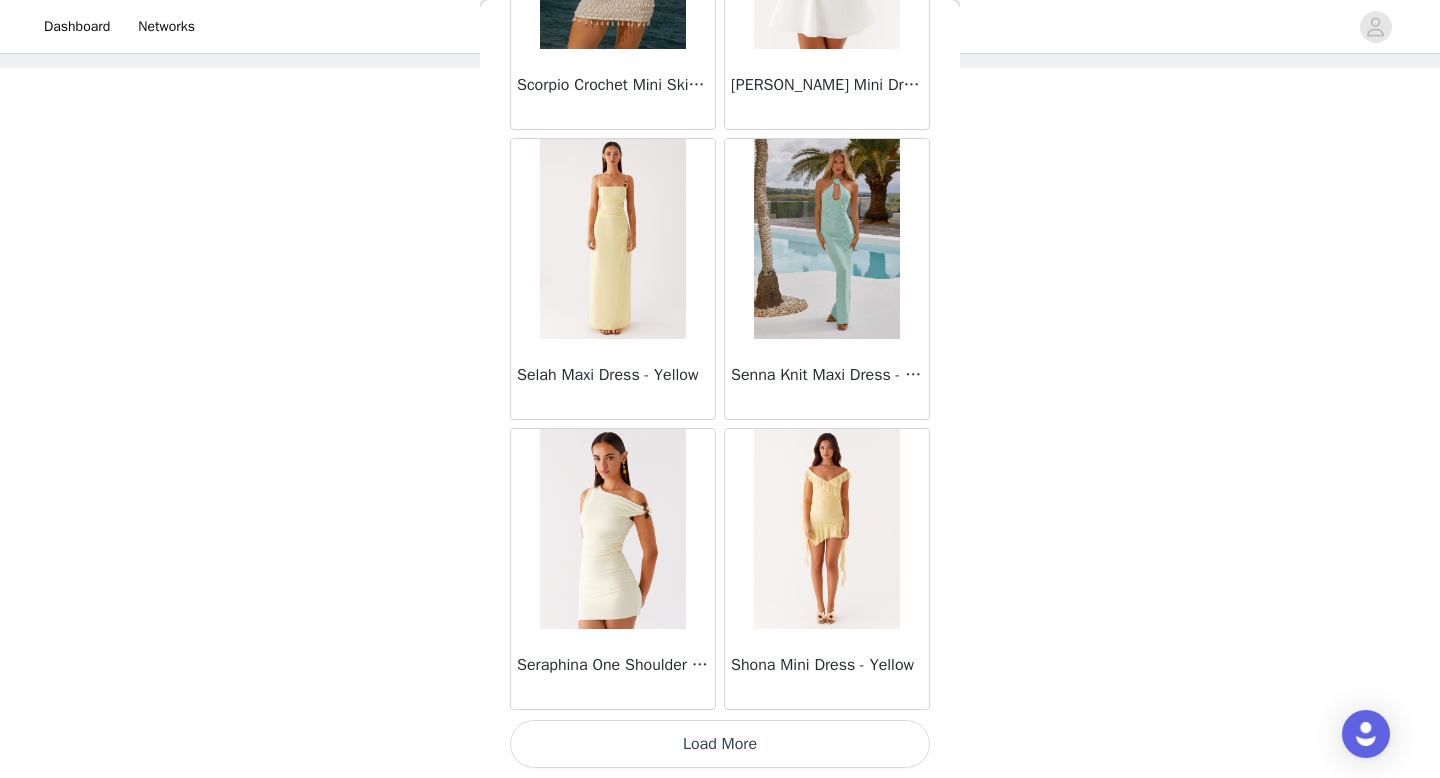 click on "Load More" at bounding box center [720, 744] 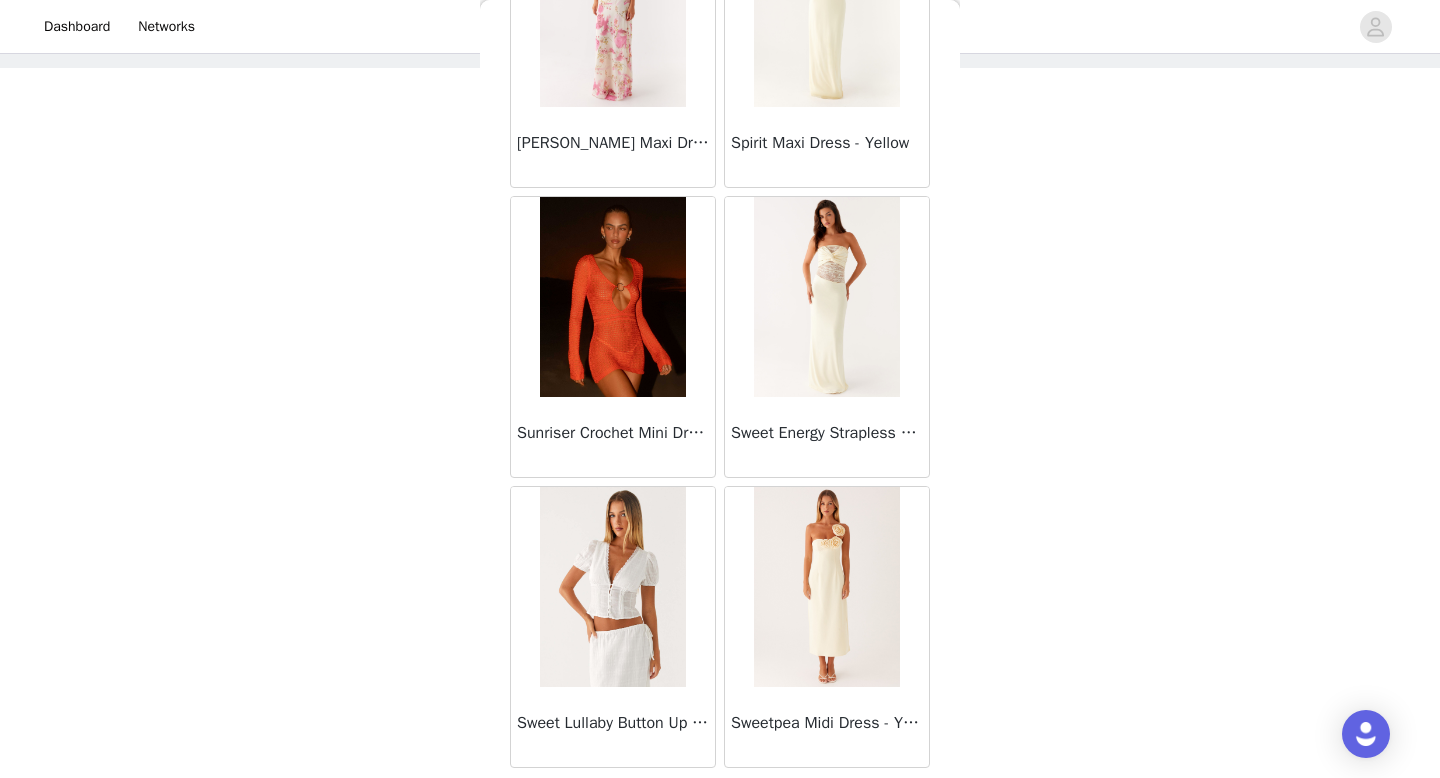 scroll, scrollTop: 54482, scrollLeft: 0, axis: vertical 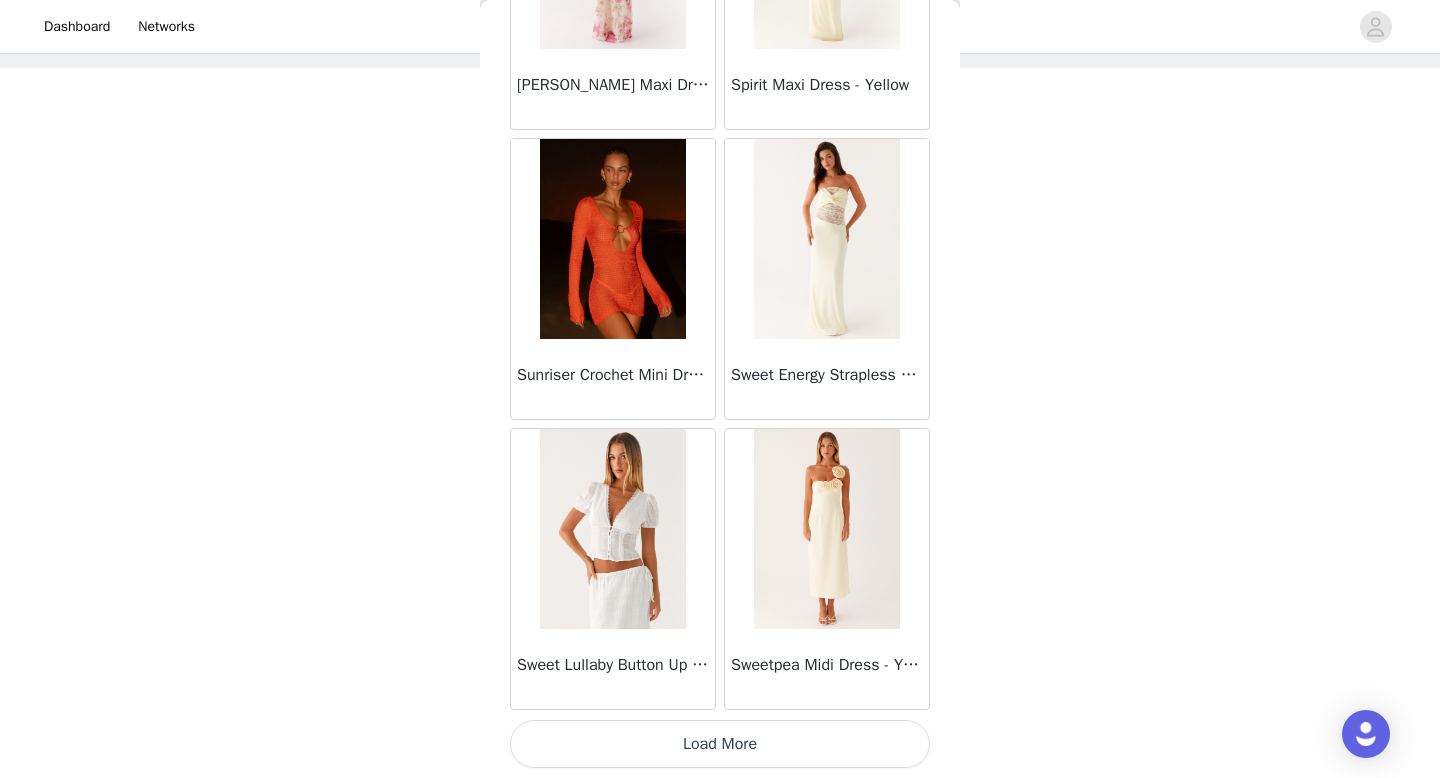 click on "Load More" at bounding box center (720, 744) 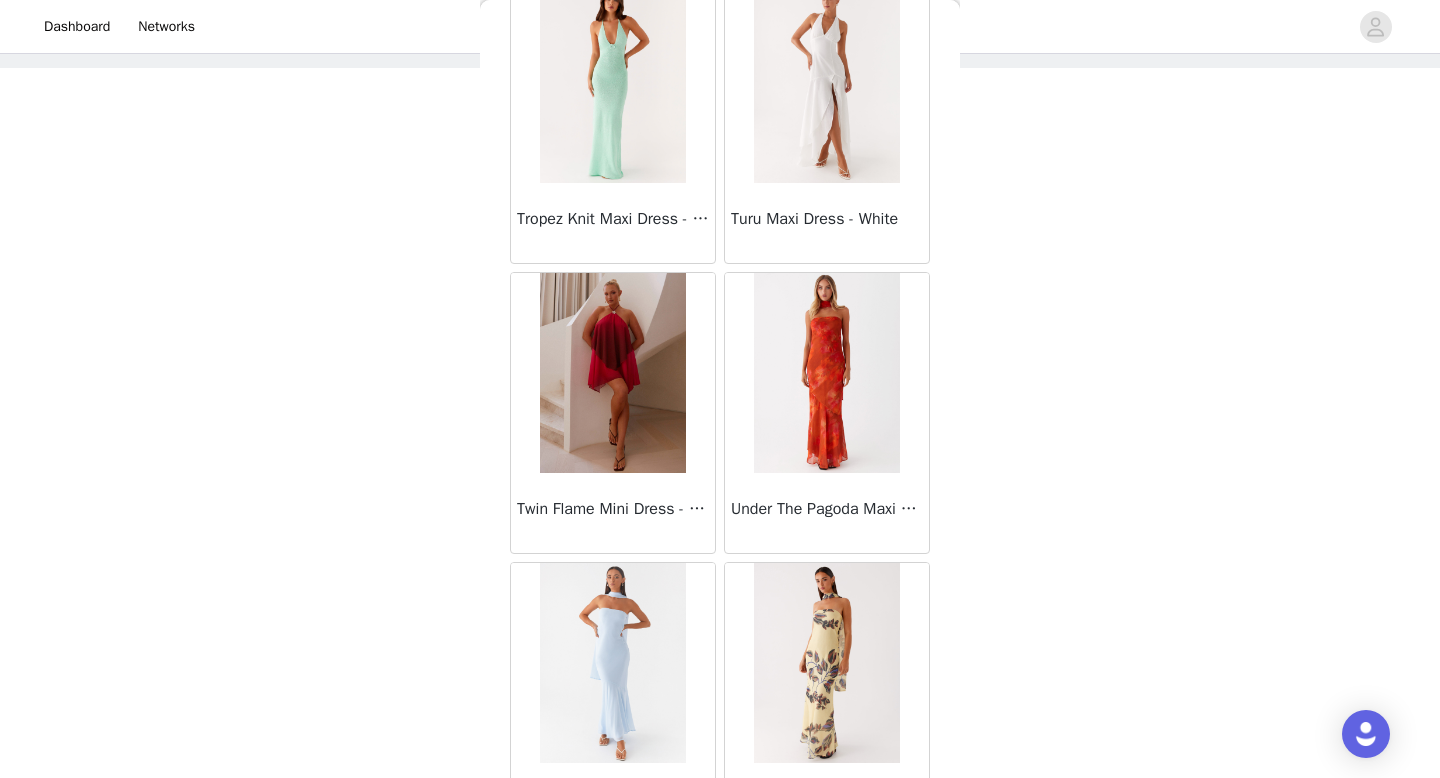 scroll, scrollTop: 57382, scrollLeft: 0, axis: vertical 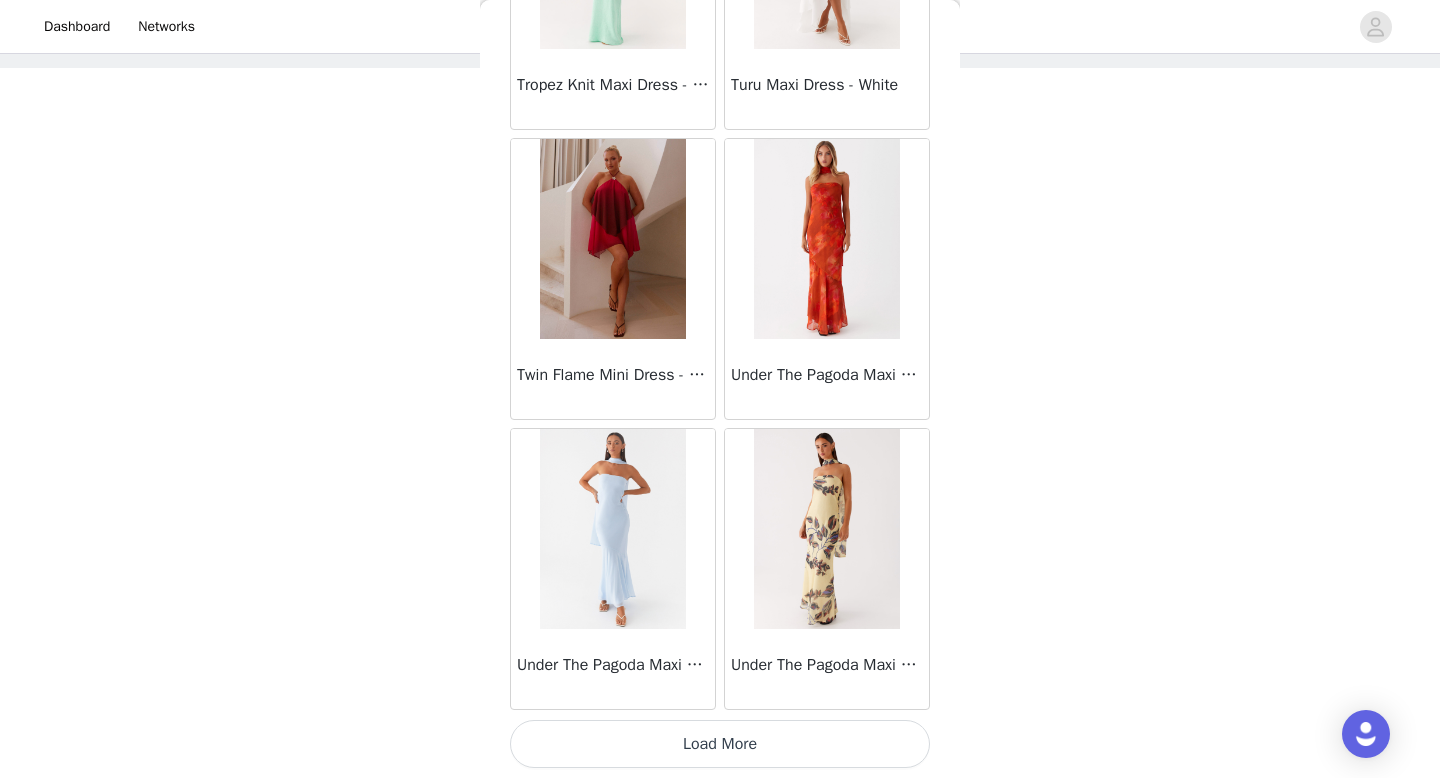 click on "Load More" at bounding box center [720, 744] 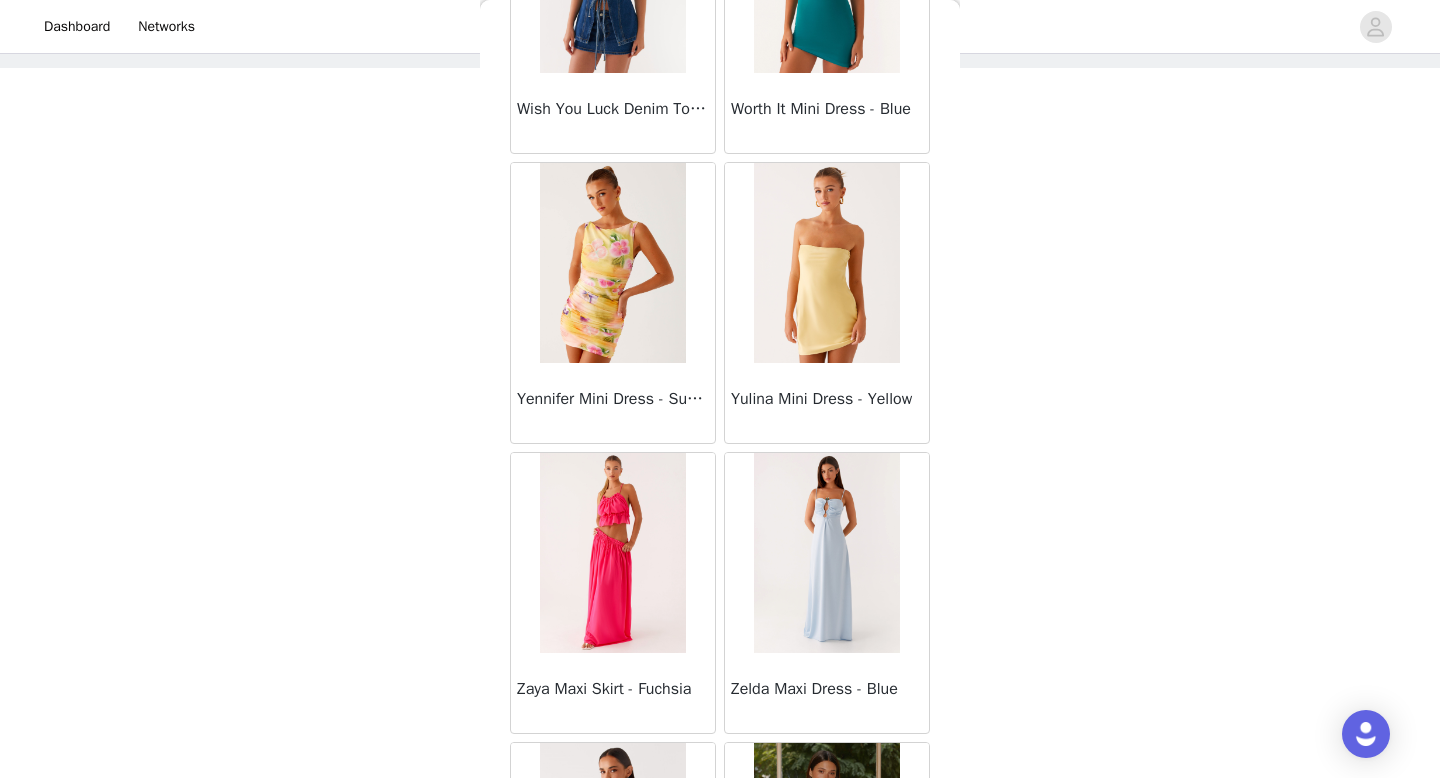 scroll, scrollTop: 60282, scrollLeft: 0, axis: vertical 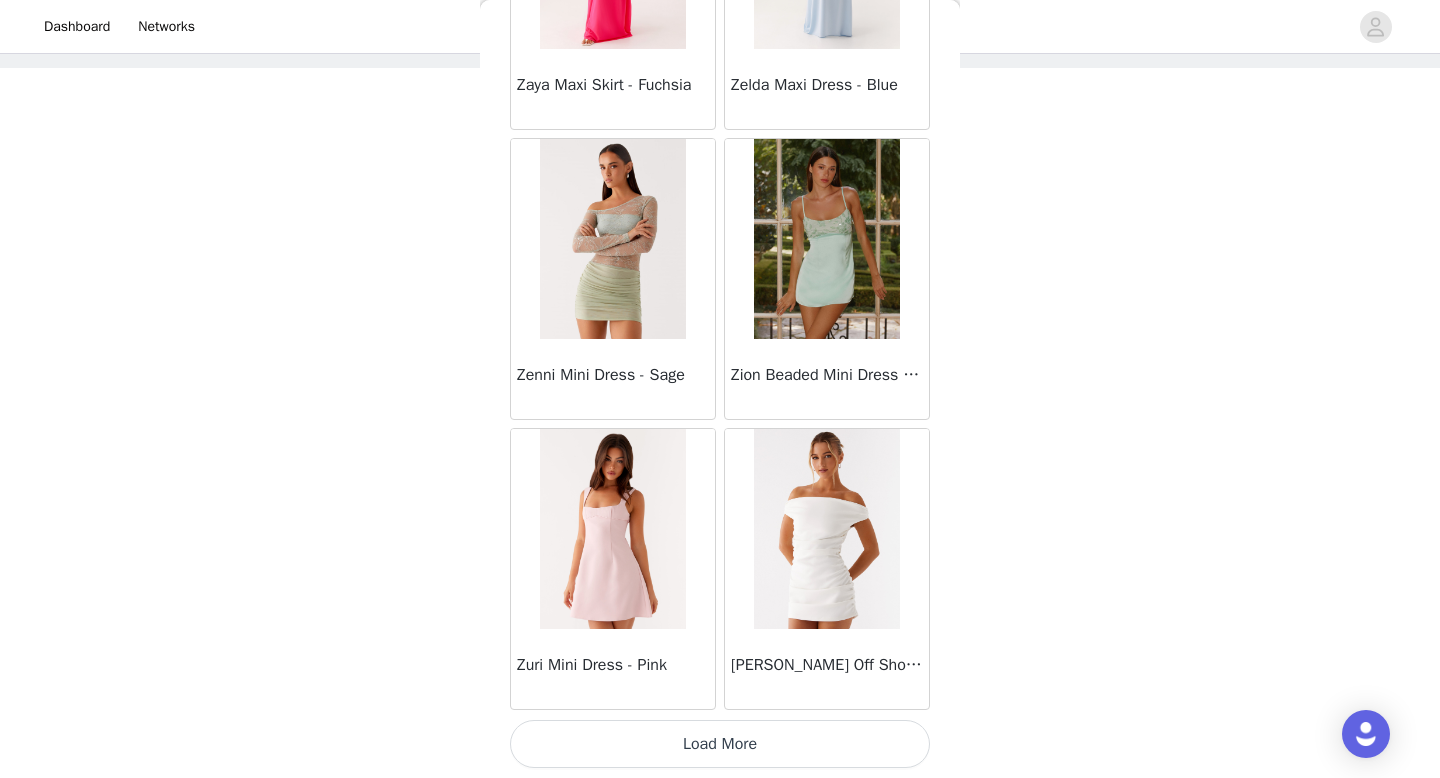 click on "Load More" at bounding box center (720, 744) 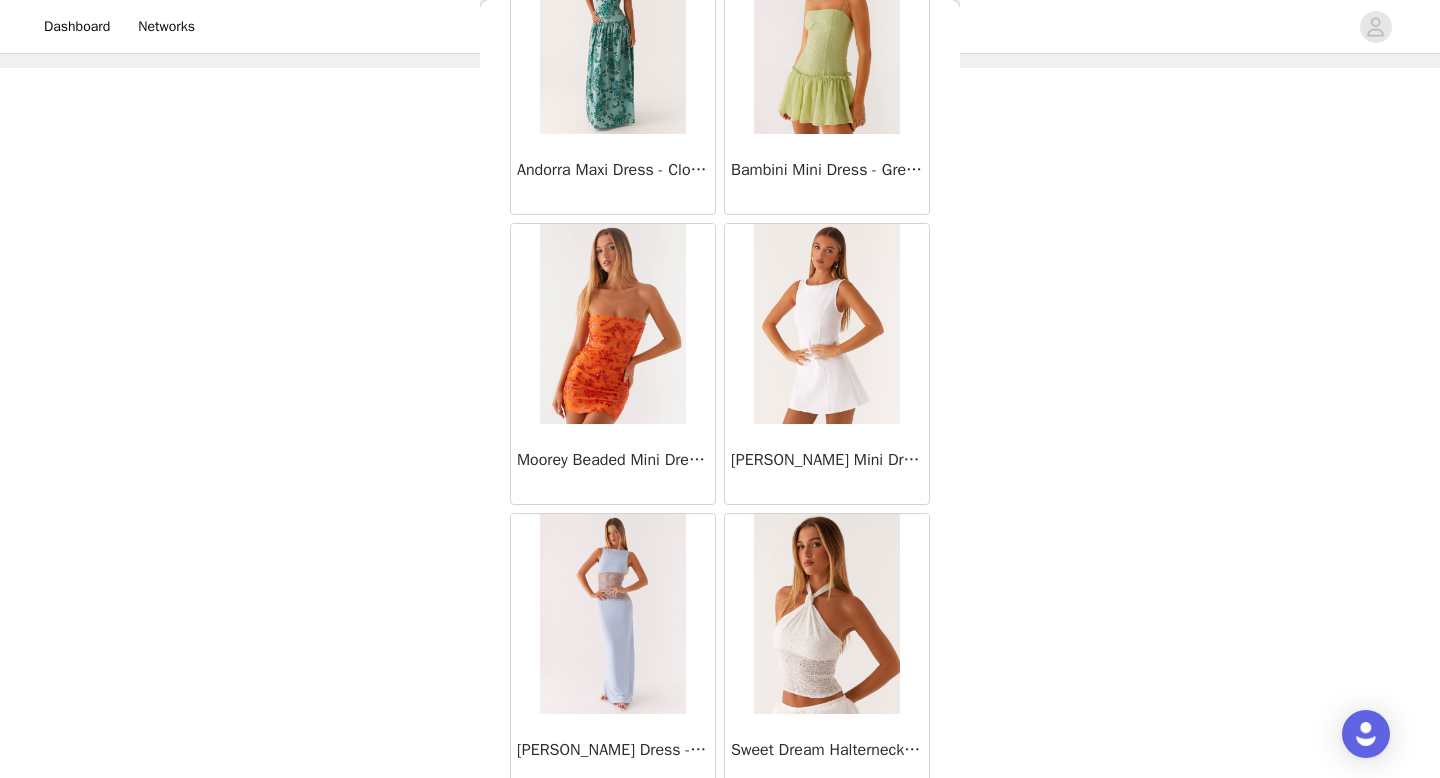 scroll, scrollTop: 63182, scrollLeft: 0, axis: vertical 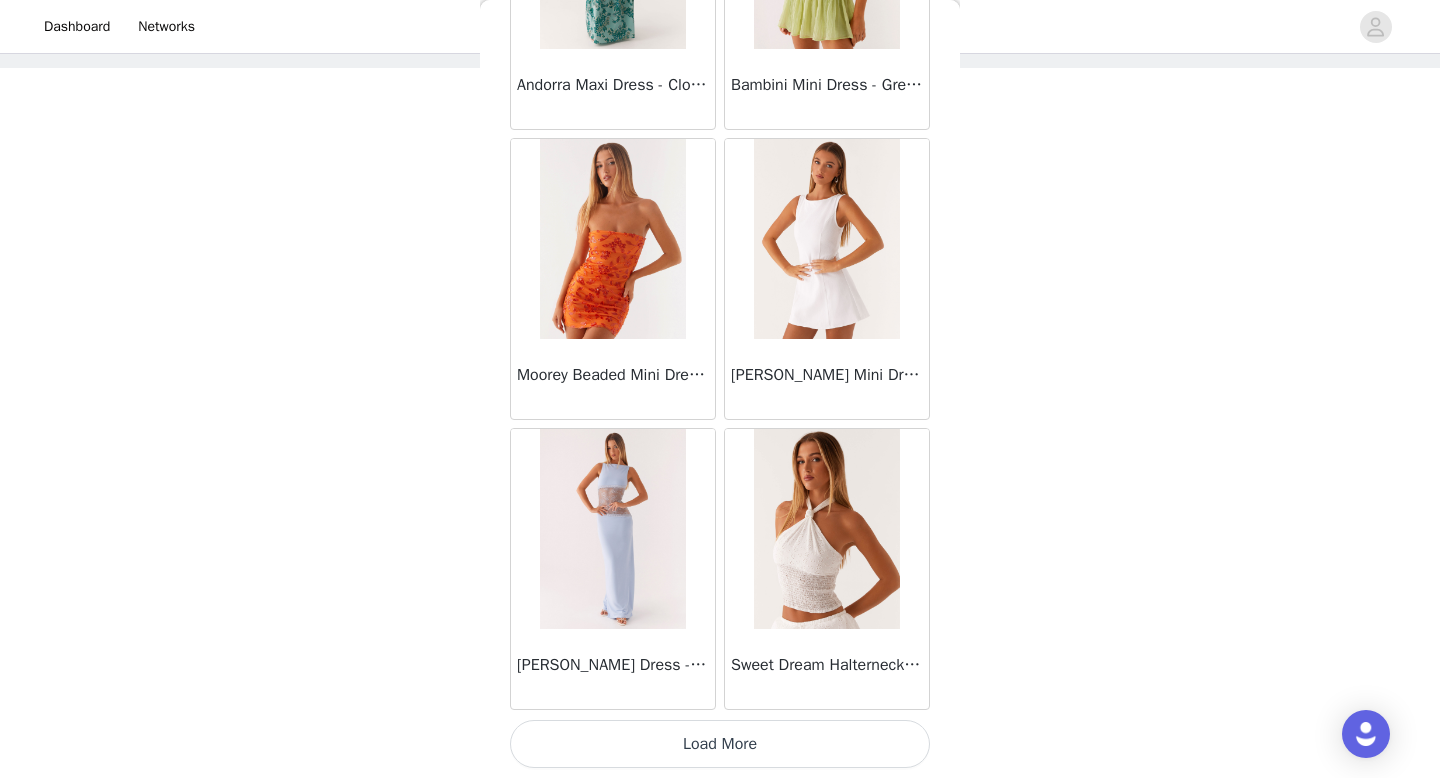click on "Load More" at bounding box center (720, 744) 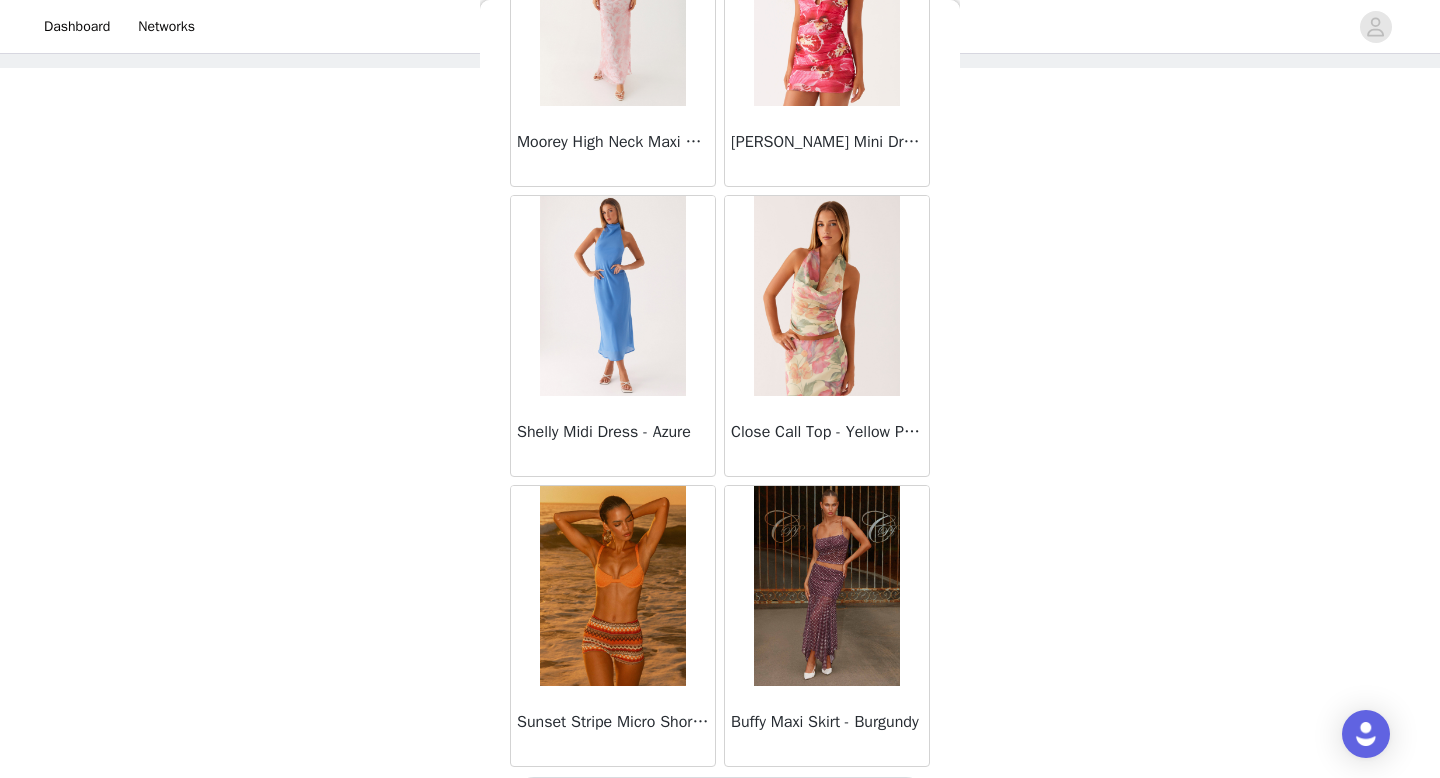 scroll, scrollTop: 66082, scrollLeft: 0, axis: vertical 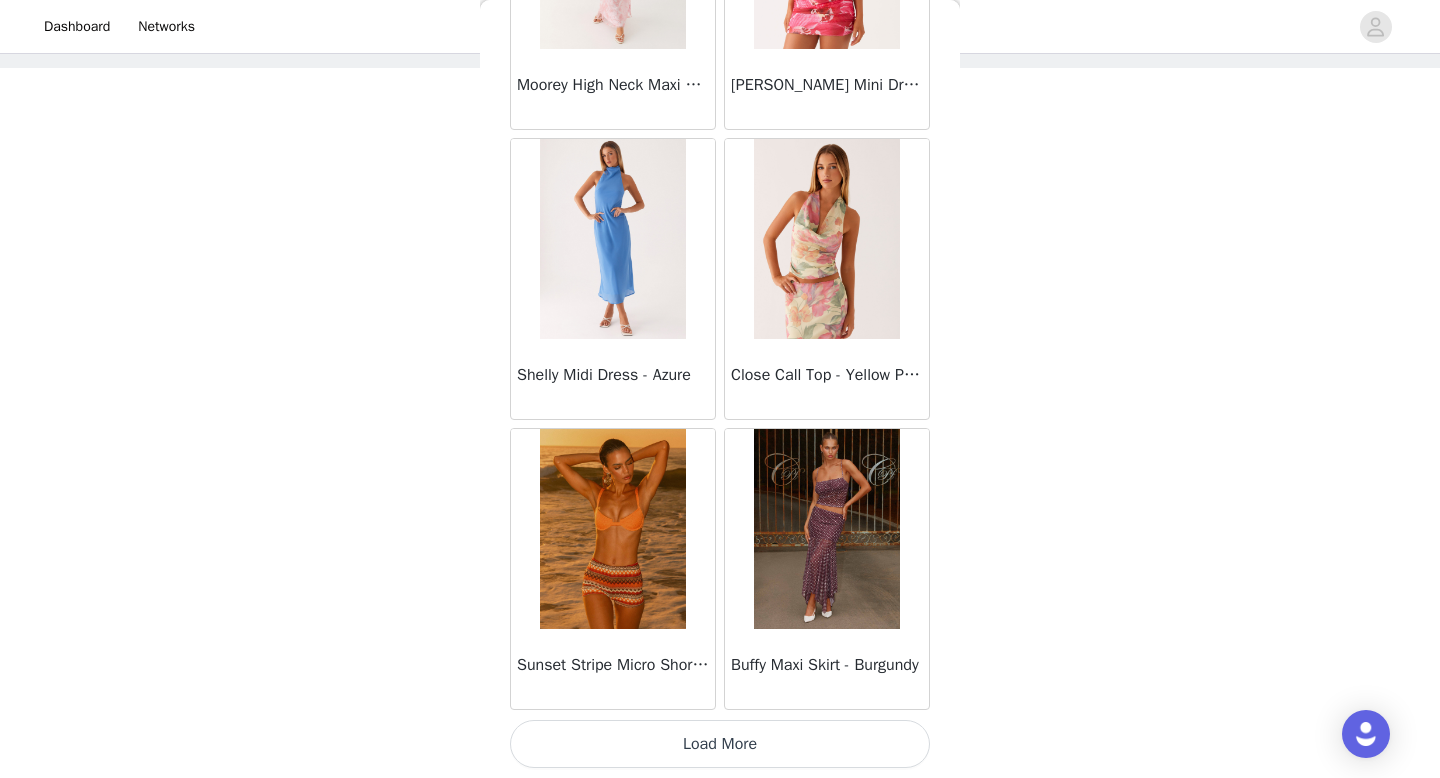 click on "Load More" at bounding box center (720, 744) 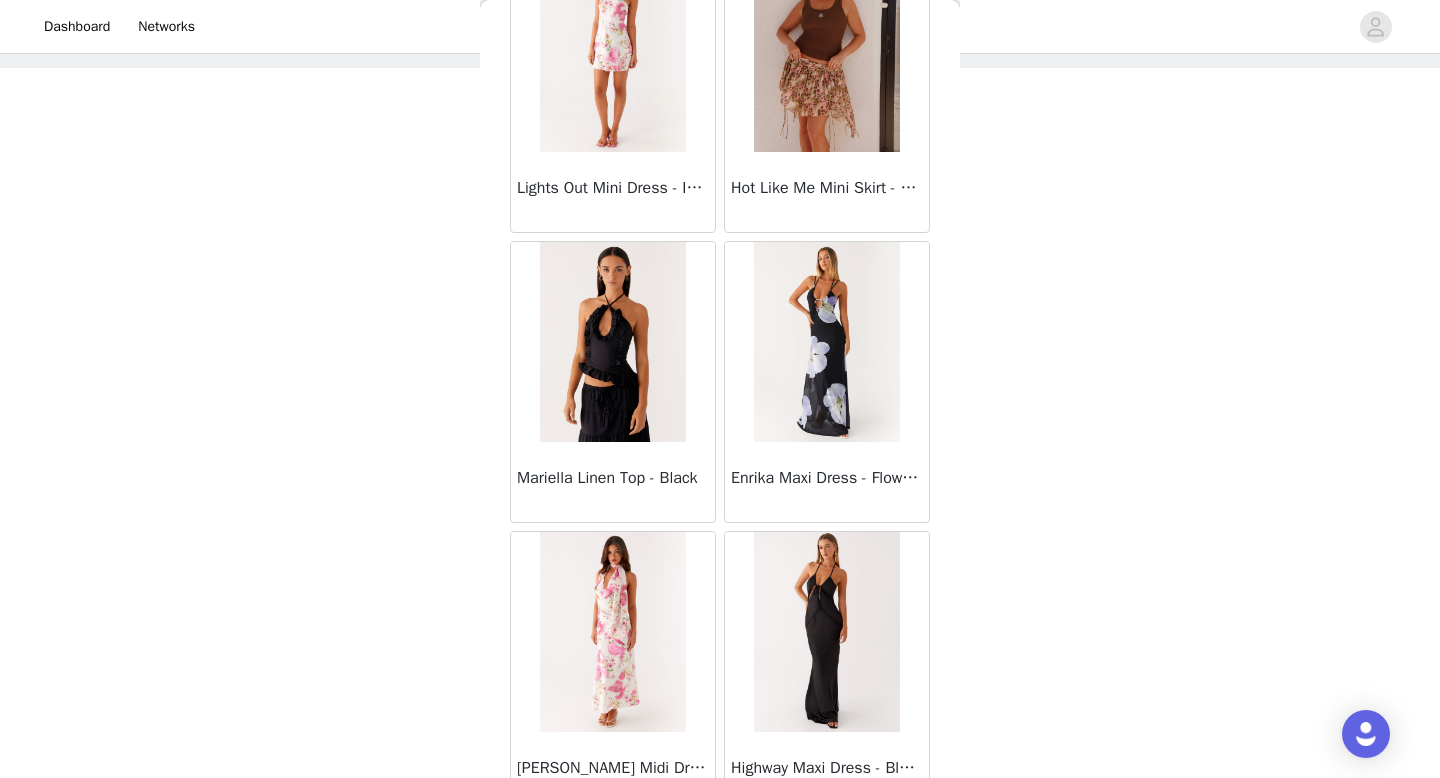 scroll, scrollTop: 68982, scrollLeft: 0, axis: vertical 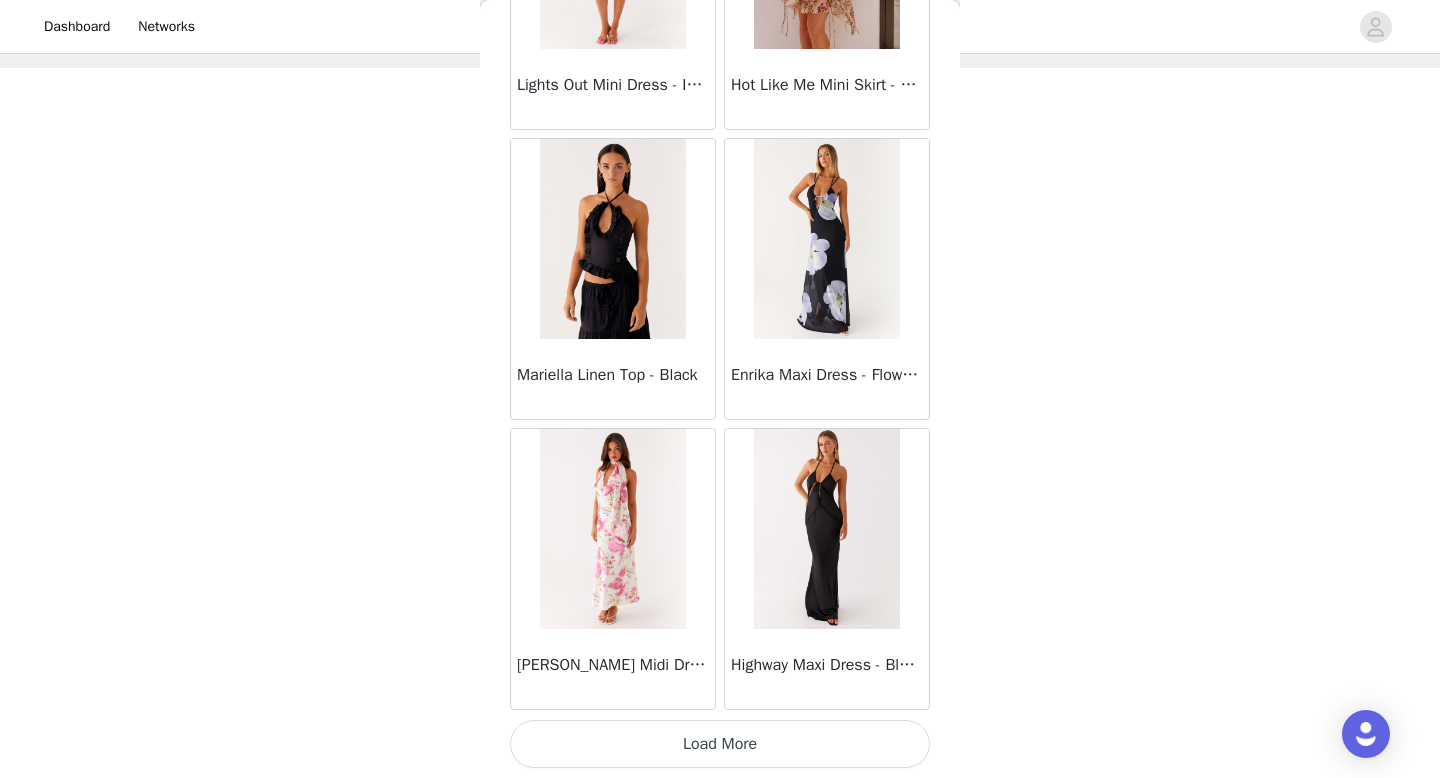 click on "Load More" at bounding box center [720, 744] 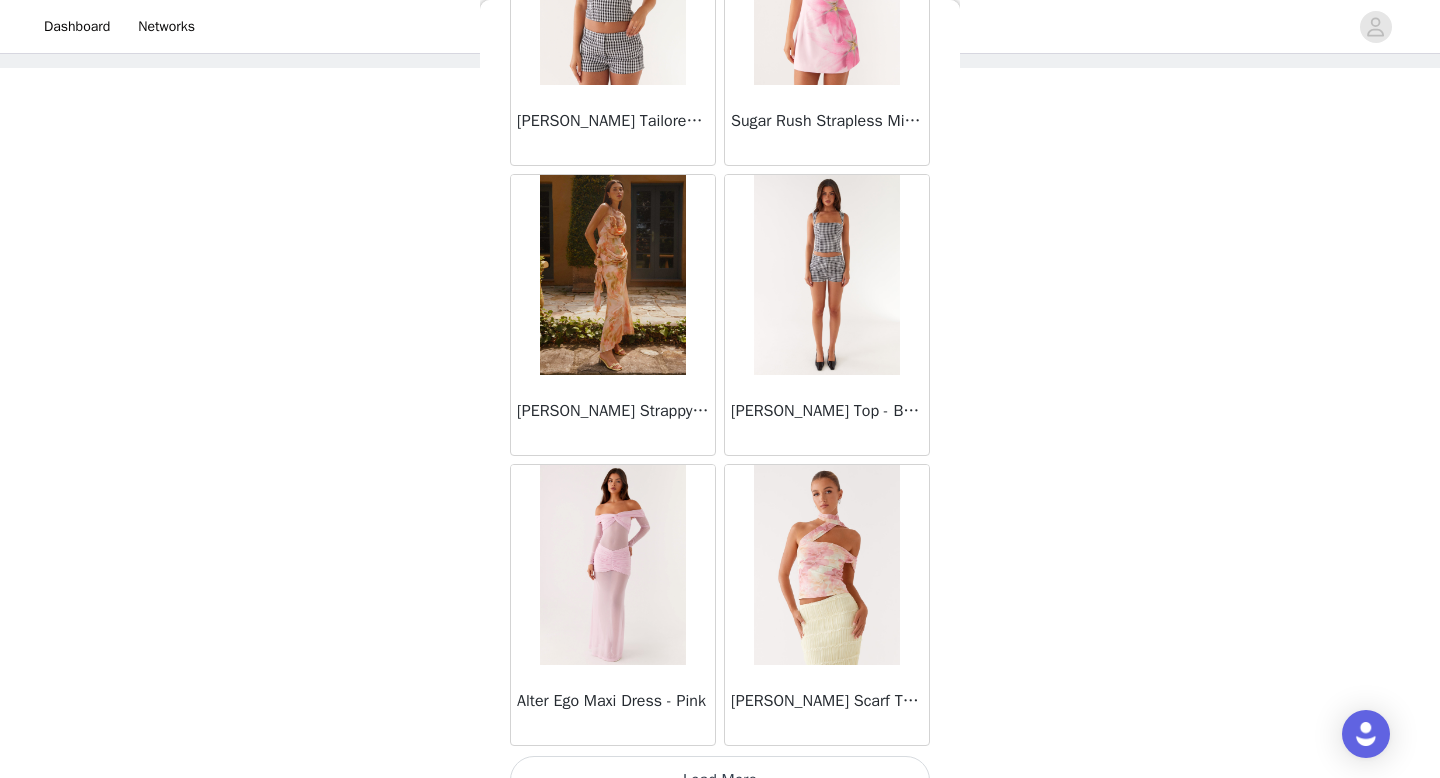 scroll, scrollTop: 71882, scrollLeft: 0, axis: vertical 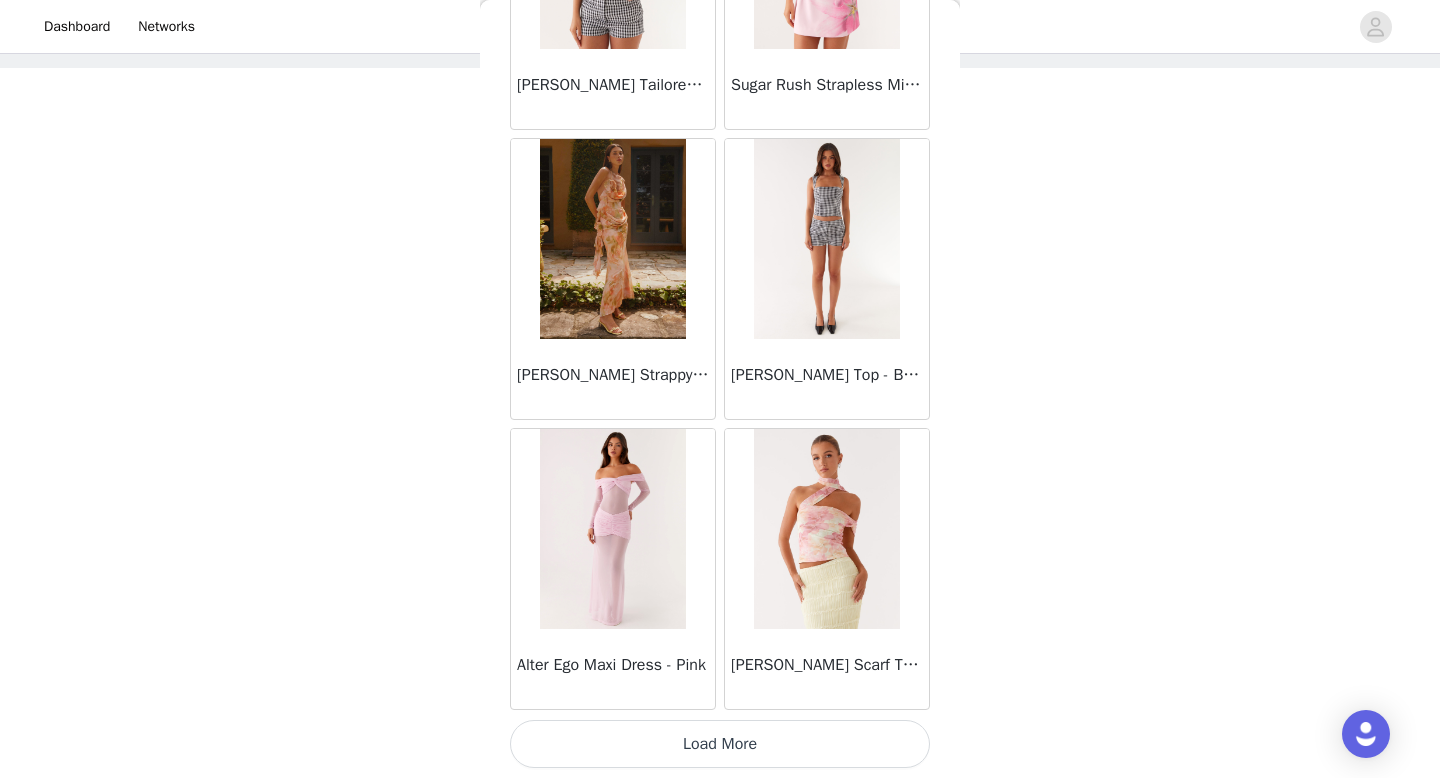 click on "Load More" at bounding box center (720, 744) 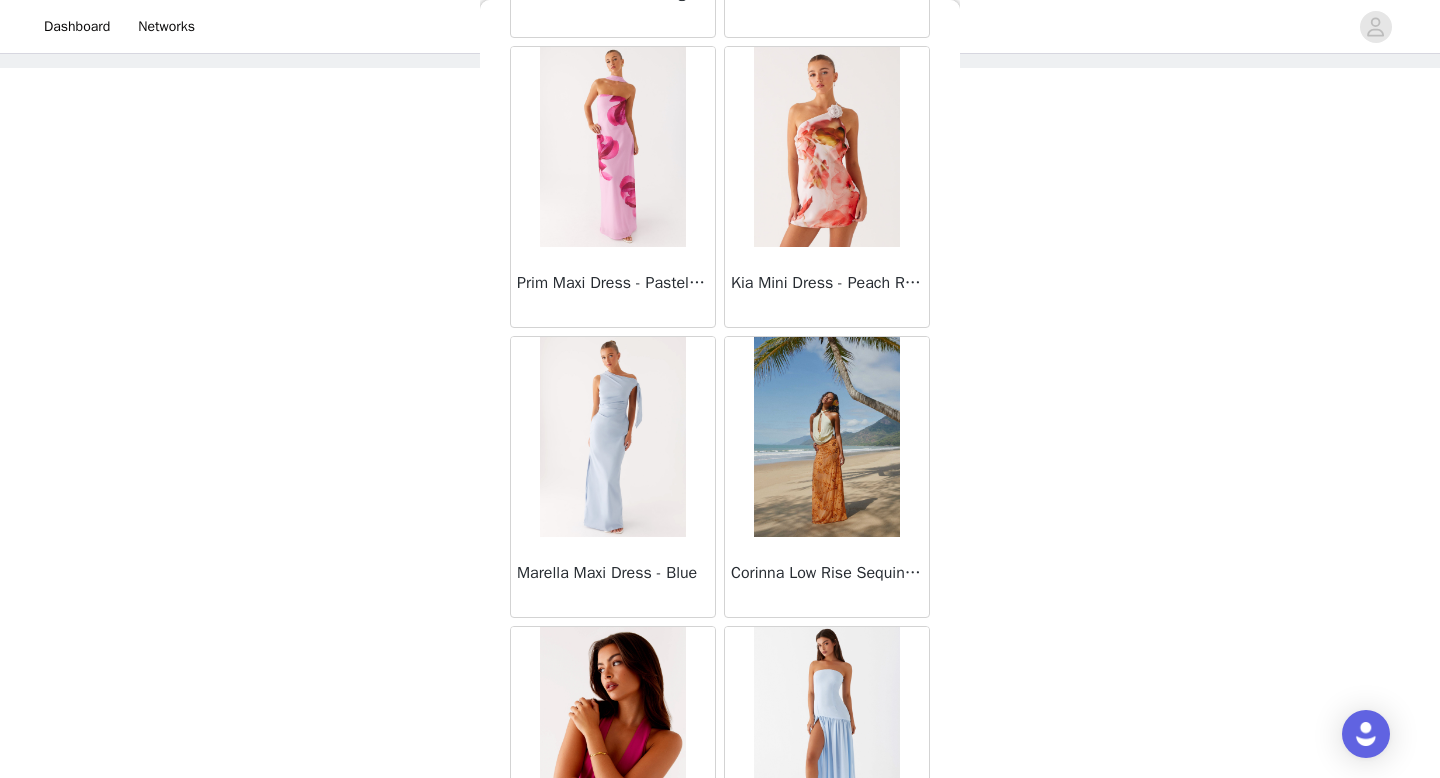 scroll, scrollTop: 74782, scrollLeft: 0, axis: vertical 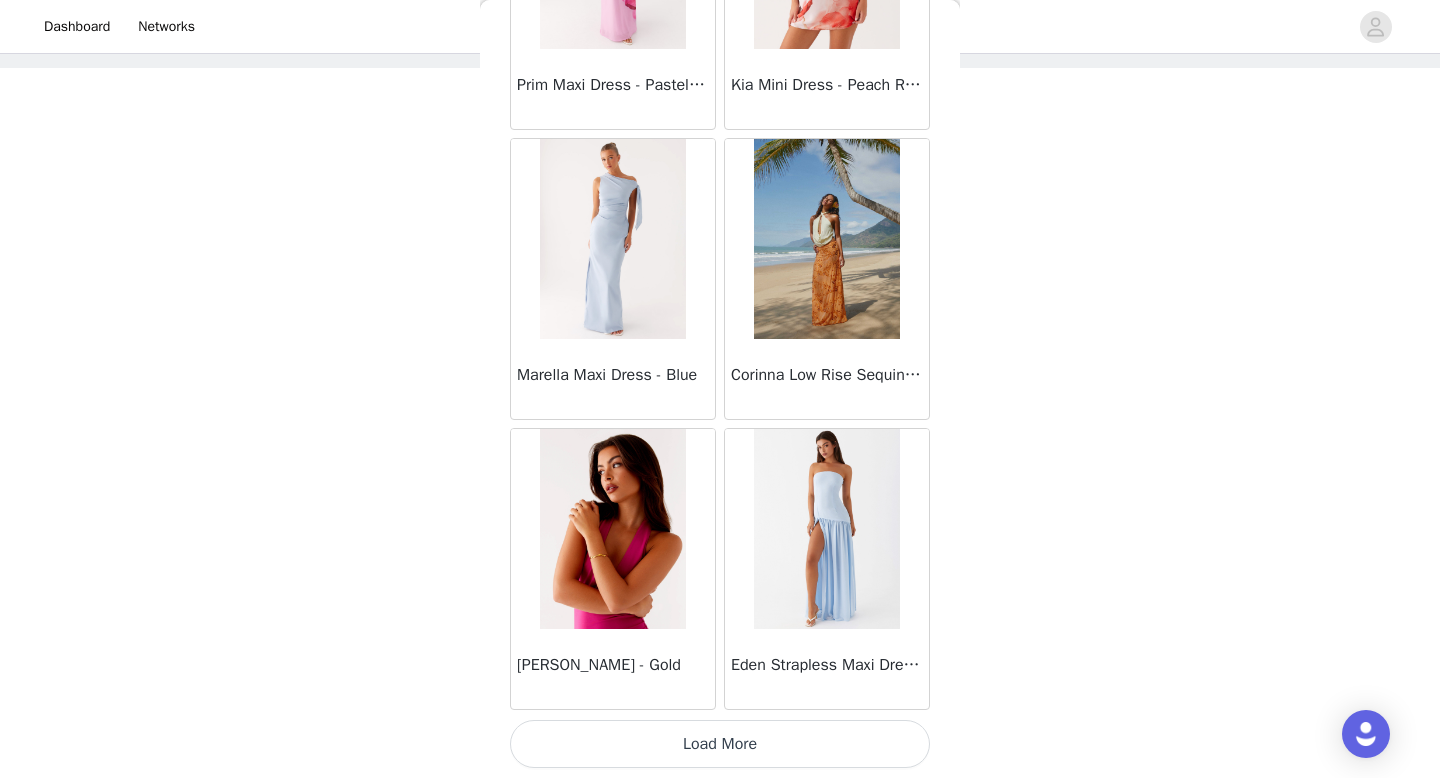 click on "Load More" at bounding box center [720, 744] 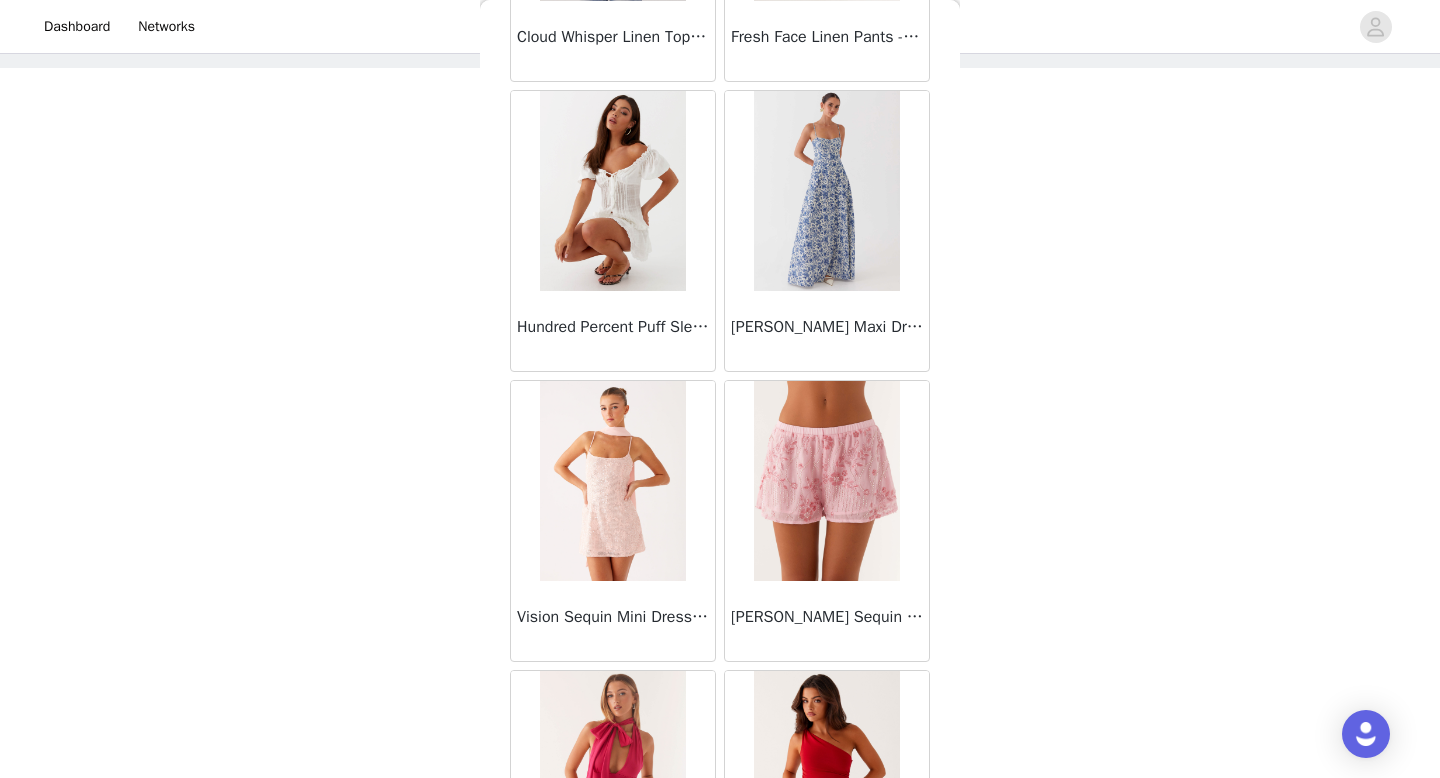 scroll, scrollTop: 77682, scrollLeft: 0, axis: vertical 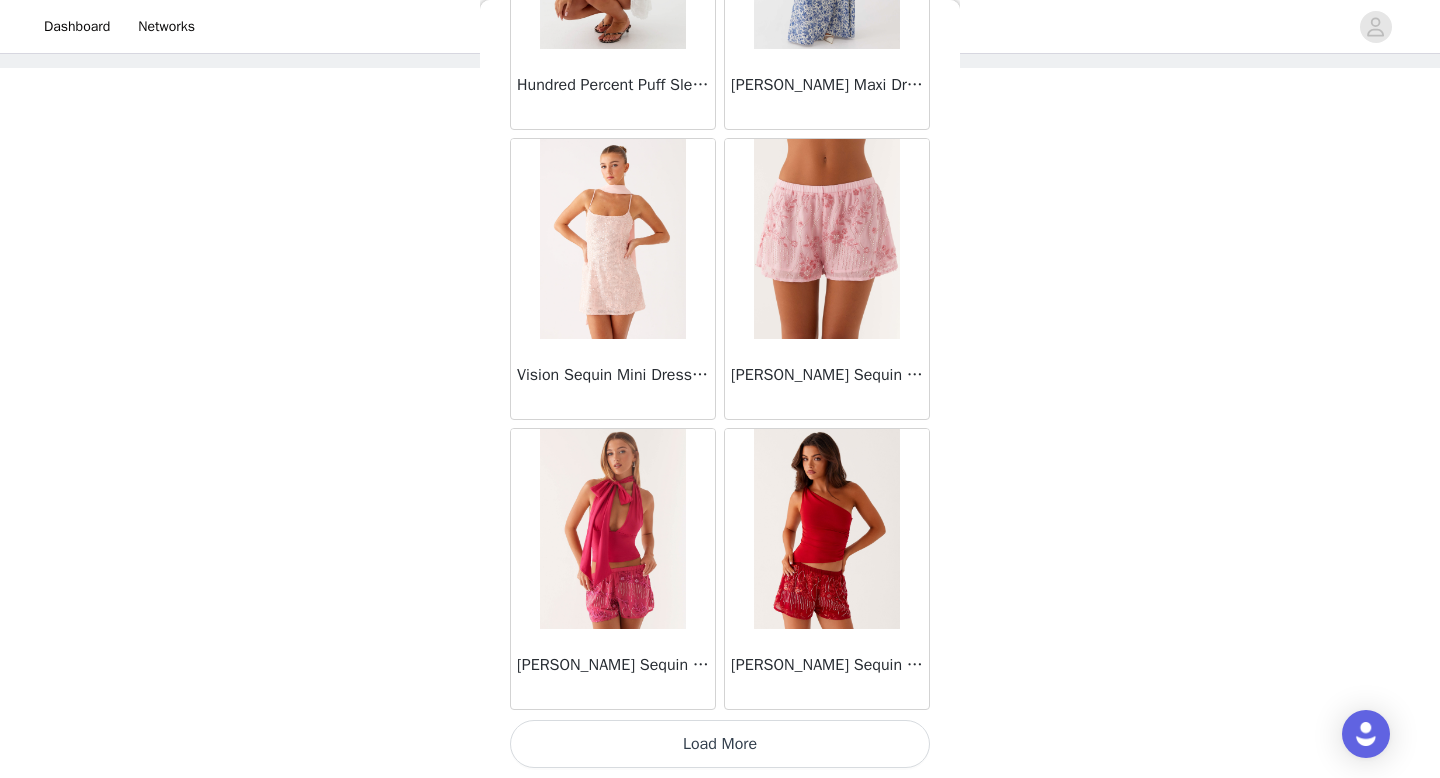 click on "Load More" at bounding box center (720, 744) 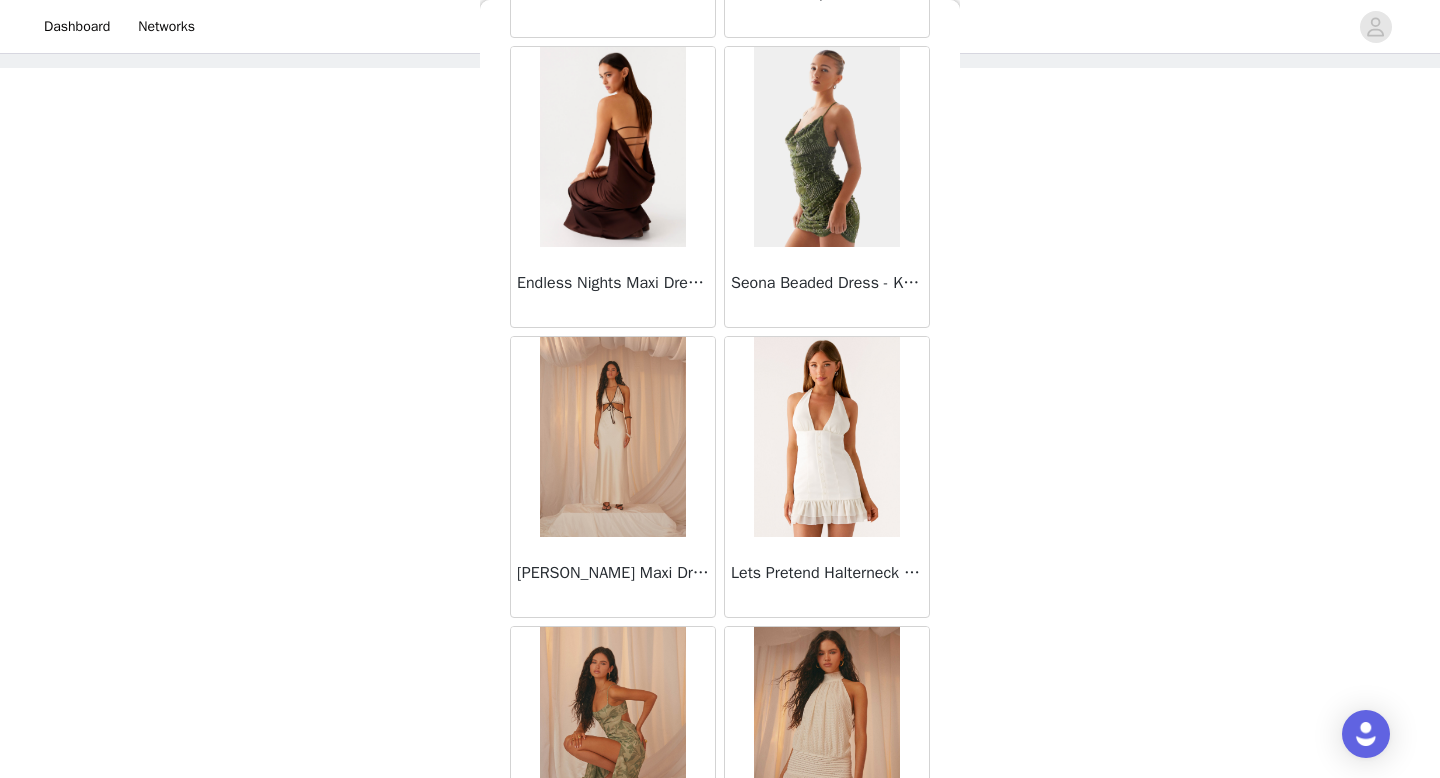 scroll, scrollTop: 80228, scrollLeft: 0, axis: vertical 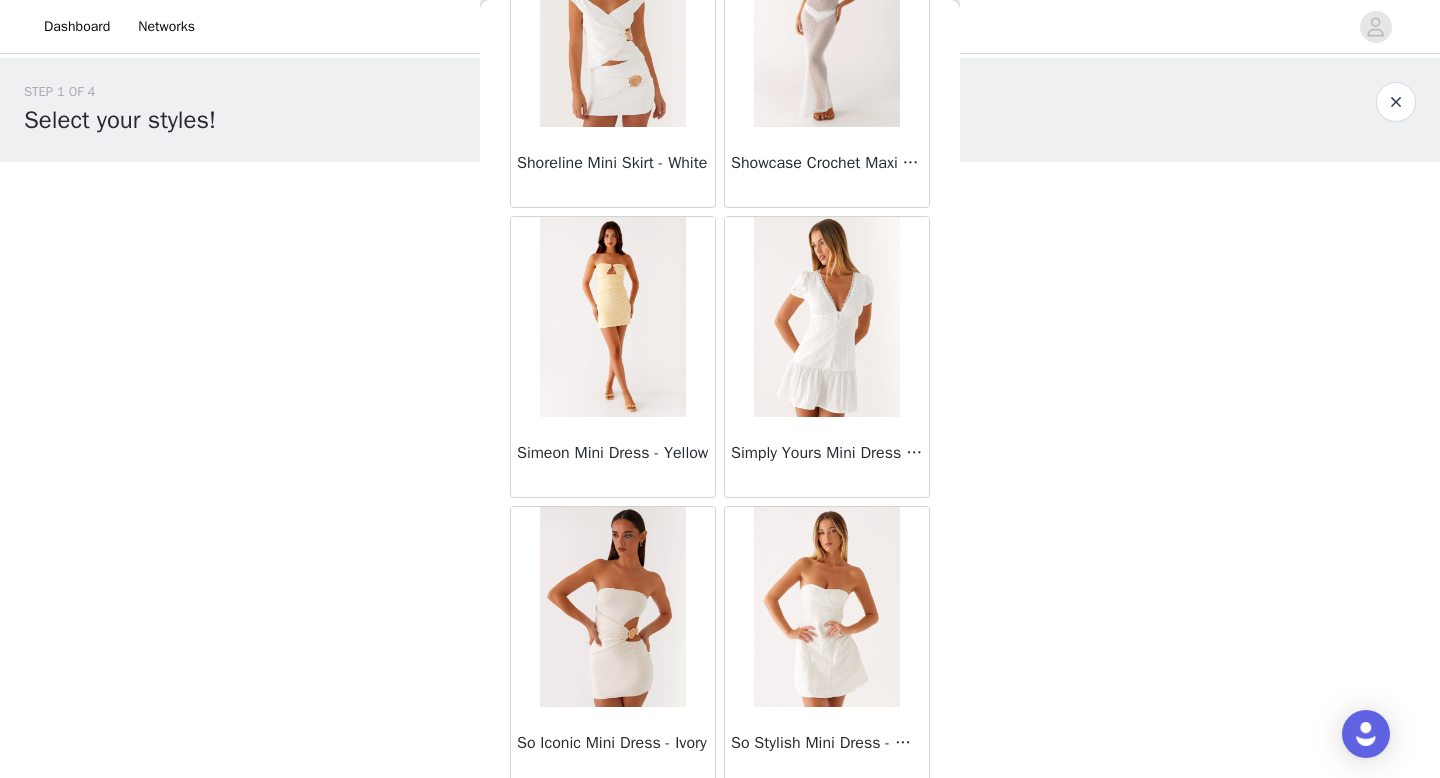 click at bounding box center (826, 317) 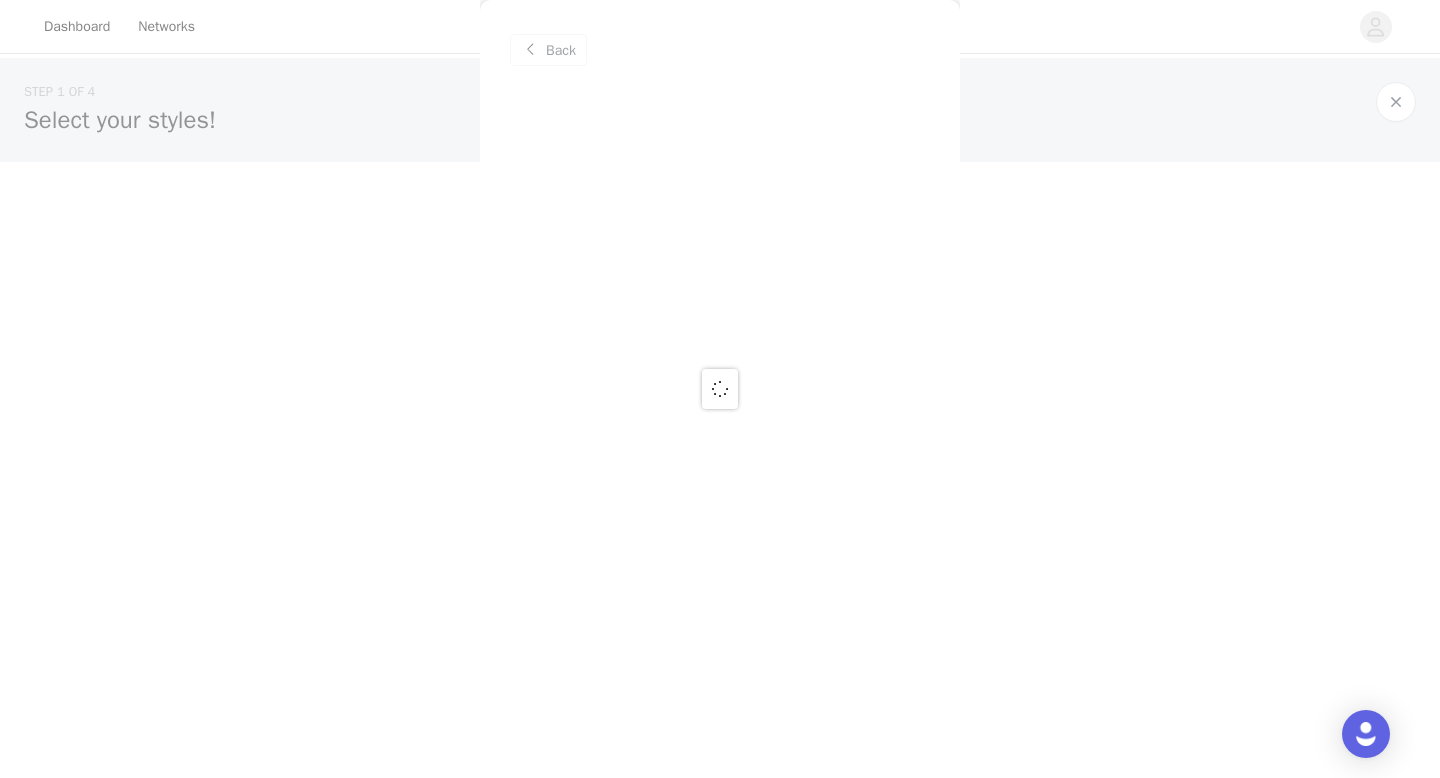 scroll, scrollTop: 0, scrollLeft: 0, axis: both 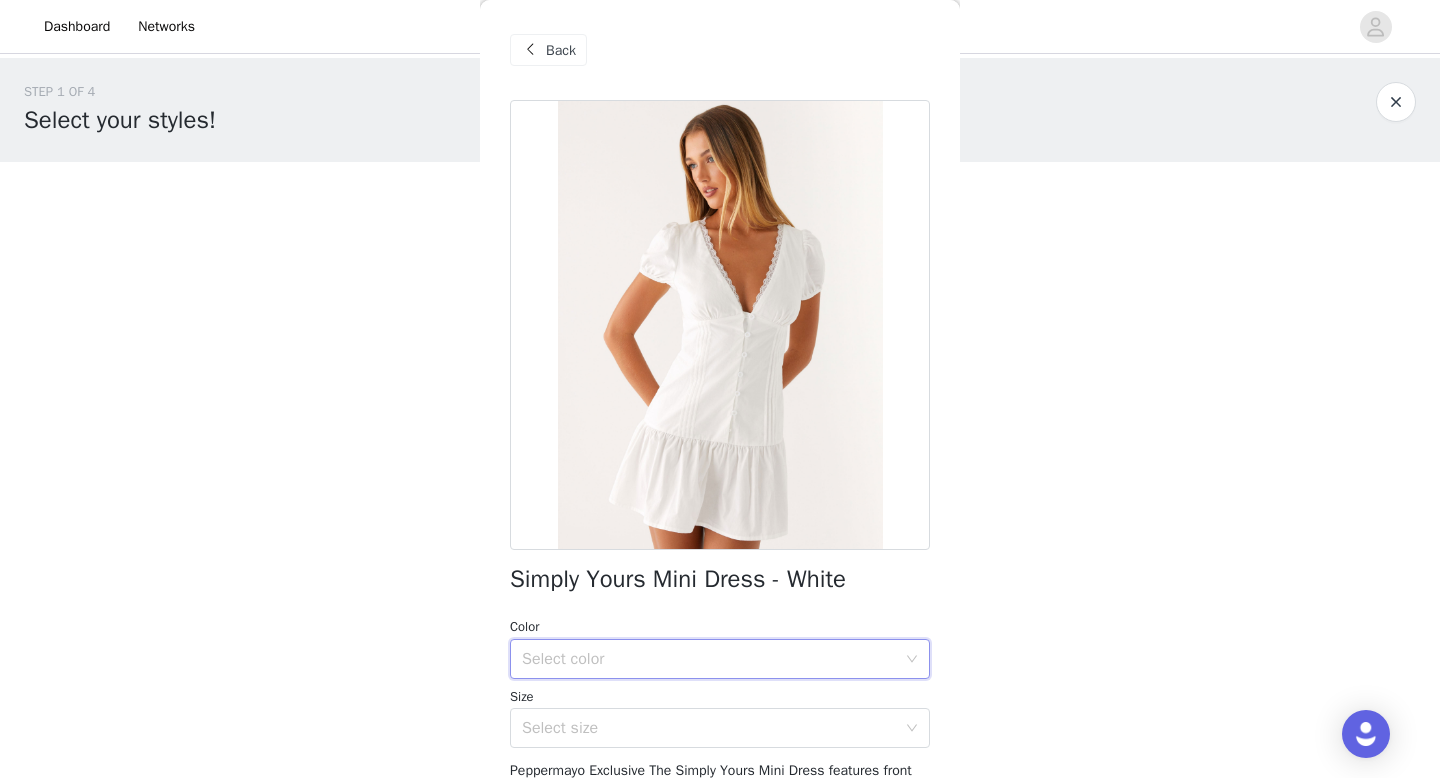 click on "Select color" at bounding box center (713, 659) 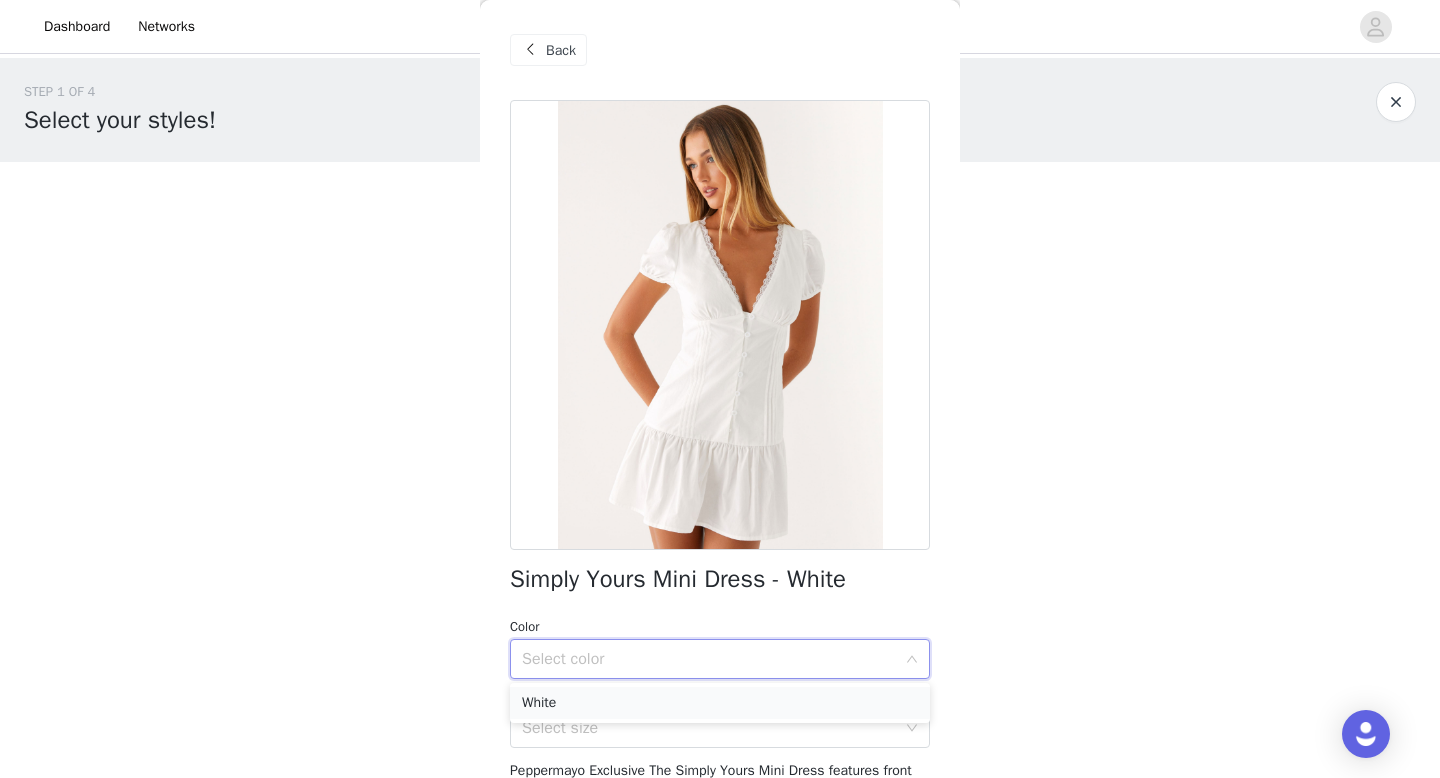 click on "White" at bounding box center [720, 703] 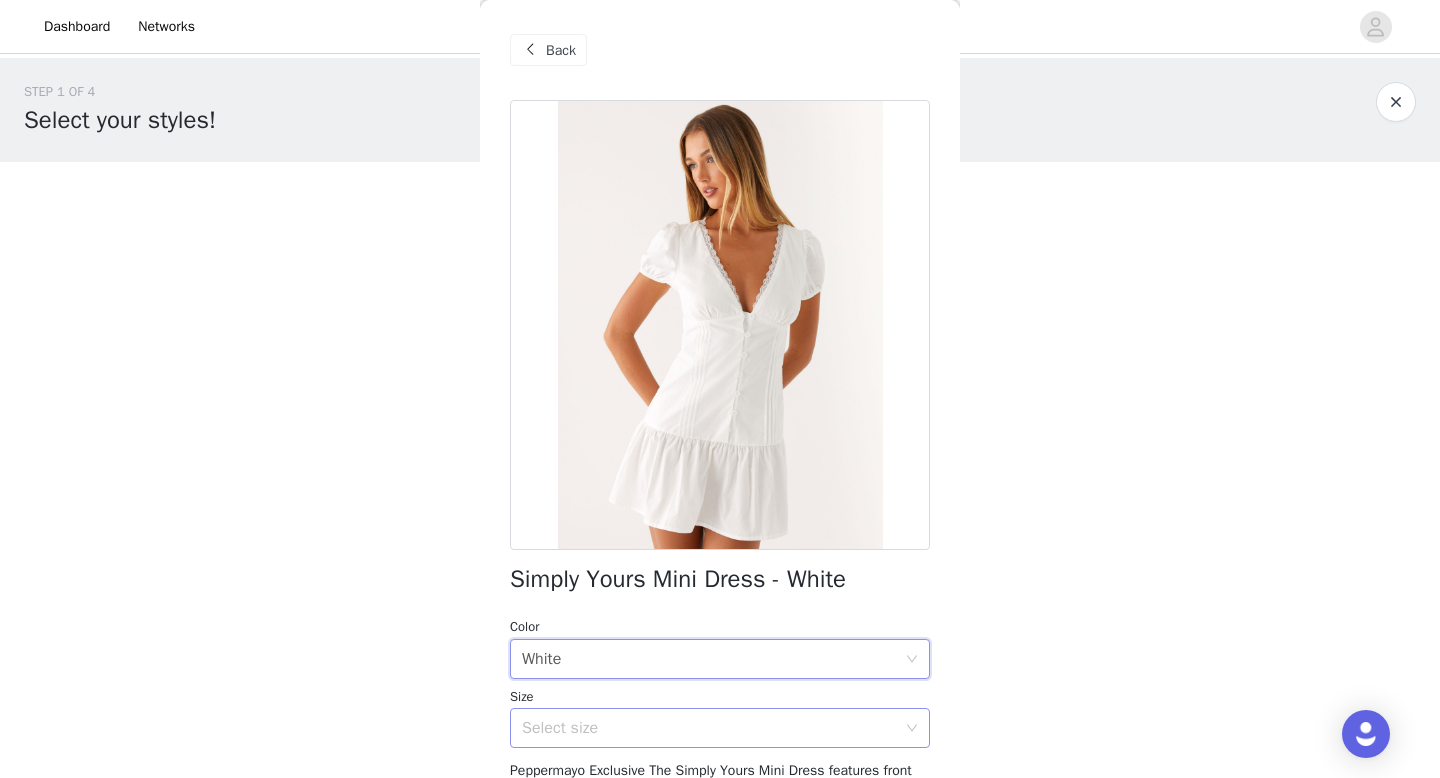 click on "Select size" at bounding box center (709, 728) 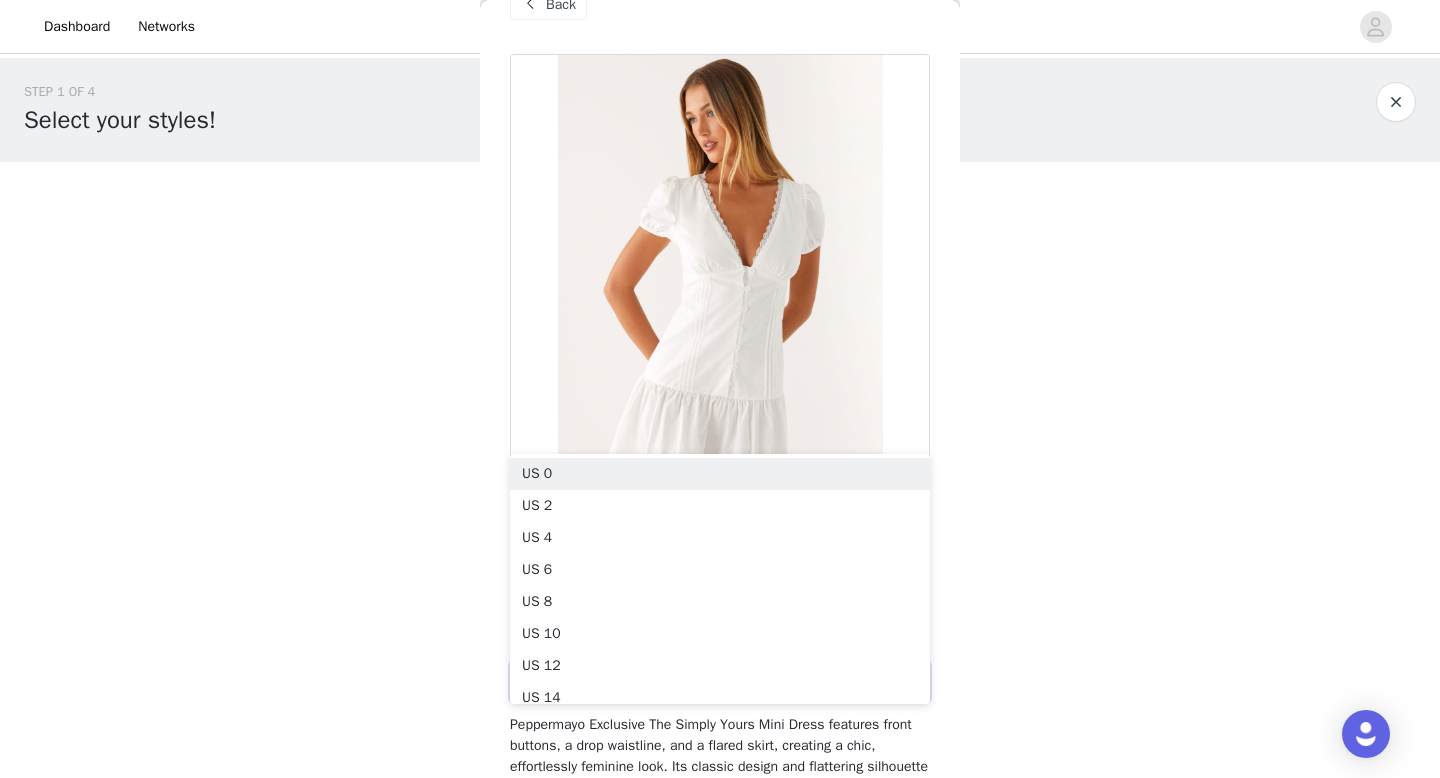 scroll, scrollTop: 22, scrollLeft: 0, axis: vertical 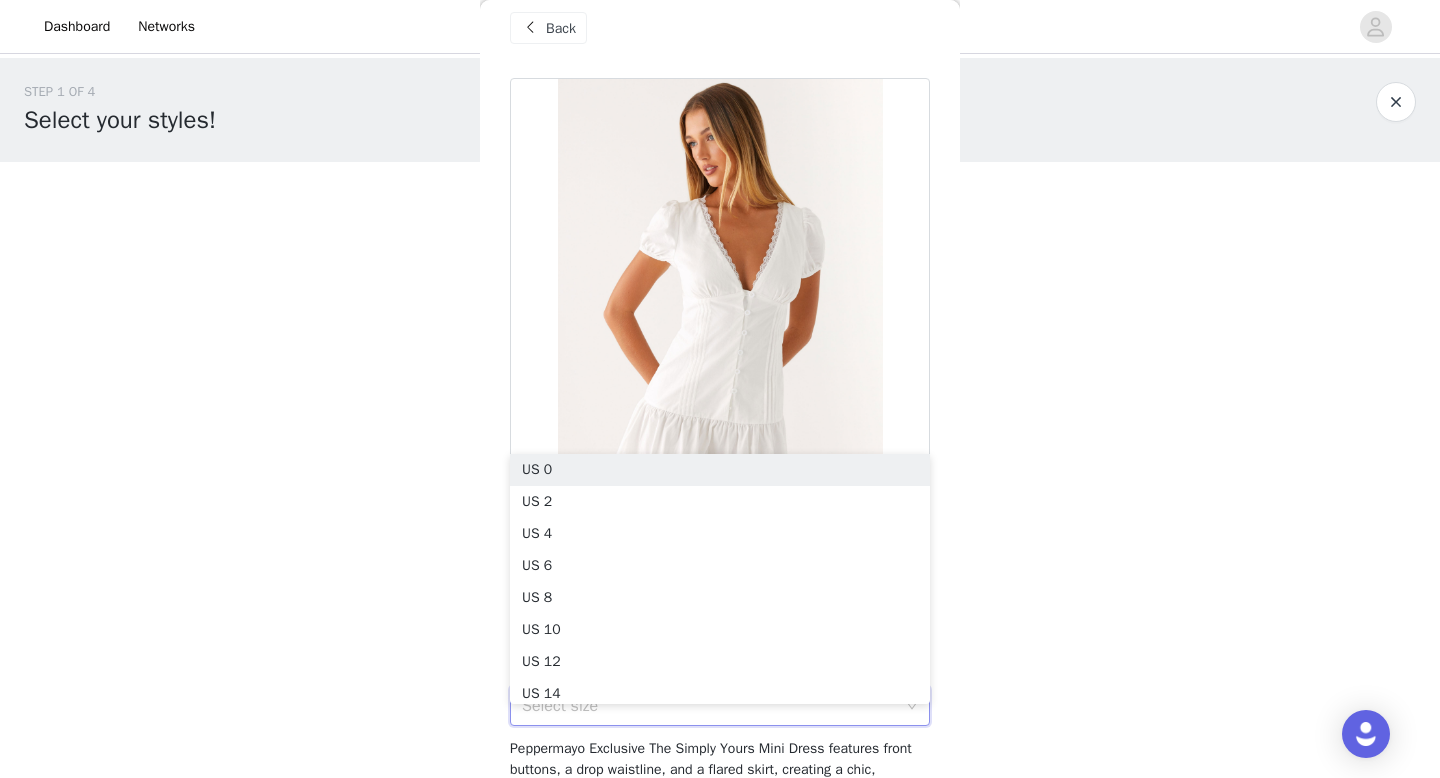 click on "STEP 1 OF 4
Select your styles!
You will receive 3 products.       2/3 Selected           [PERSON_NAME] Cami Top - Yellow           Yellow, [GEOGRAPHIC_DATA] 4       Edit   Remove     Maysa Low Rise Mini Skirt - Dark Blue           Dark Blue, US 6       Edit   Remove     Add Product       Back     Simply Yours Mini Dress - White               Color   Select color White Size   Select size     Add Product" at bounding box center [720, 393] 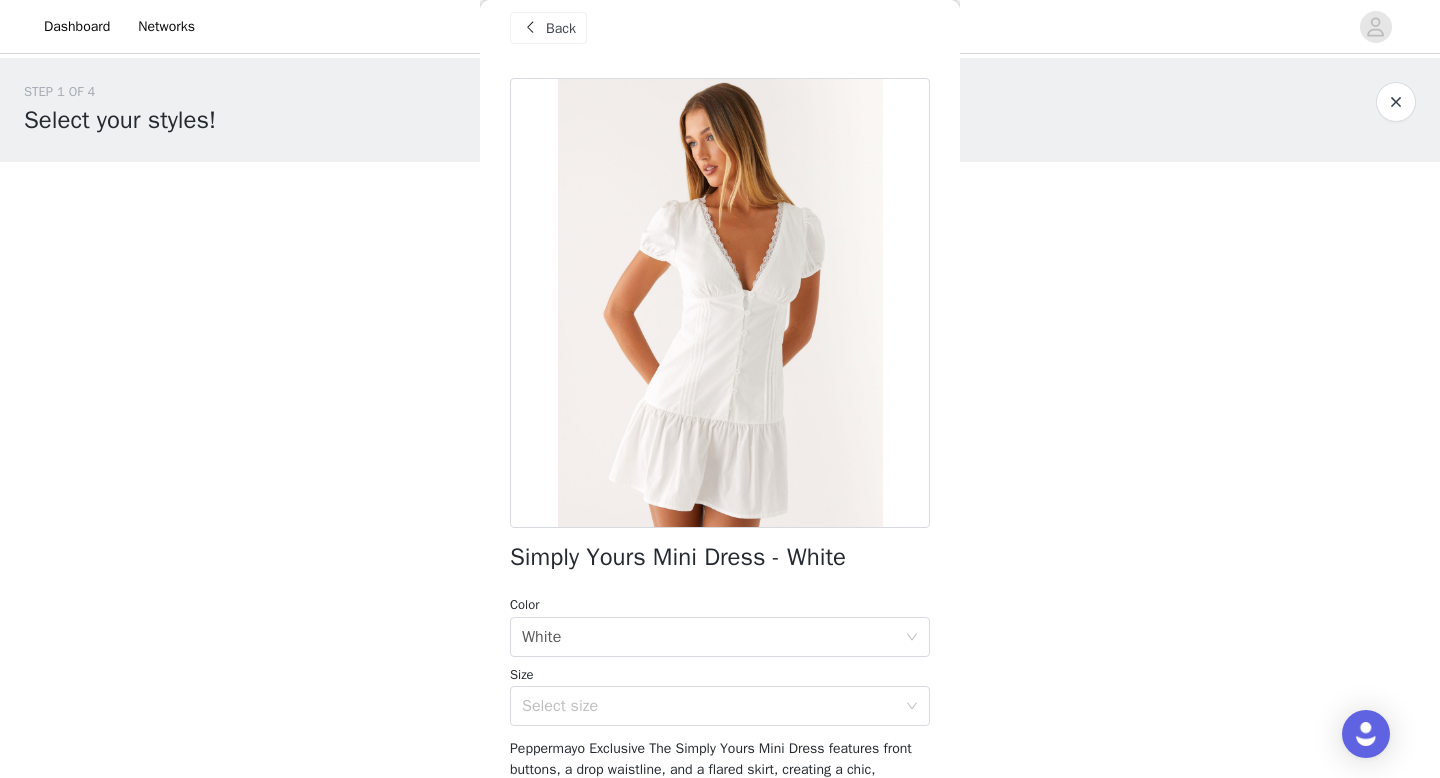 scroll, scrollTop: 75, scrollLeft: 0, axis: vertical 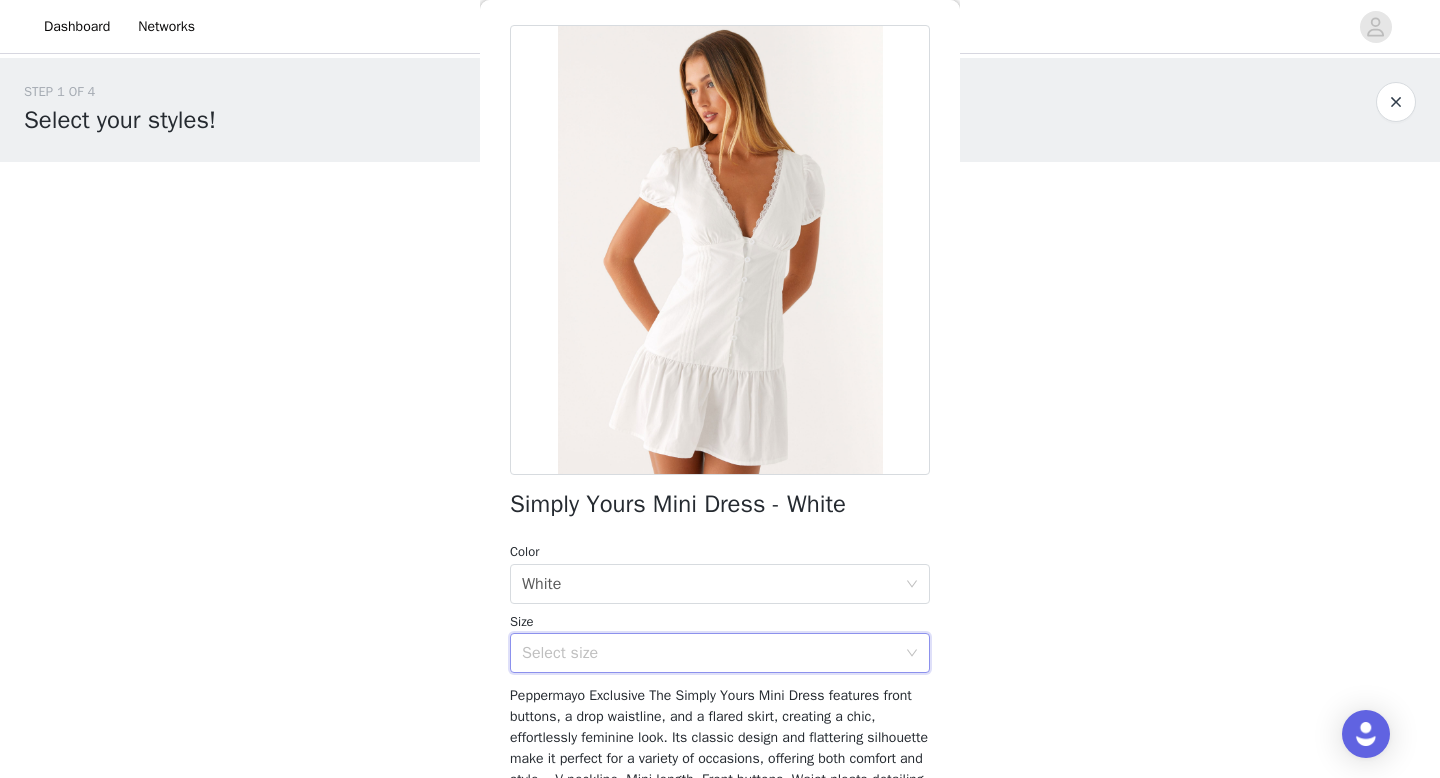 click on "Select size" at bounding box center (713, 653) 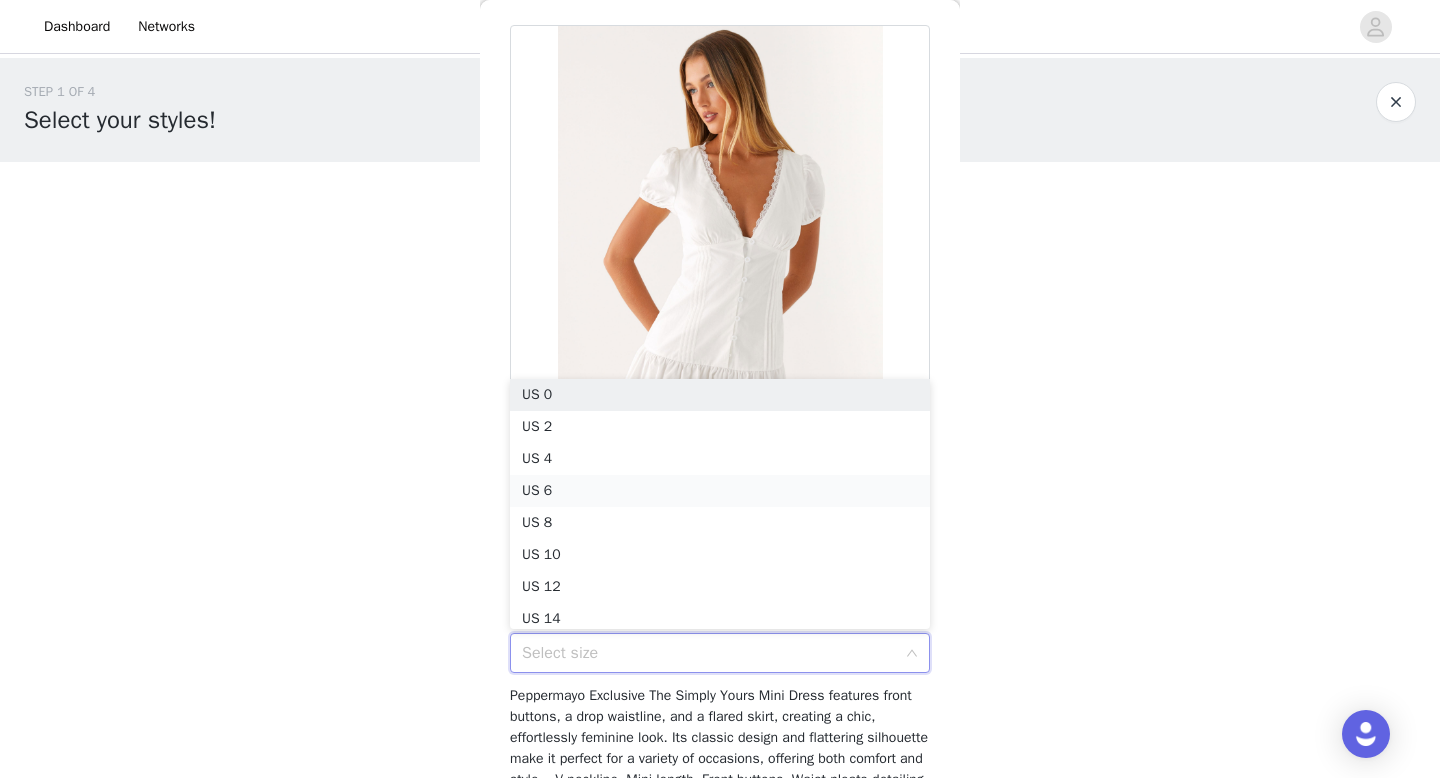 scroll, scrollTop: 10, scrollLeft: 0, axis: vertical 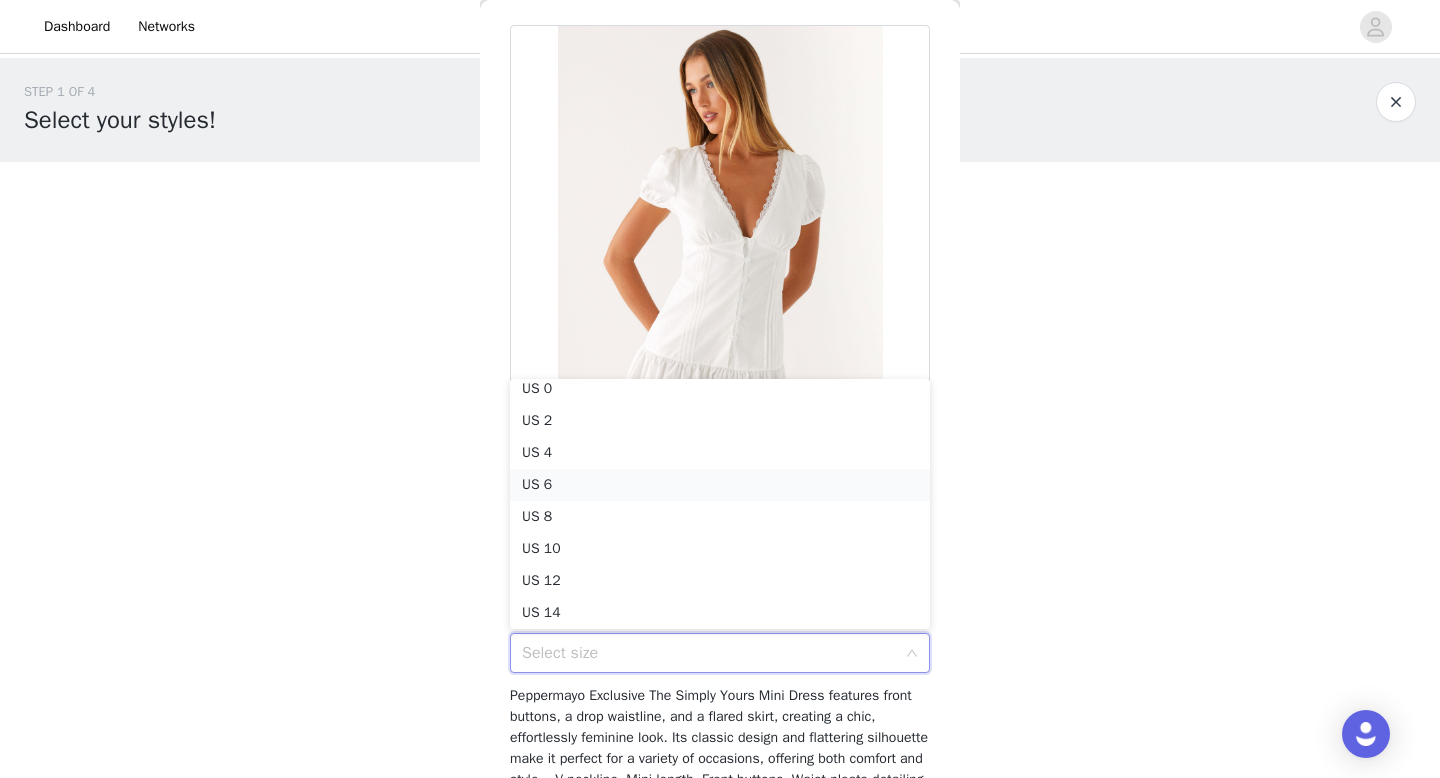 click on "US 6" at bounding box center [720, 485] 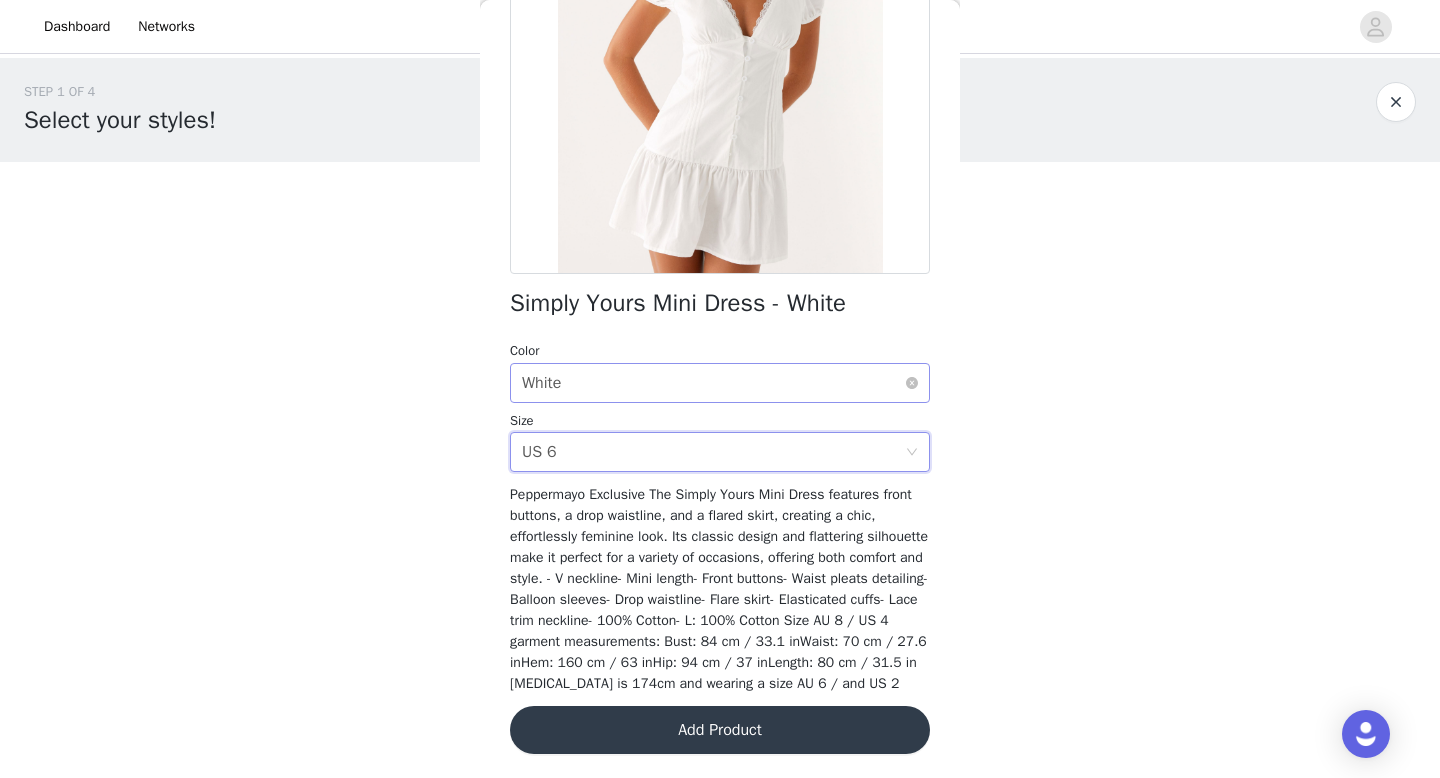 scroll, scrollTop: 297, scrollLeft: 0, axis: vertical 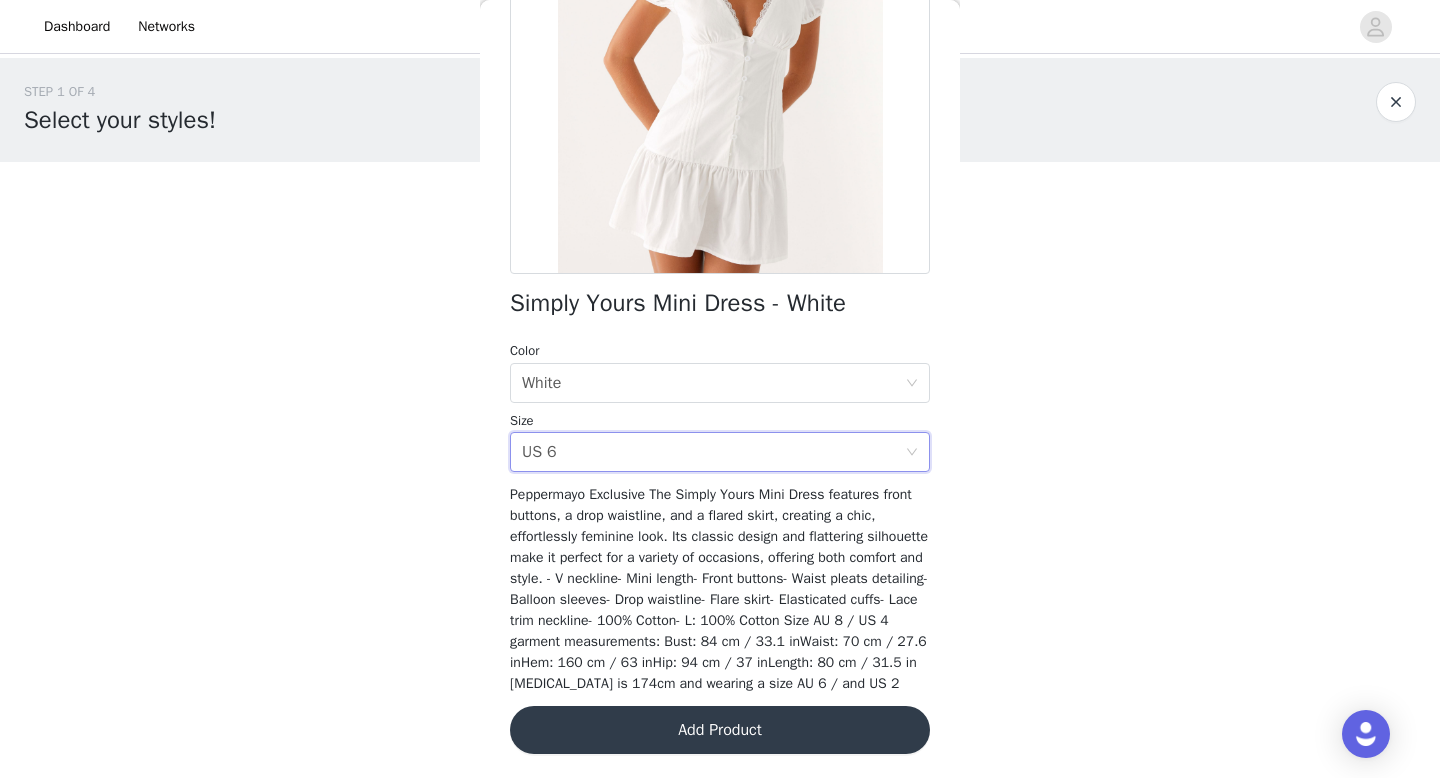 click on "Add Product" at bounding box center (720, 730) 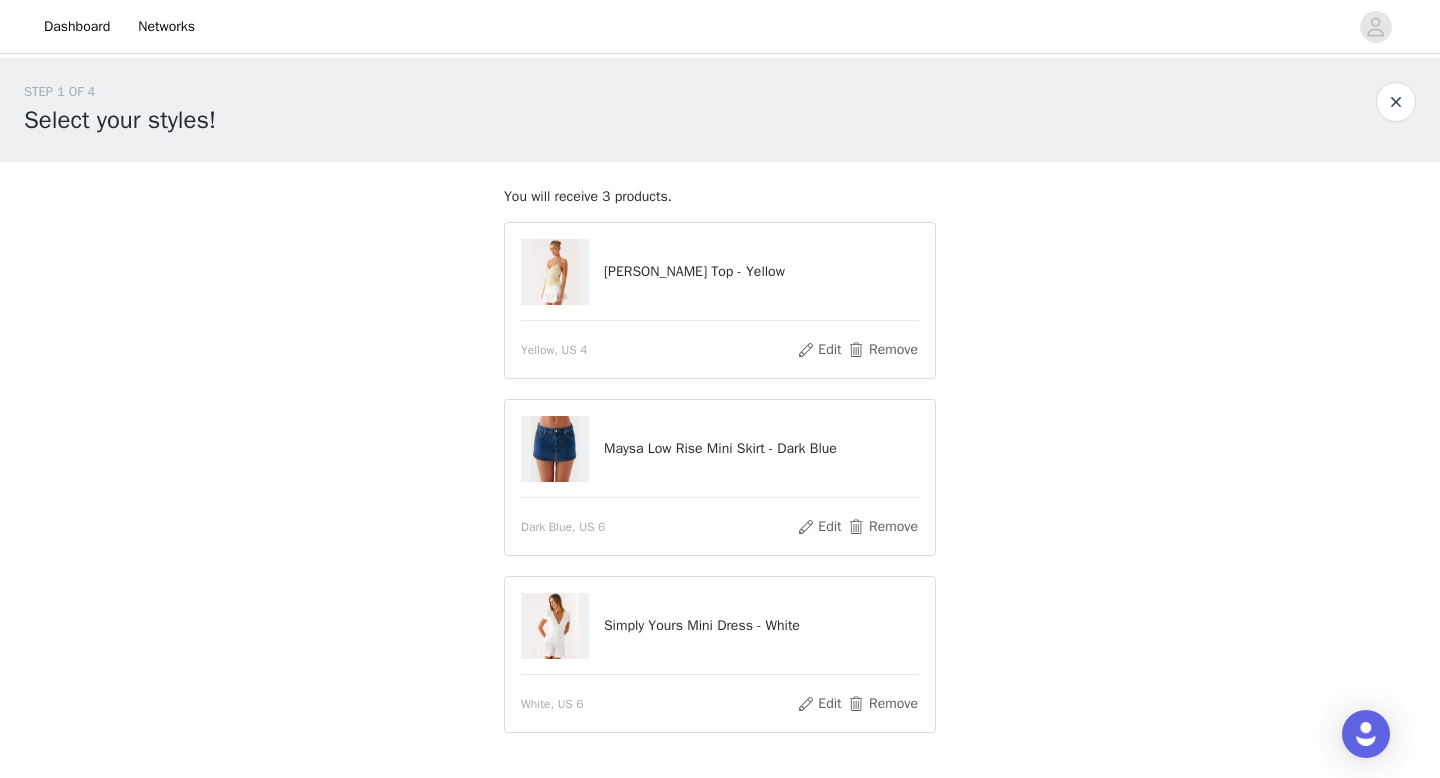 scroll, scrollTop: 142, scrollLeft: 0, axis: vertical 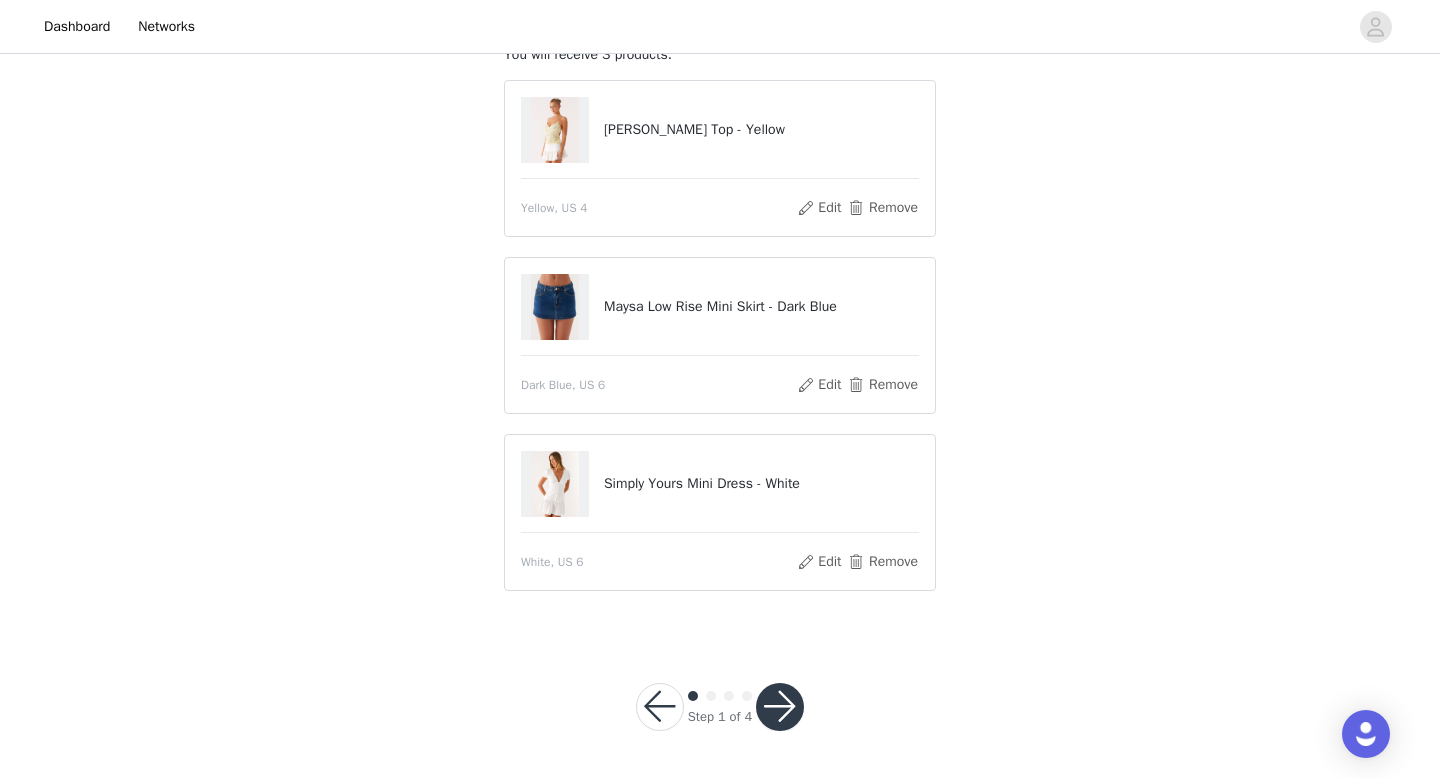 click at bounding box center [780, 707] 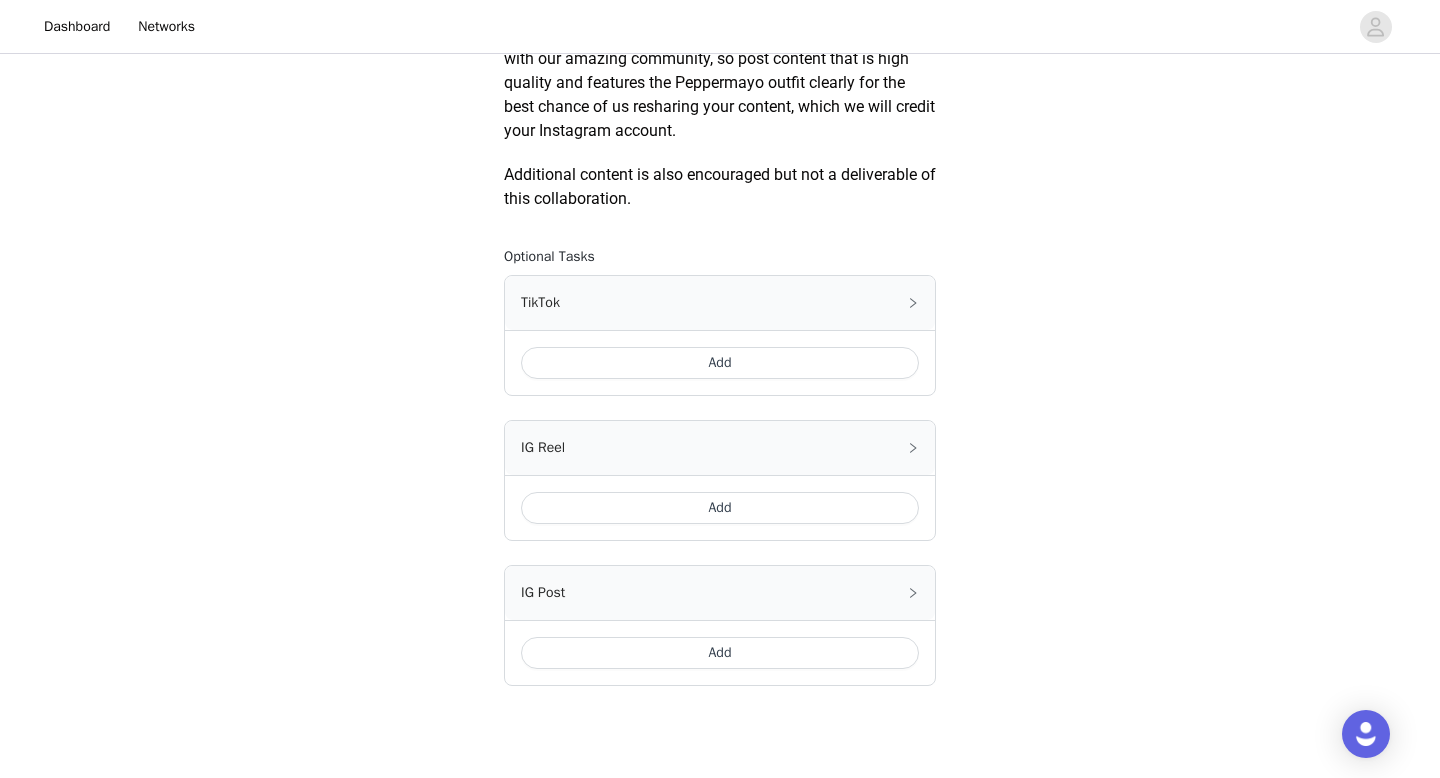 scroll, scrollTop: 1170, scrollLeft: 0, axis: vertical 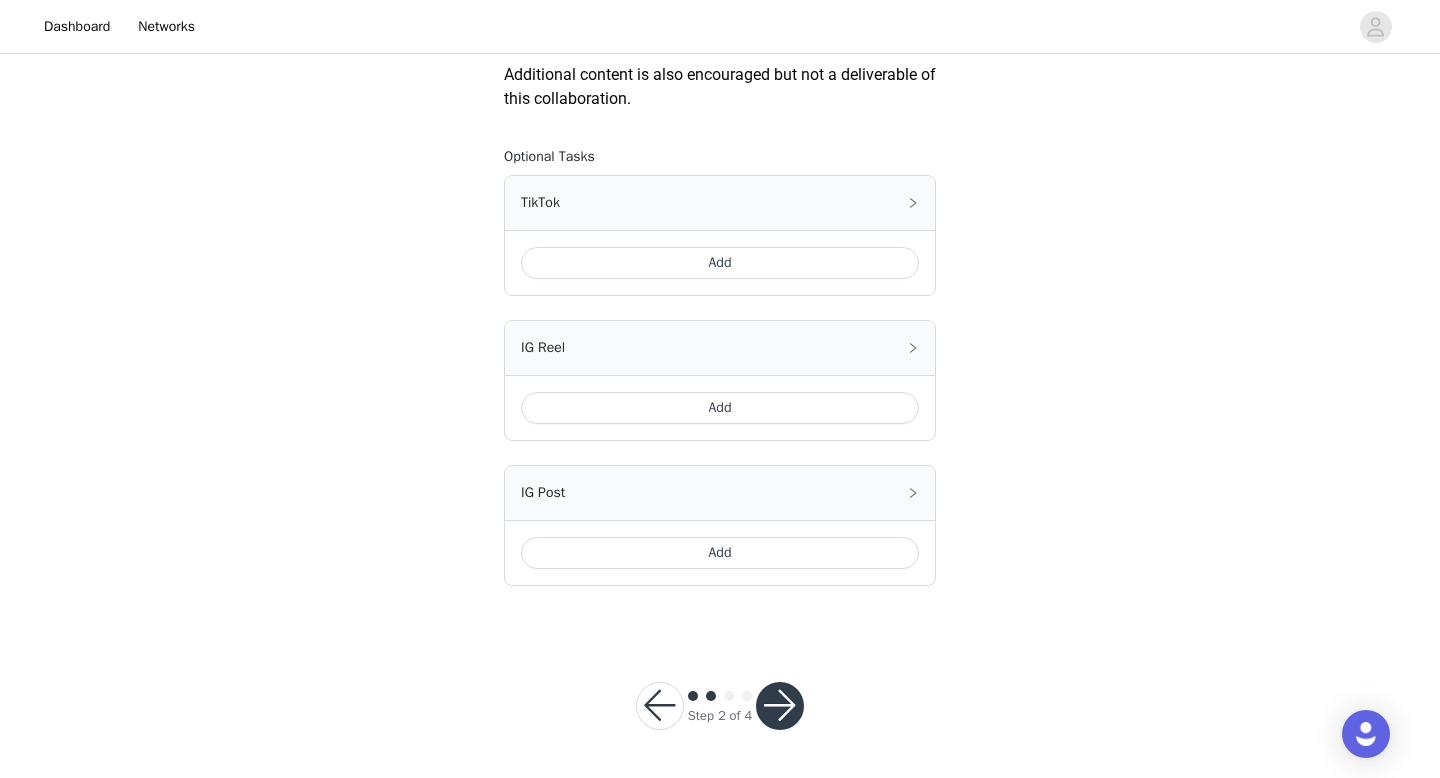 click at bounding box center [780, 706] 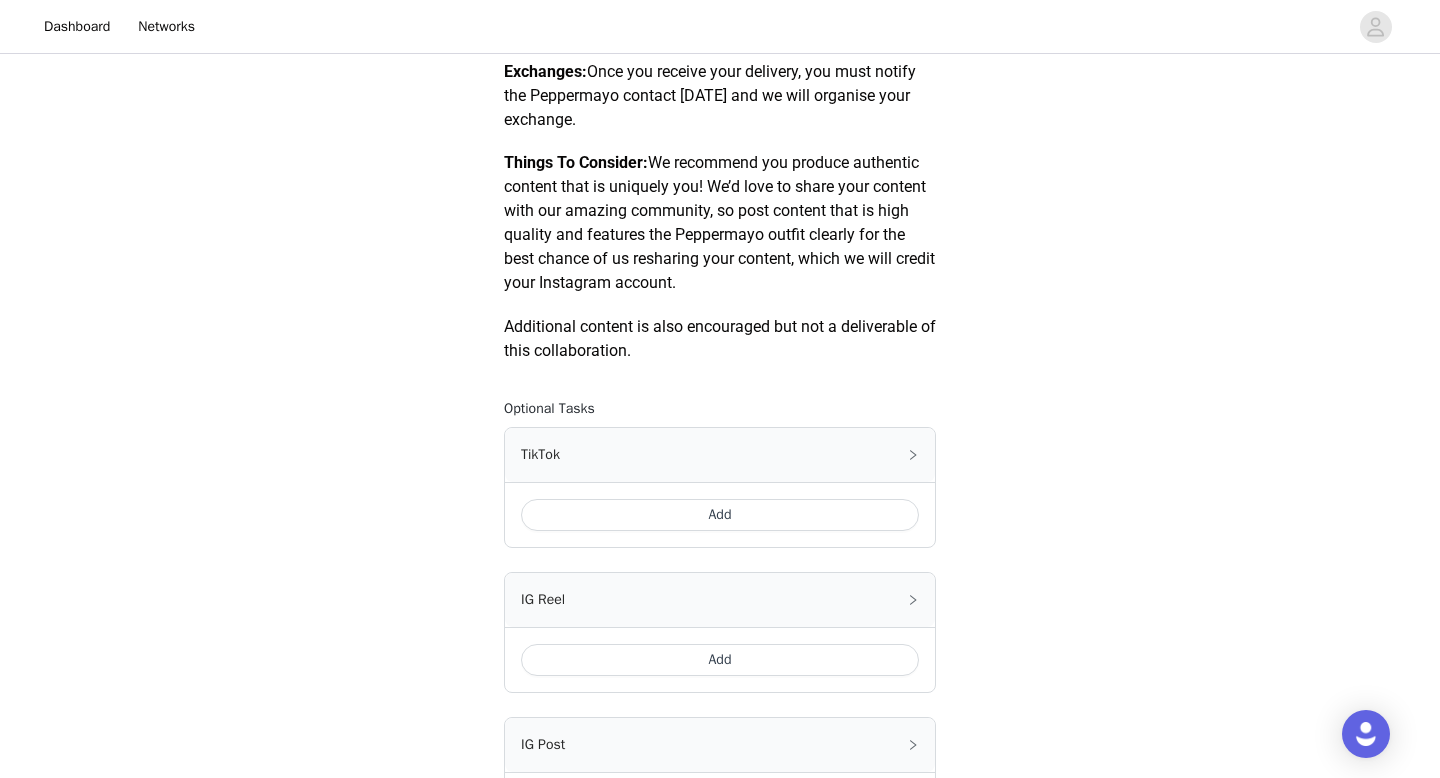 scroll, scrollTop: 1170, scrollLeft: 0, axis: vertical 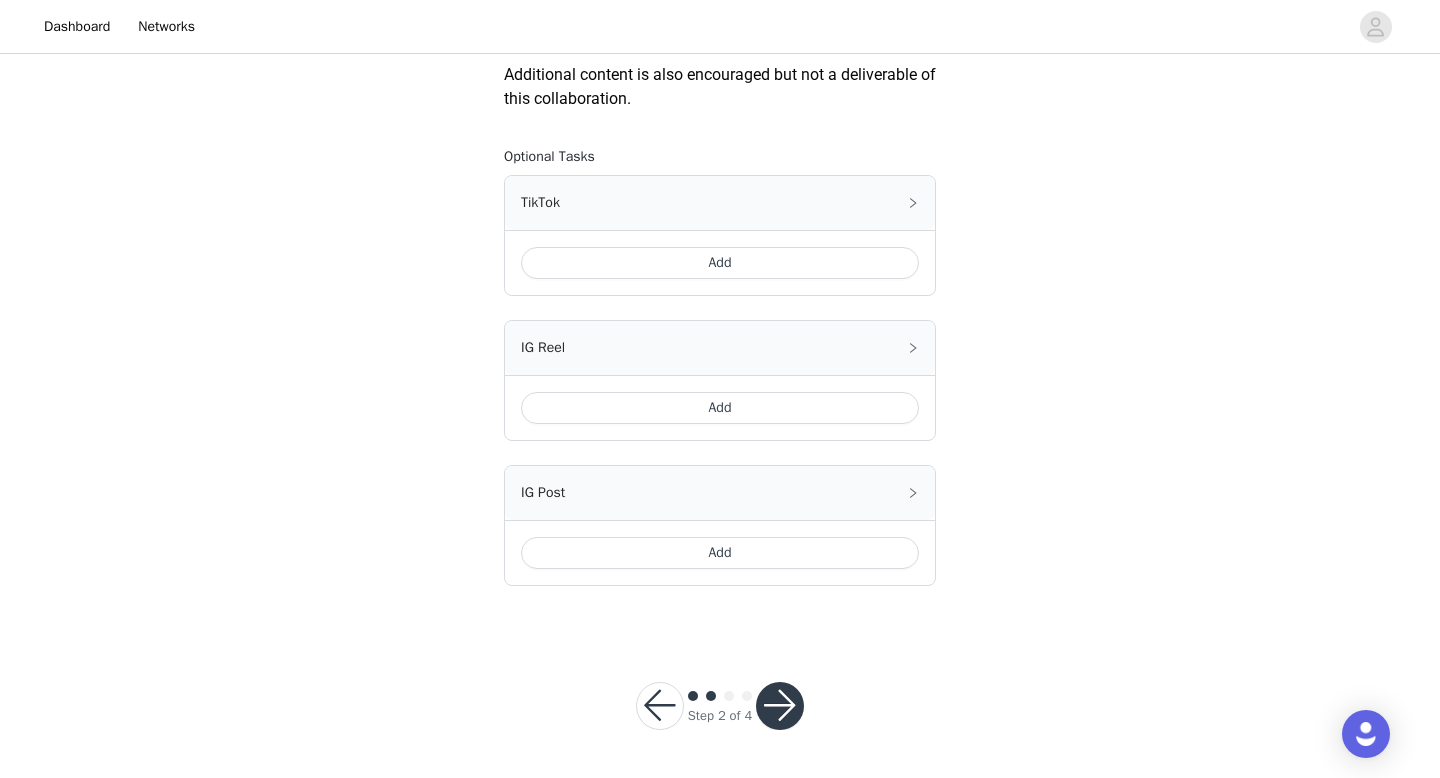 click on "Add" at bounding box center [720, 263] 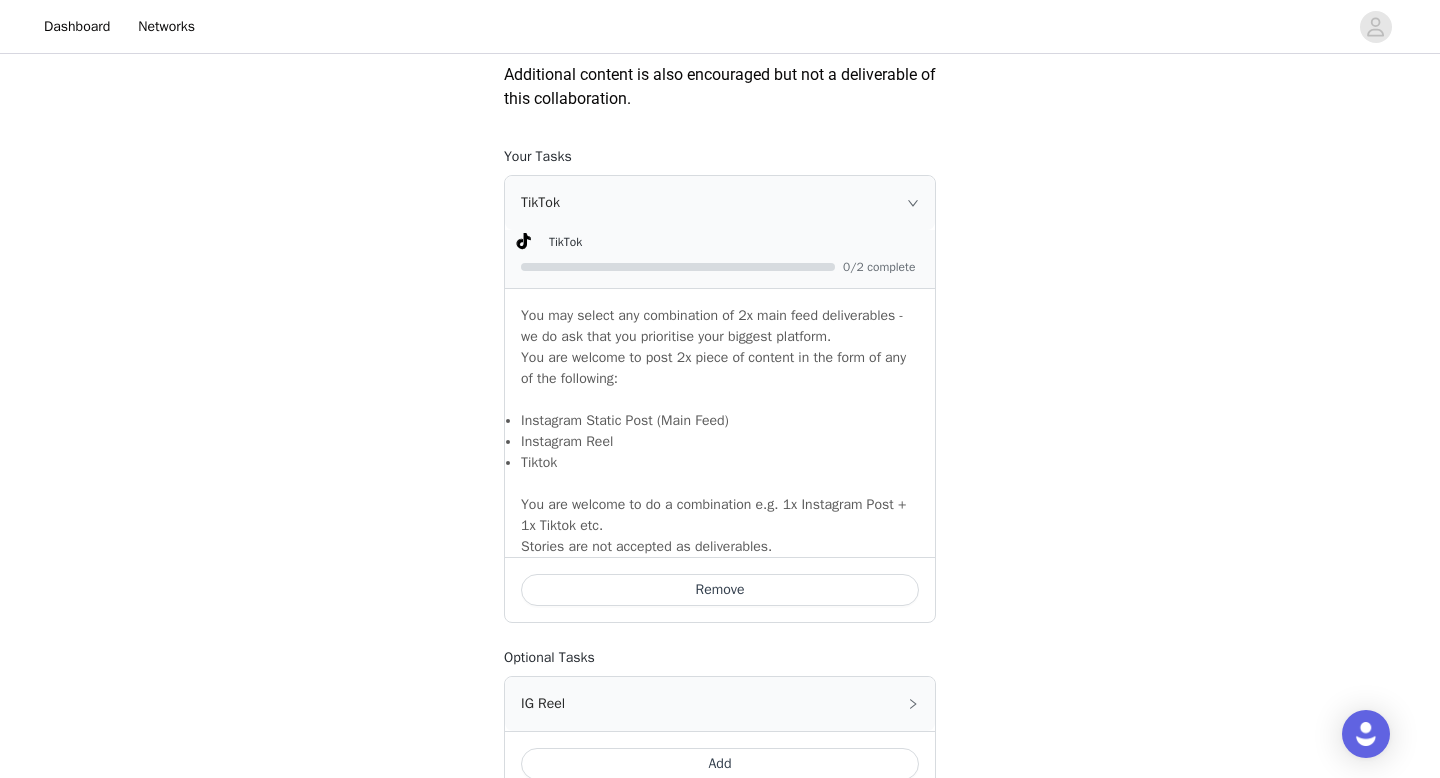 scroll, scrollTop: 1526, scrollLeft: 0, axis: vertical 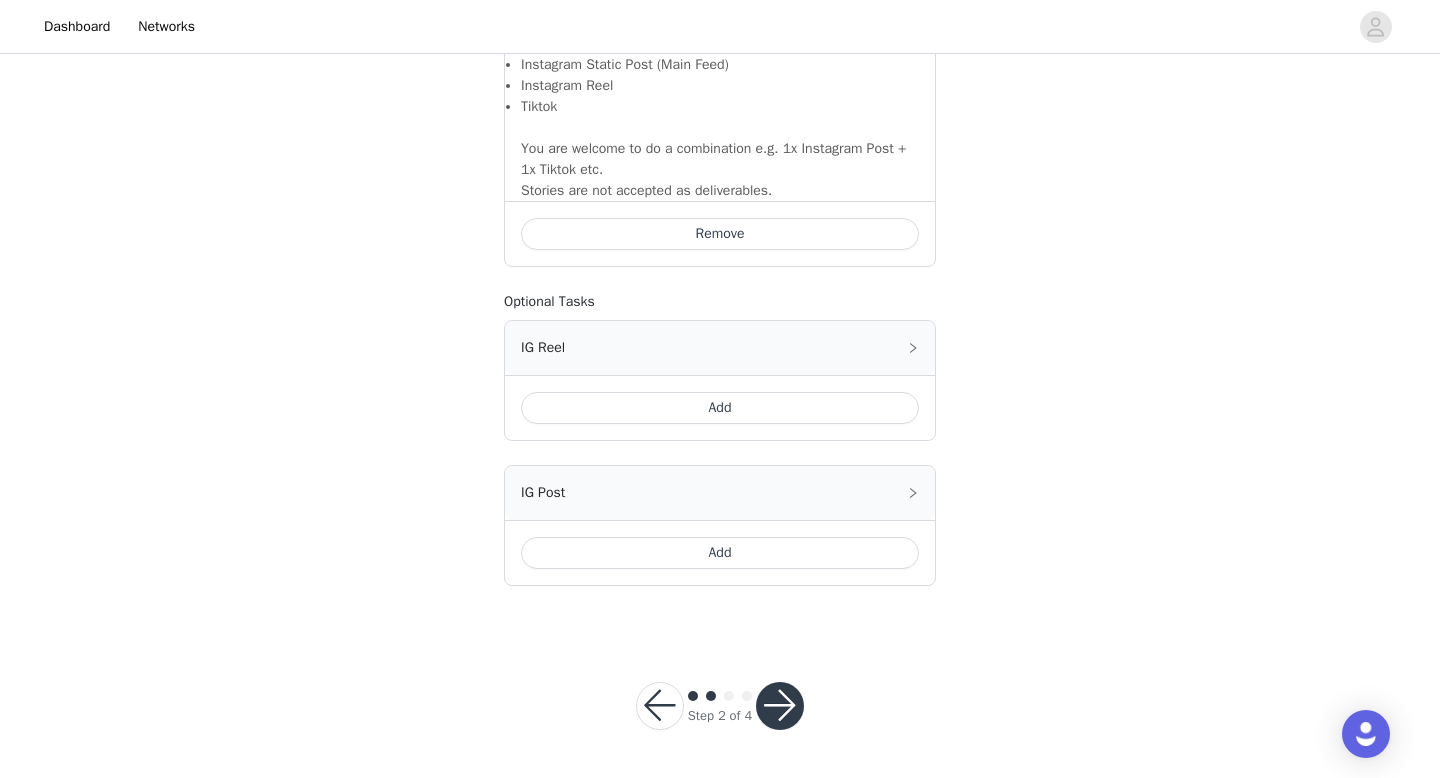 click at bounding box center (780, 706) 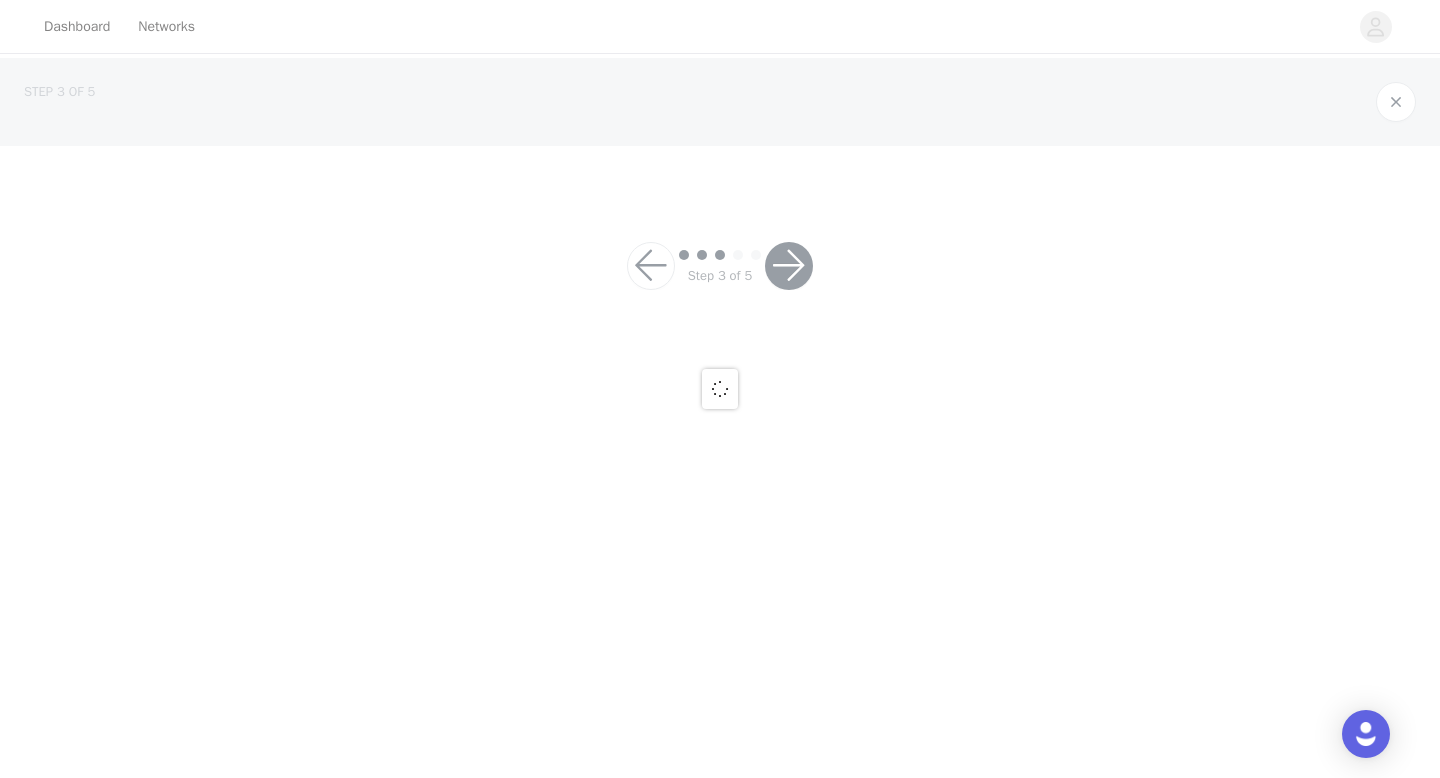 scroll, scrollTop: 0, scrollLeft: 0, axis: both 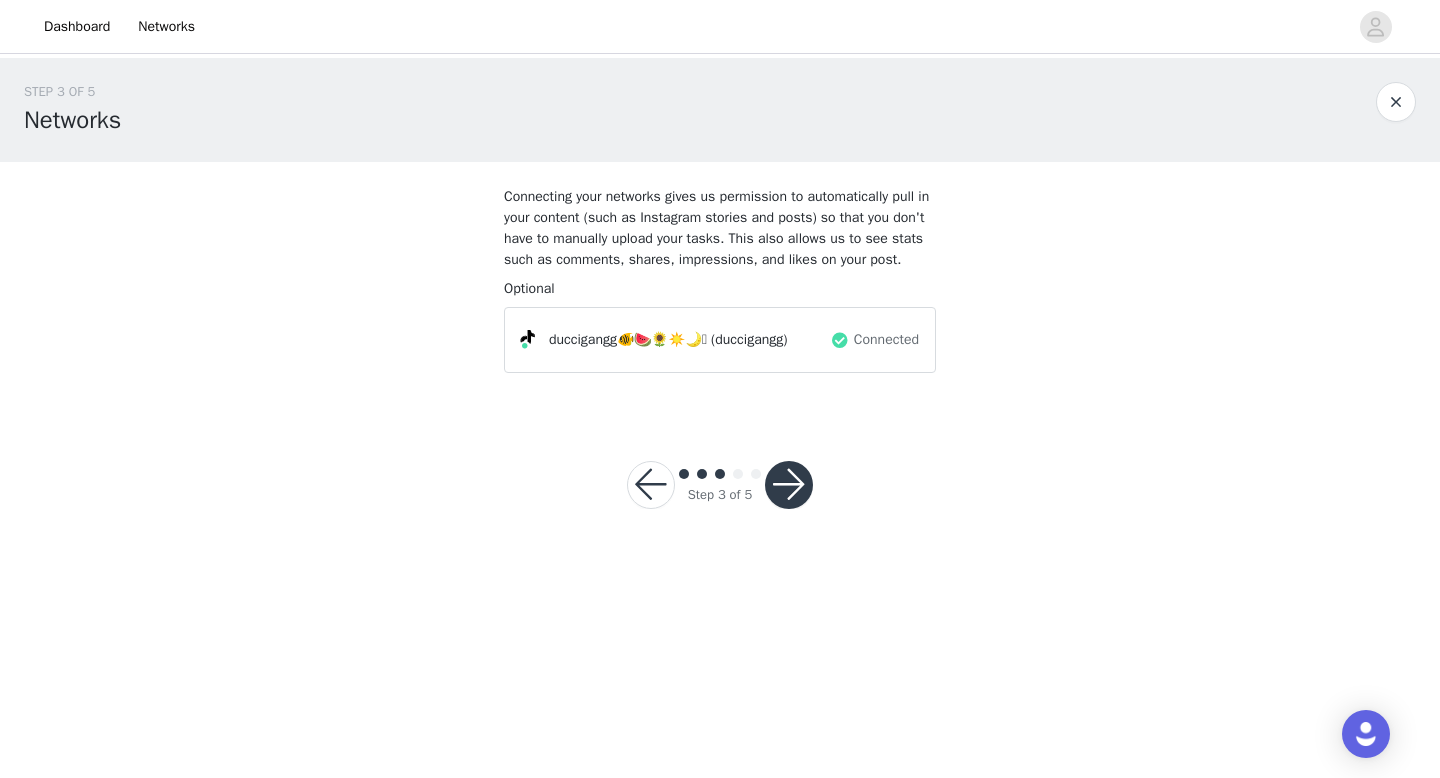 click at bounding box center (789, 485) 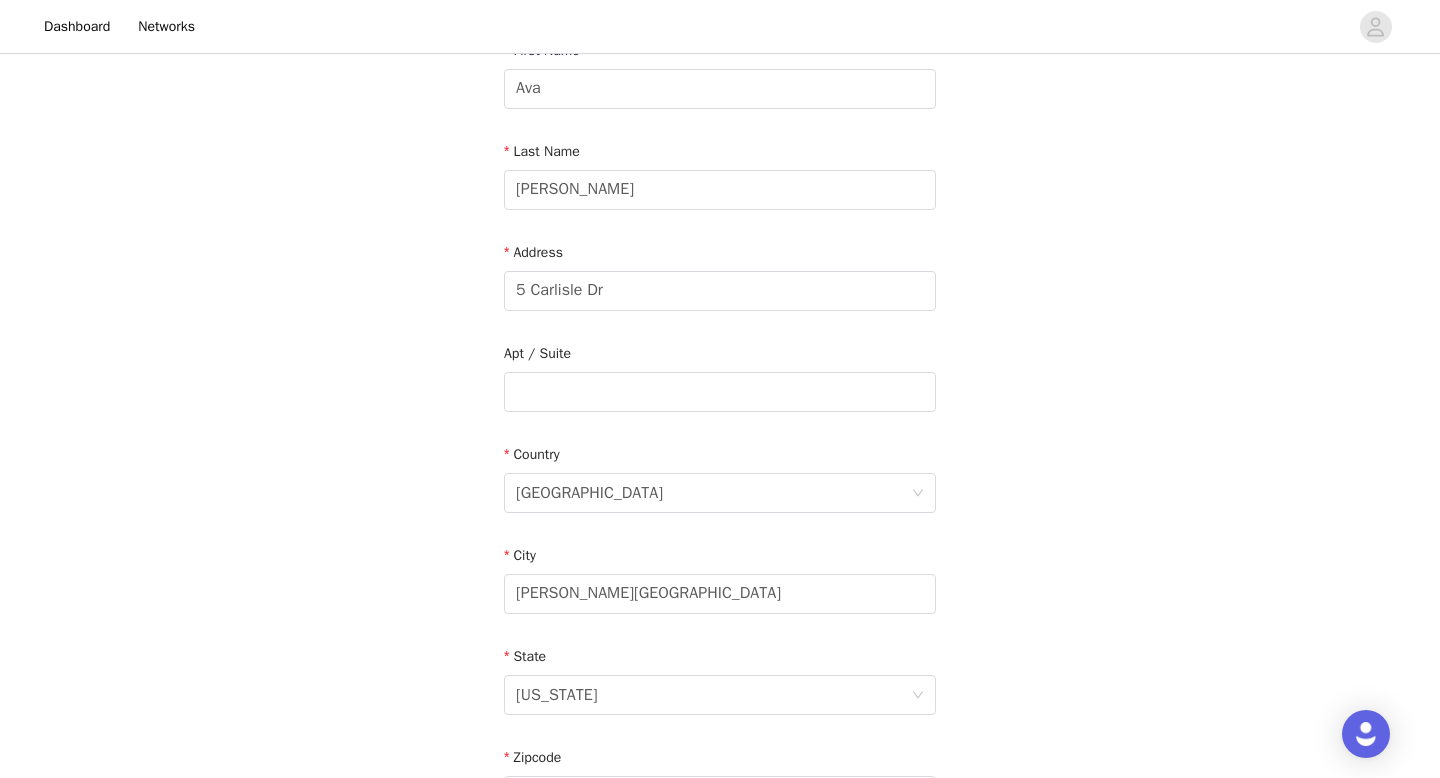 scroll, scrollTop: 585, scrollLeft: 0, axis: vertical 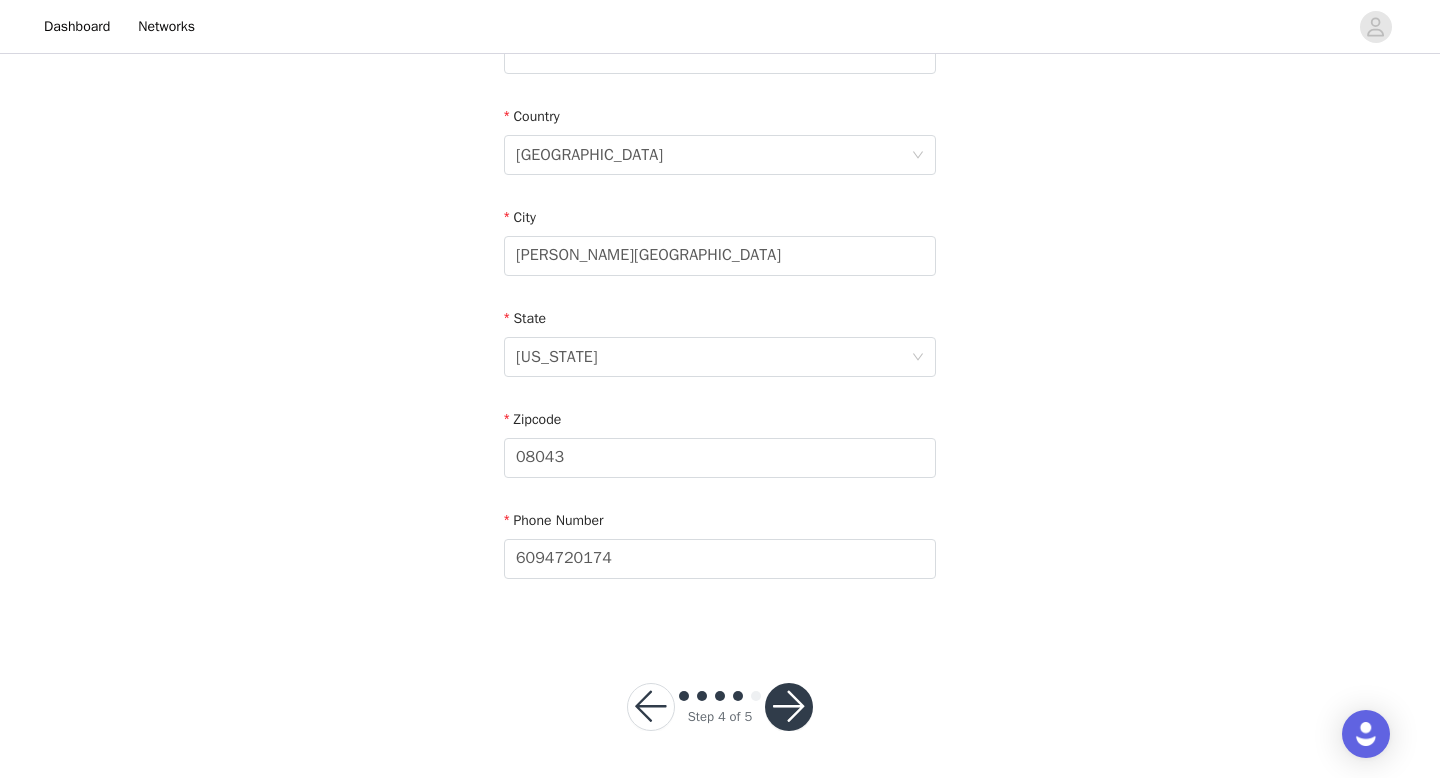 click at bounding box center [789, 707] 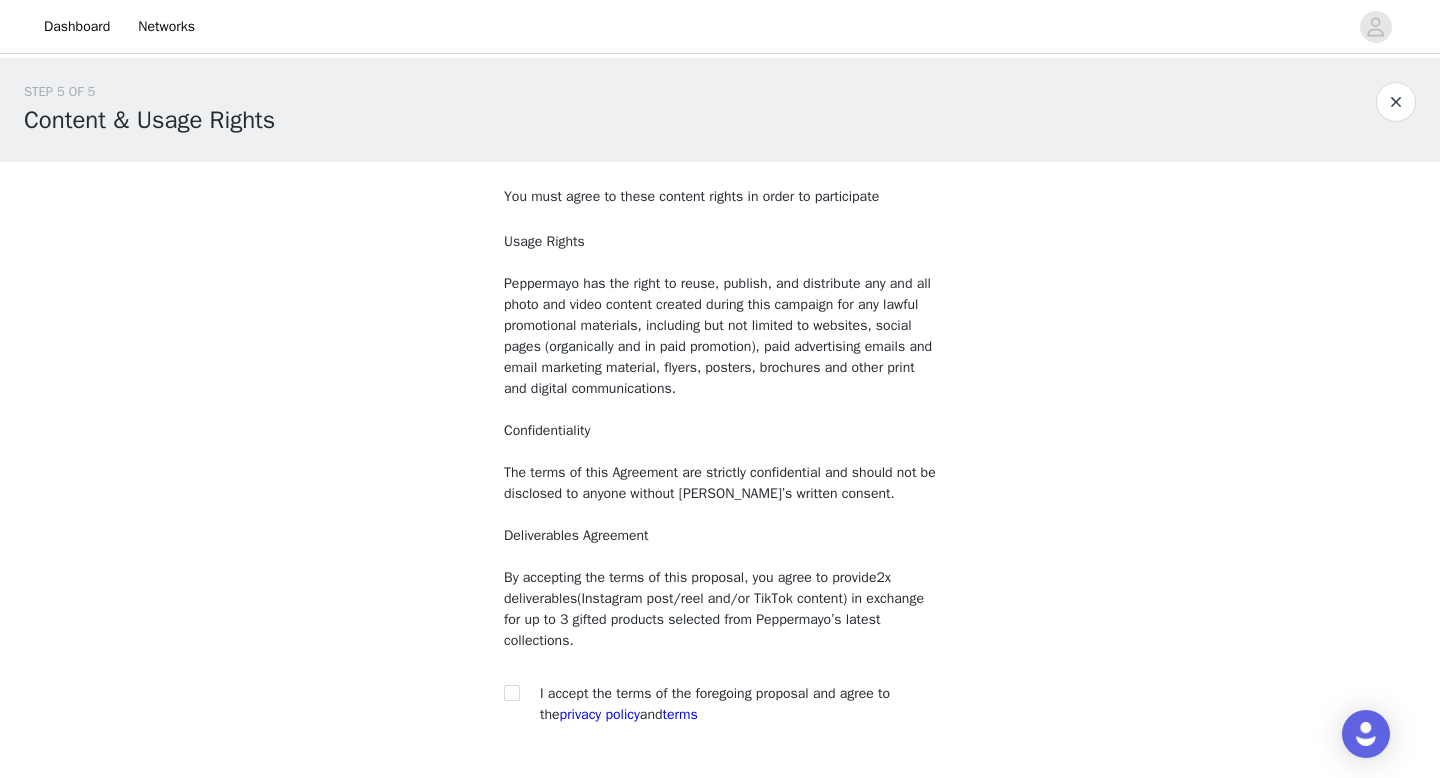 scroll, scrollTop: 146, scrollLeft: 0, axis: vertical 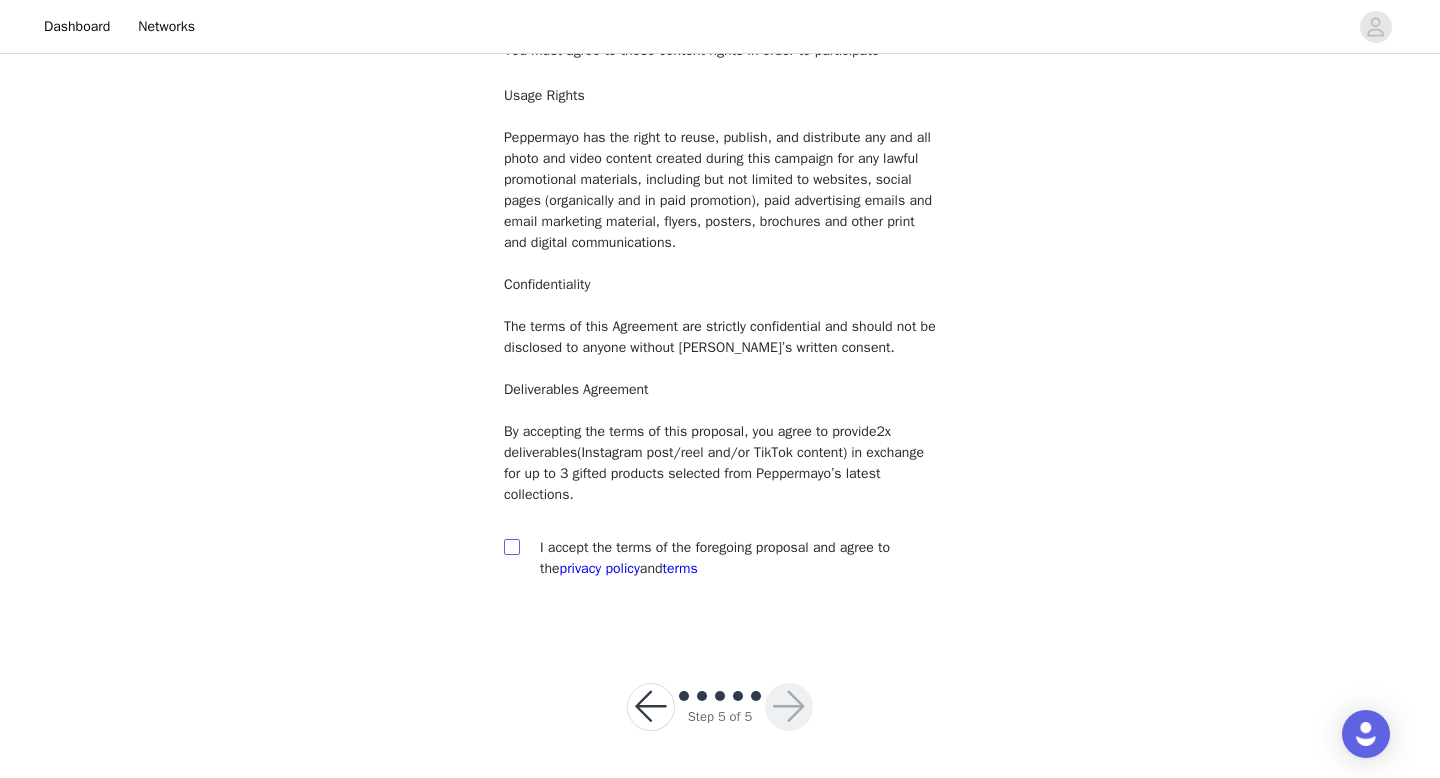 click at bounding box center (511, 546) 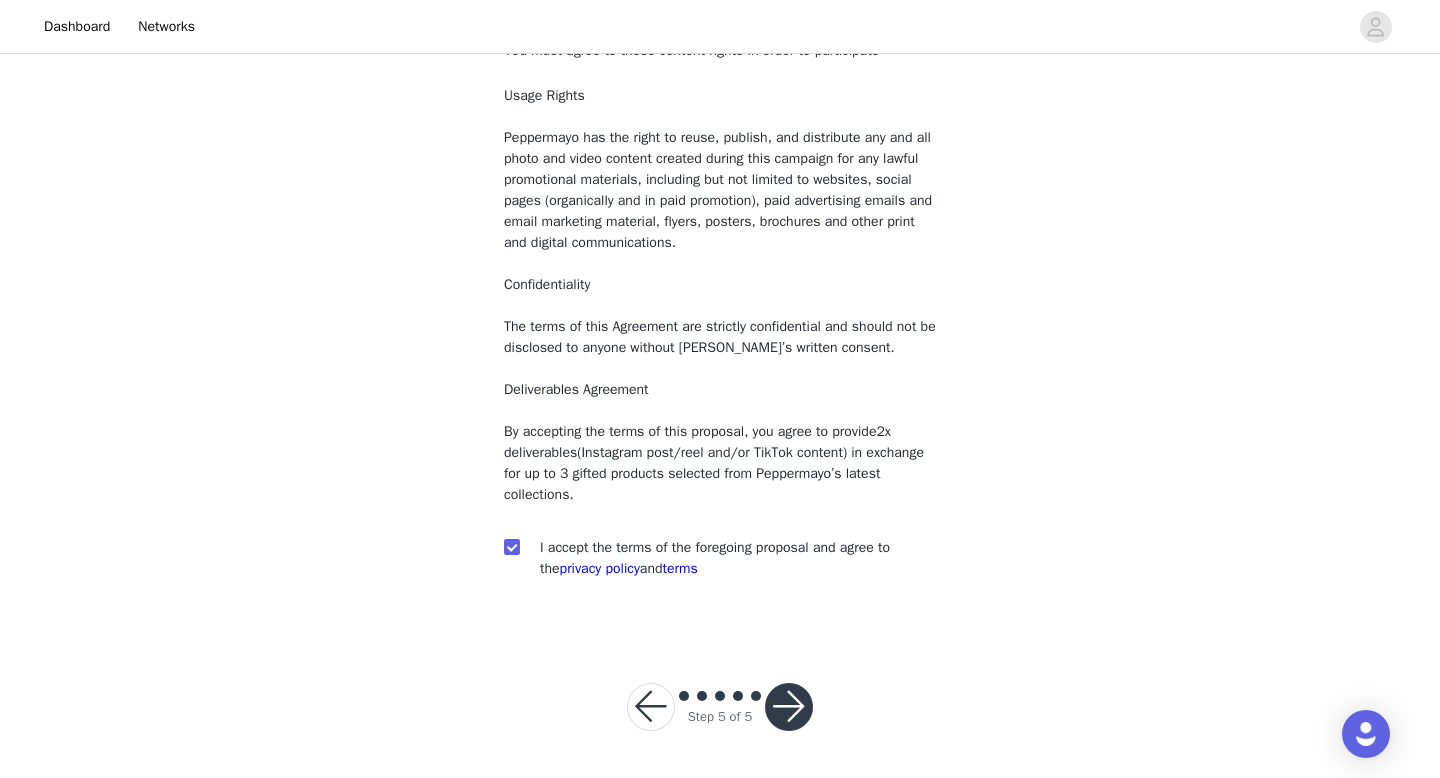 click at bounding box center (789, 707) 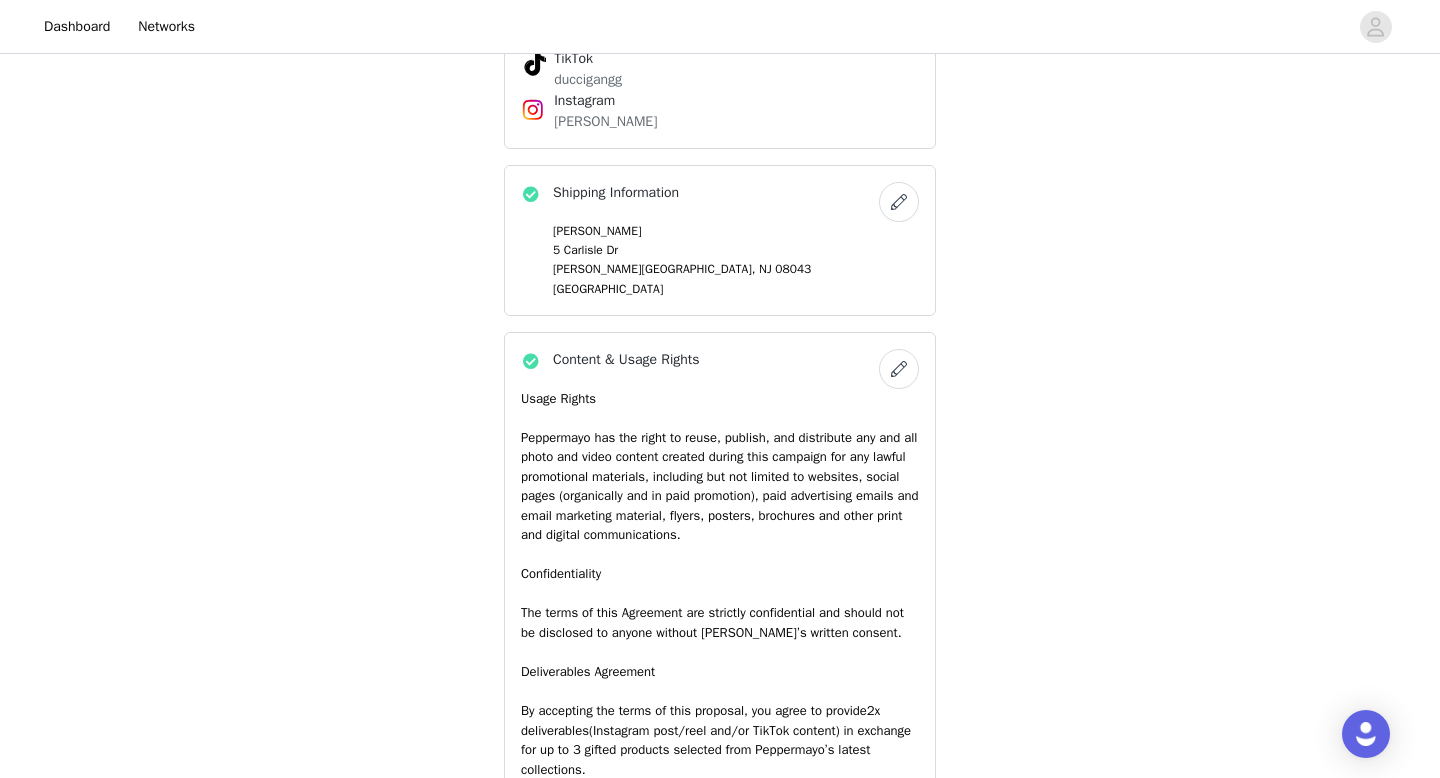 scroll, scrollTop: 1622, scrollLeft: 0, axis: vertical 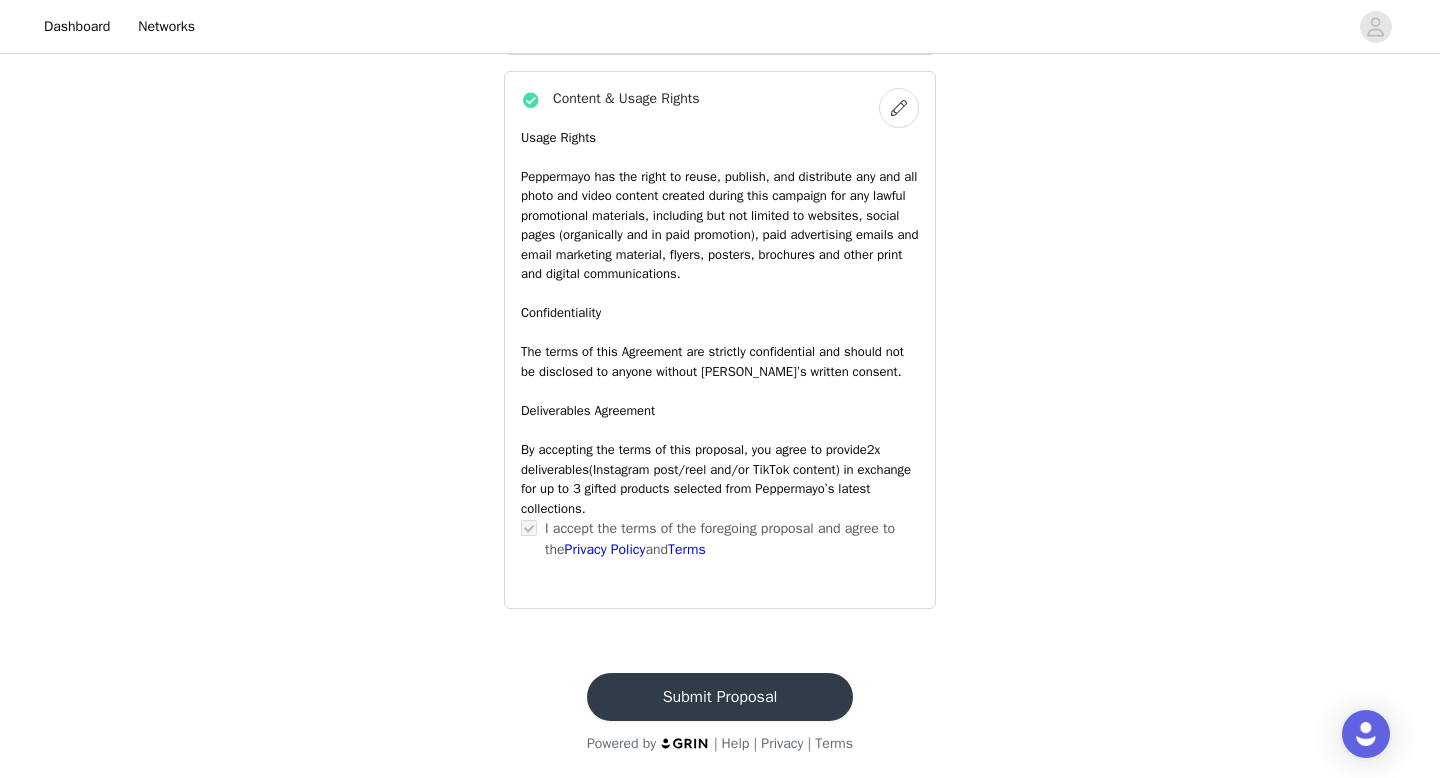 click on "Submit Proposal" at bounding box center (720, 697) 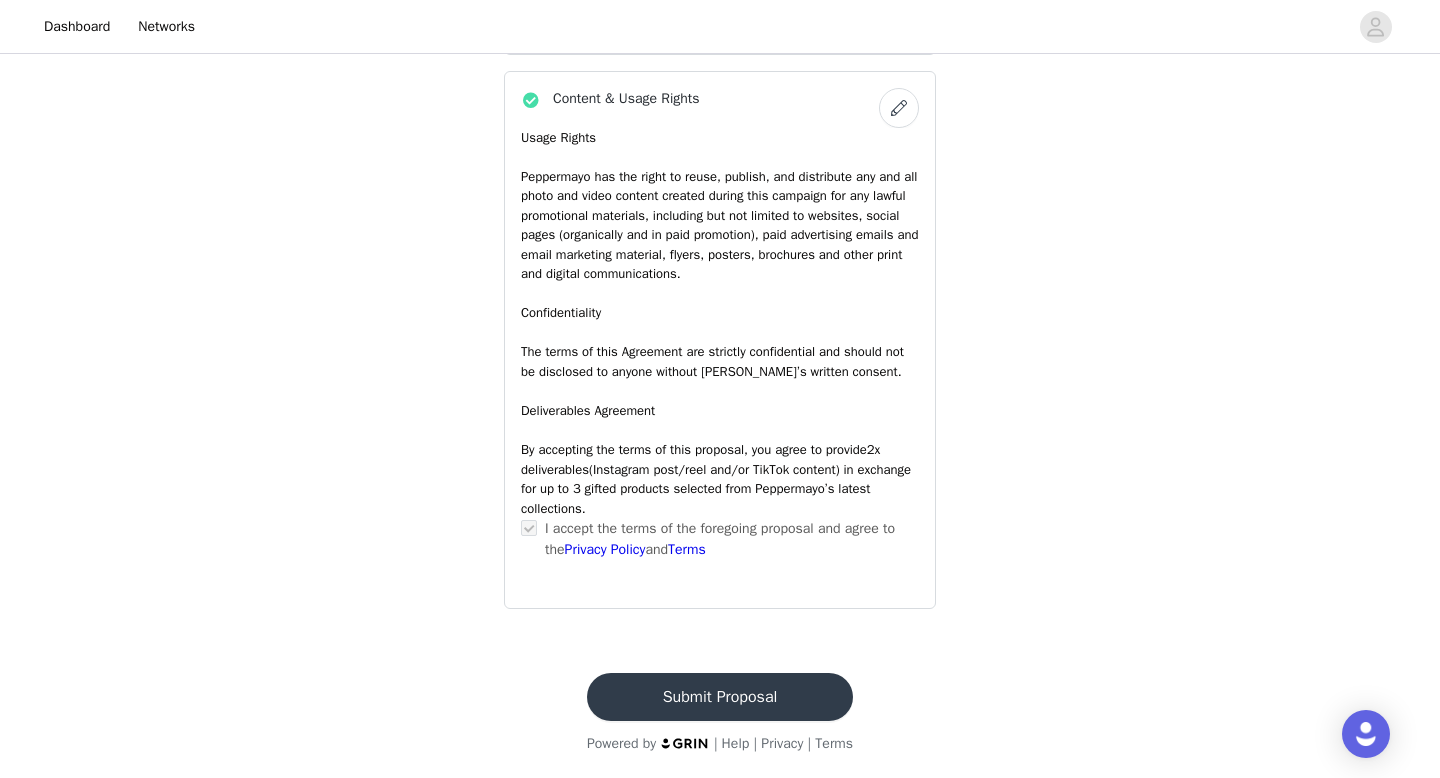 scroll, scrollTop: 0, scrollLeft: 0, axis: both 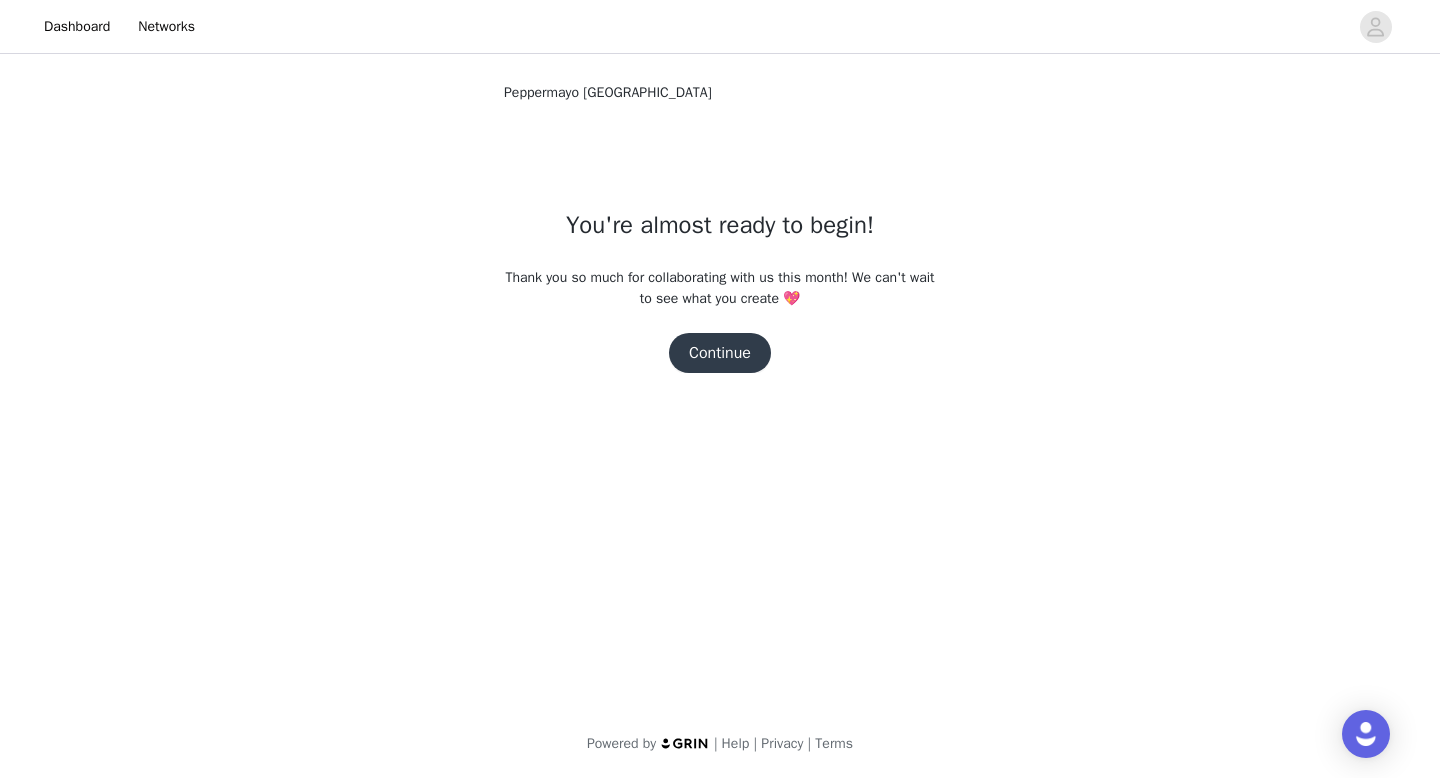 click on "Continue" at bounding box center [720, 353] 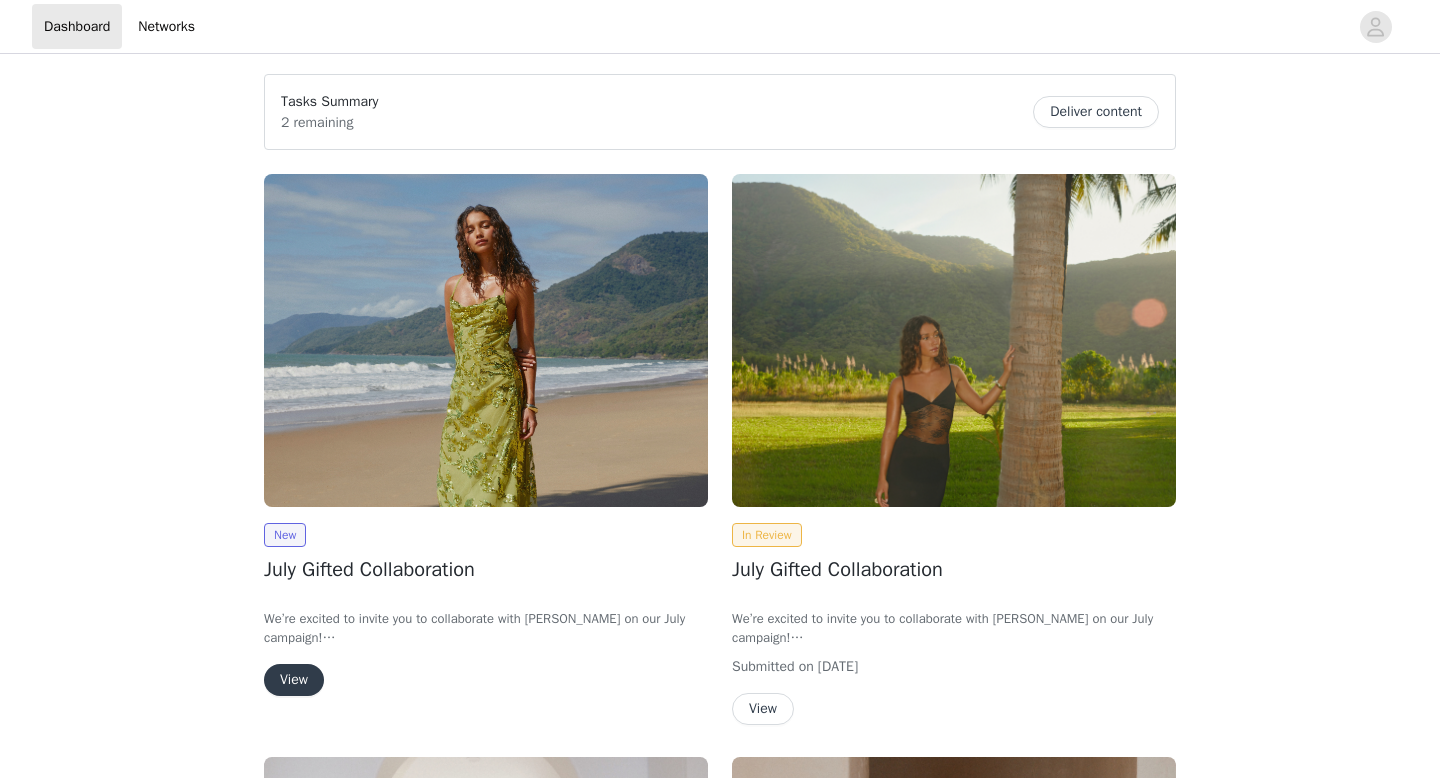 scroll, scrollTop: 0, scrollLeft: 0, axis: both 